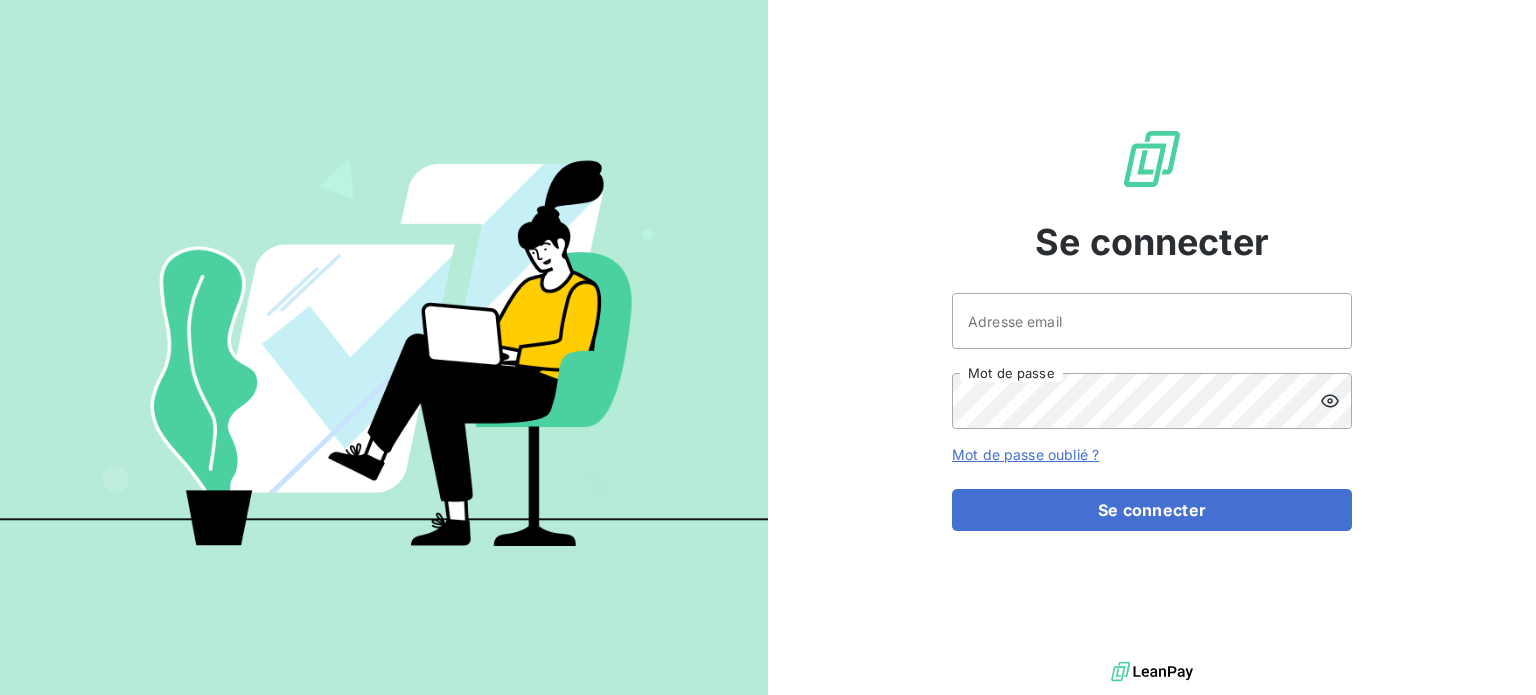 scroll, scrollTop: 0, scrollLeft: 0, axis: both 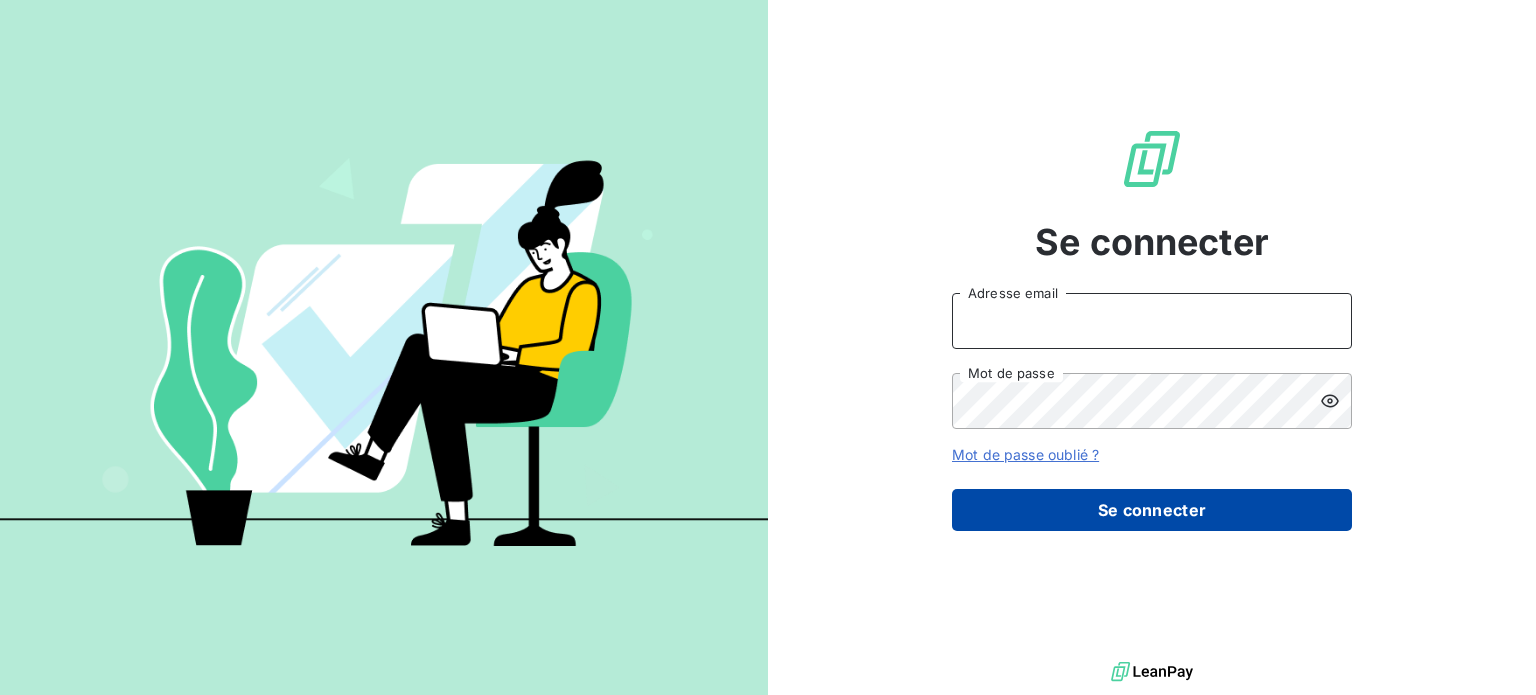 type on "[EMAIL_ADDRESS][DOMAIN_NAME]" 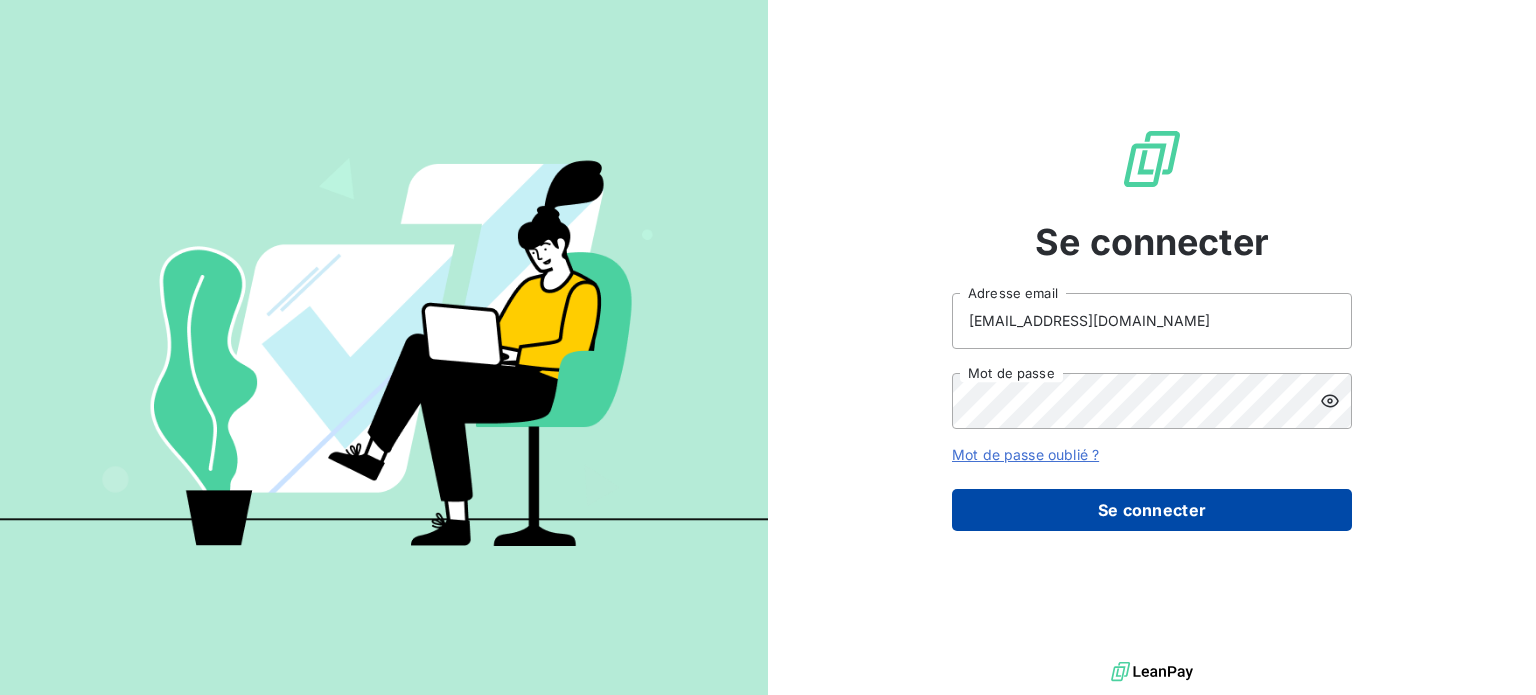 click on "Se connecter" at bounding box center [1152, 510] 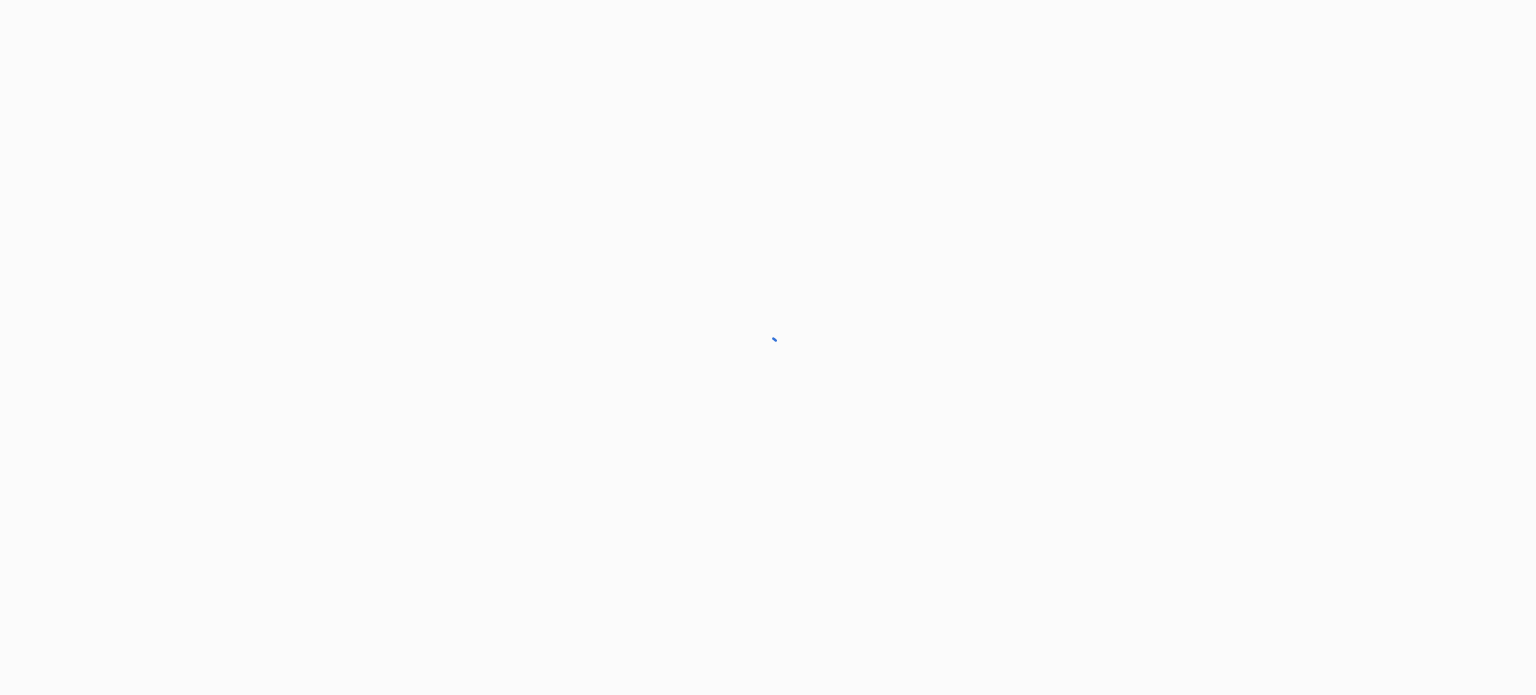 scroll, scrollTop: 0, scrollLeft: 0, axis: both 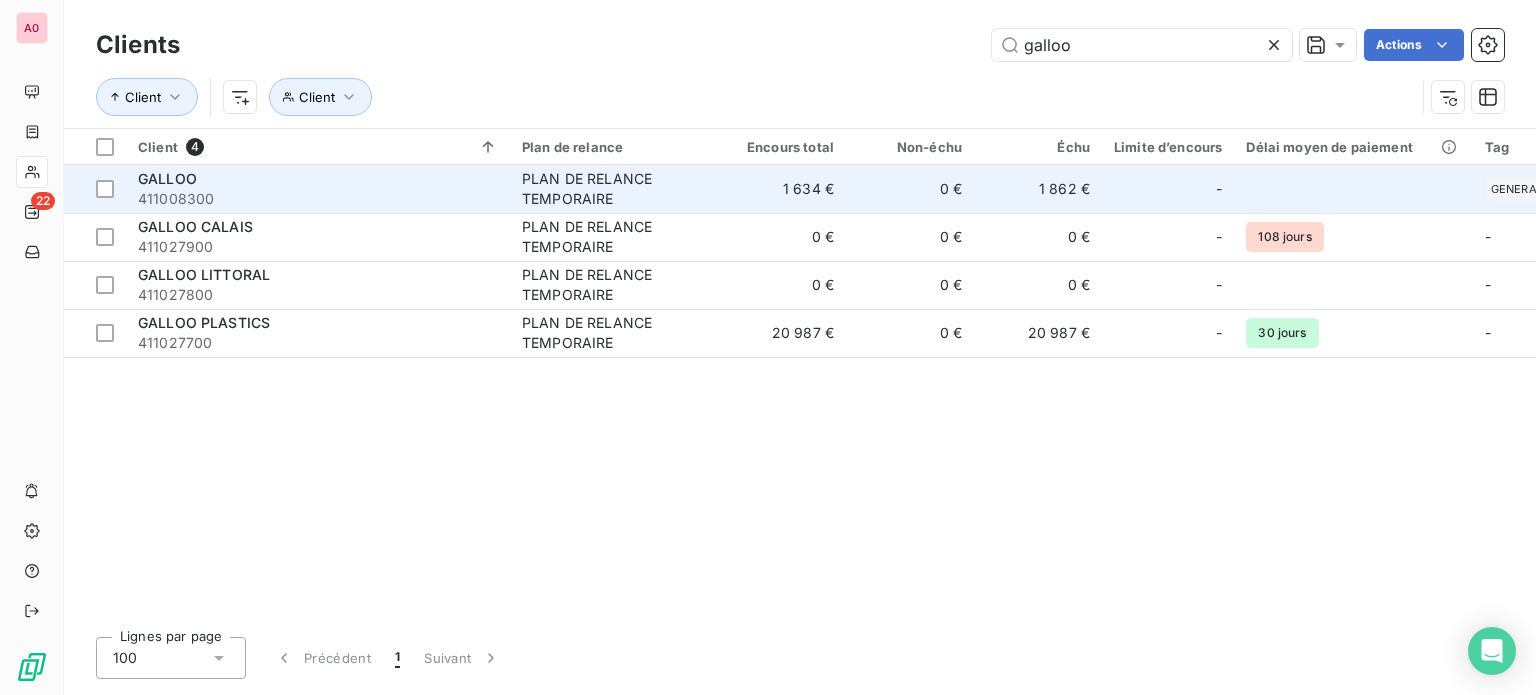 type on "galloo" 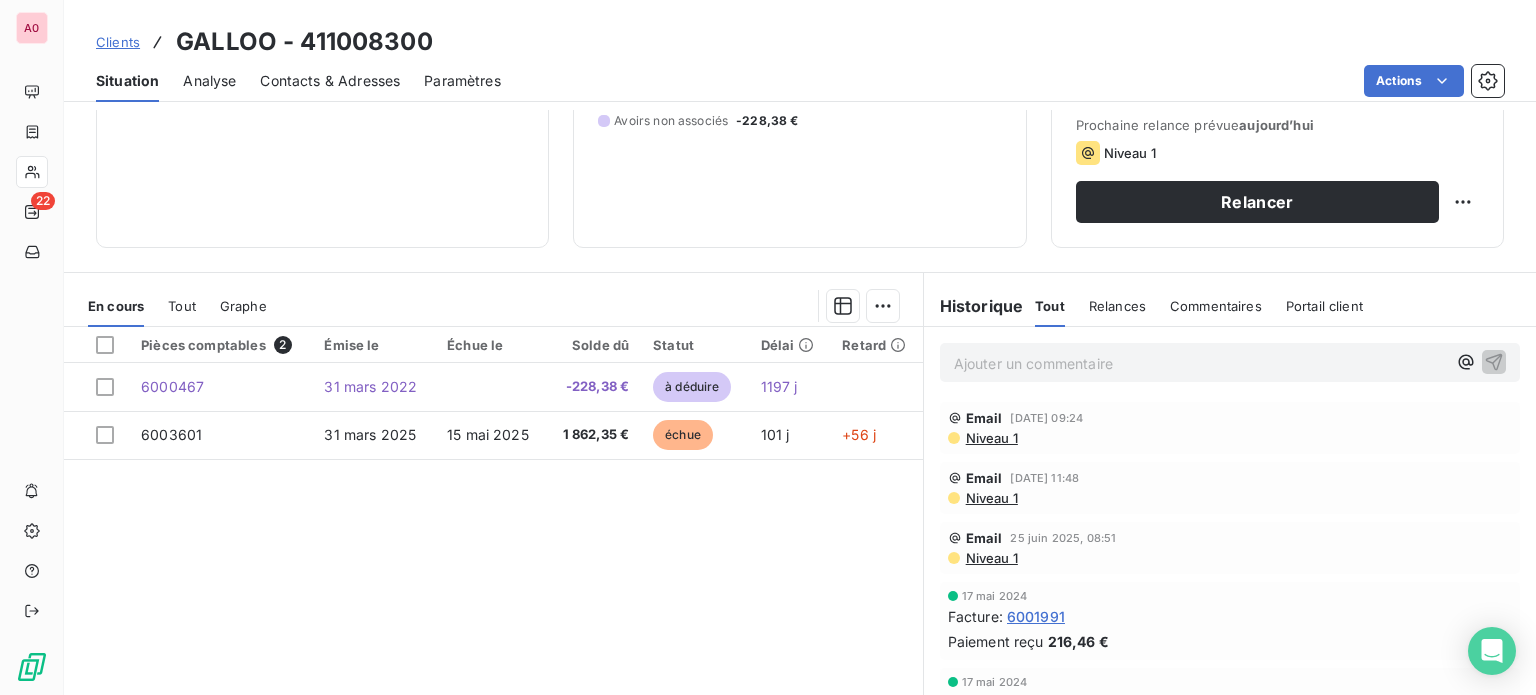 scroll, scrollTop: 300, scrollLeft: 0, axis: vertical 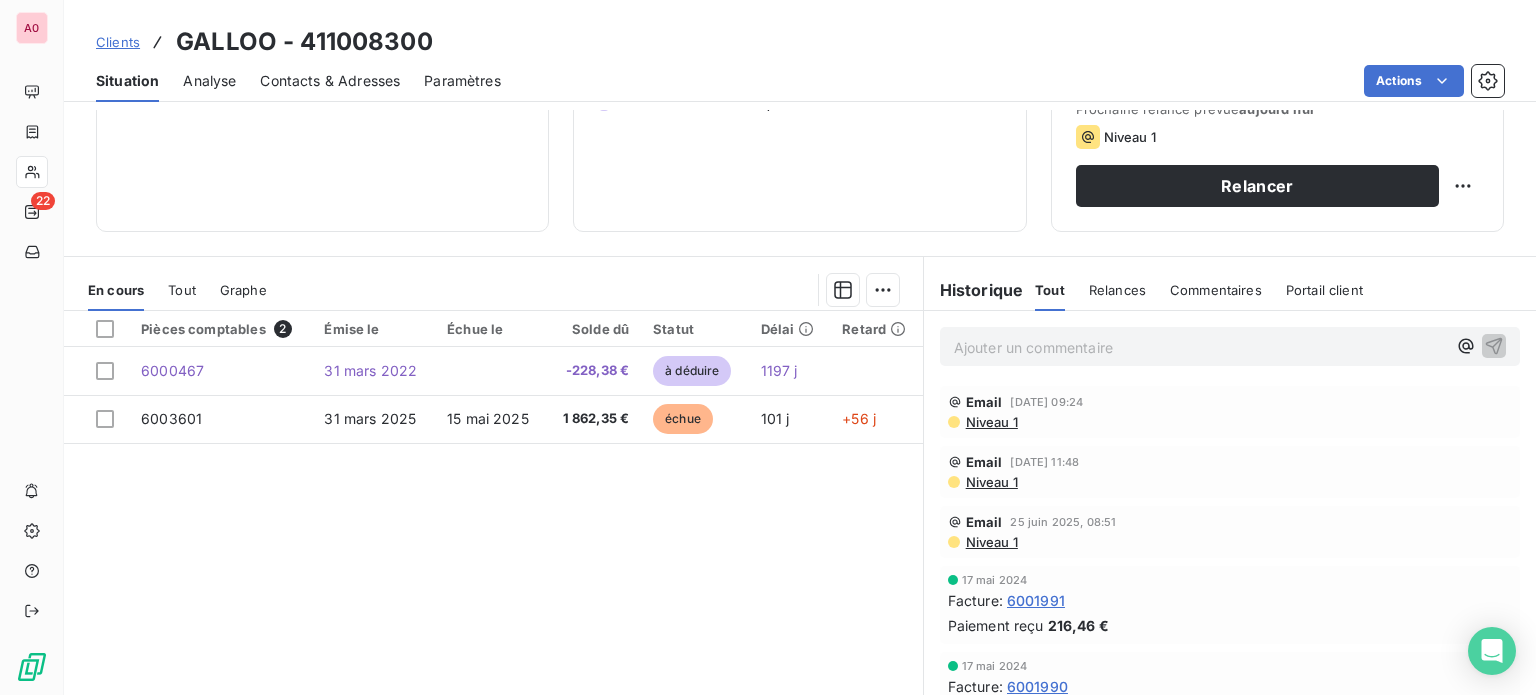 click on "Ajouter un commentaire ﻿" at bounding box center [1200, 347] 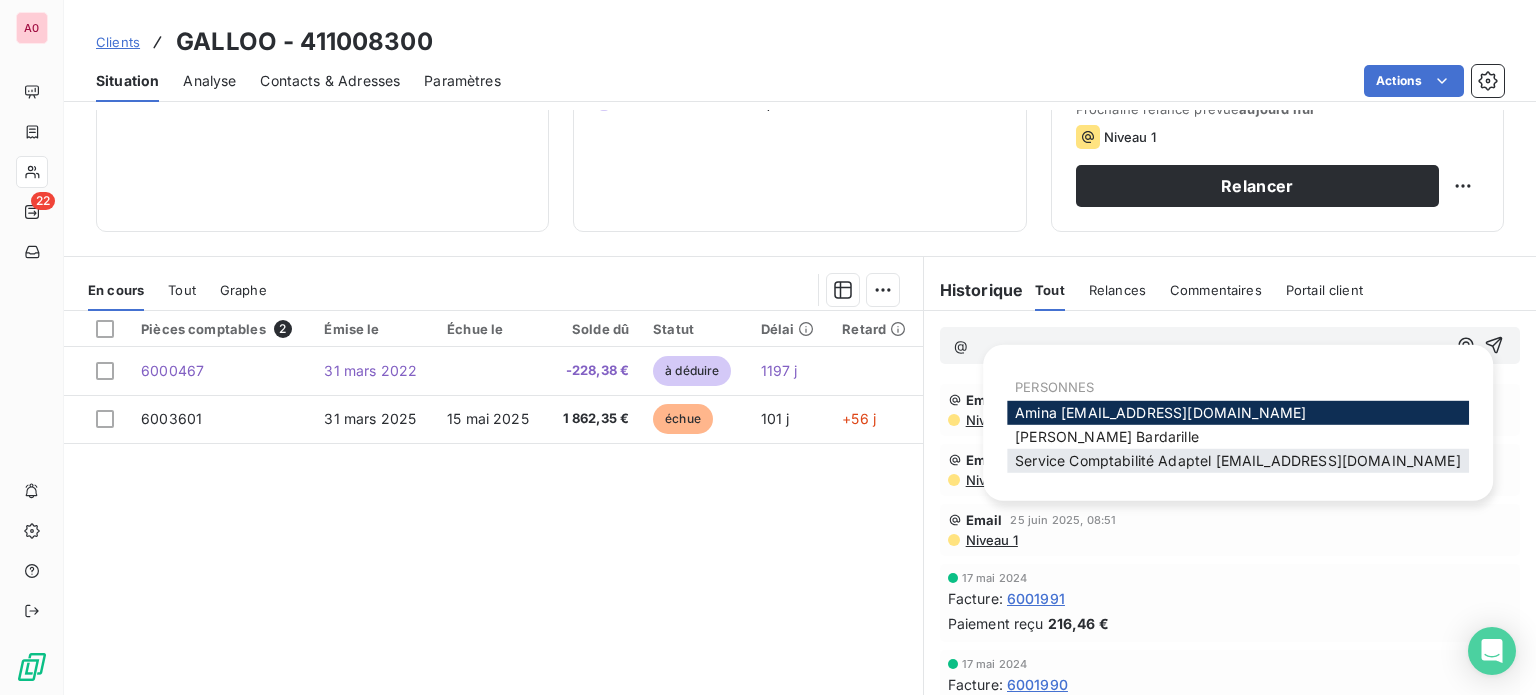 click on "Service Comptabilité Adaptel   [EMAIL_ADDRESS][DOMAIN_NAME]" at bounding box center [1238, 460] 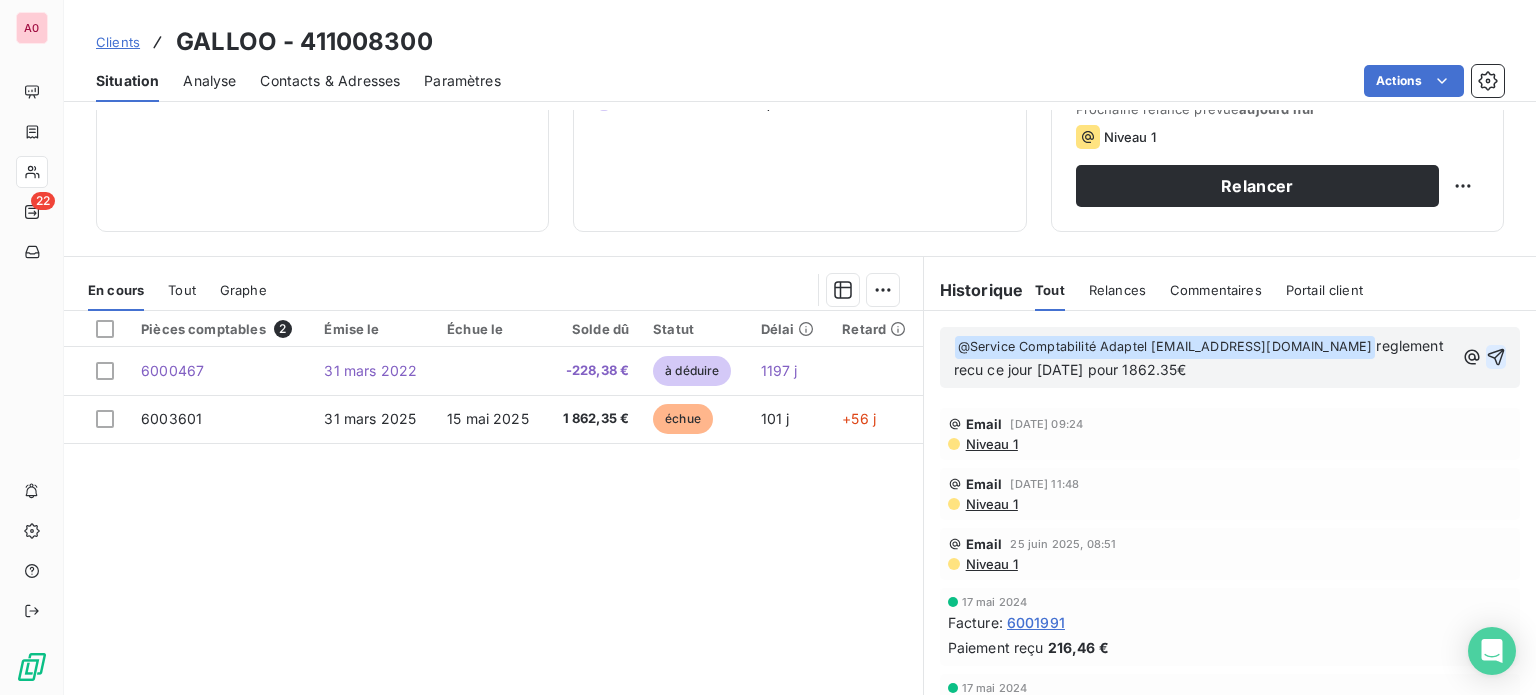 click 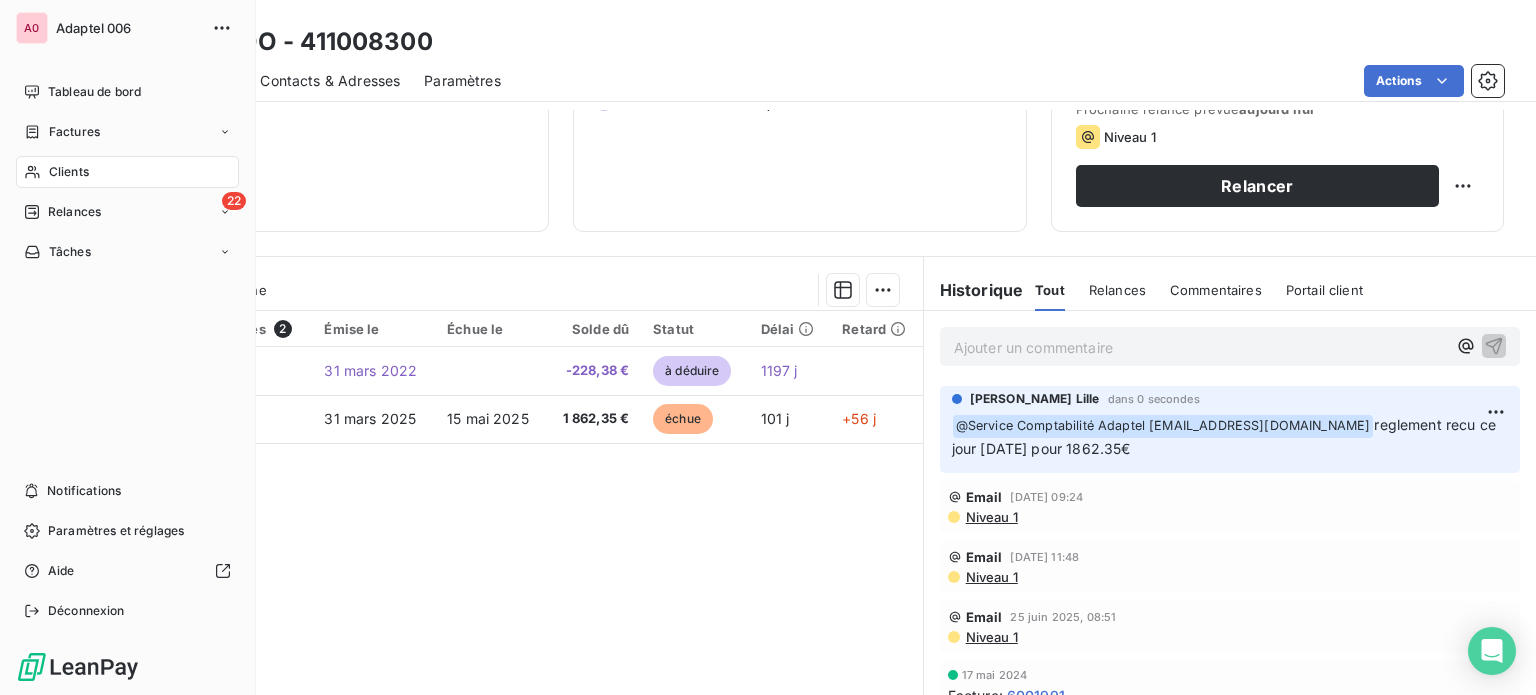 click on "Clients" at bounding box center (69, 172) 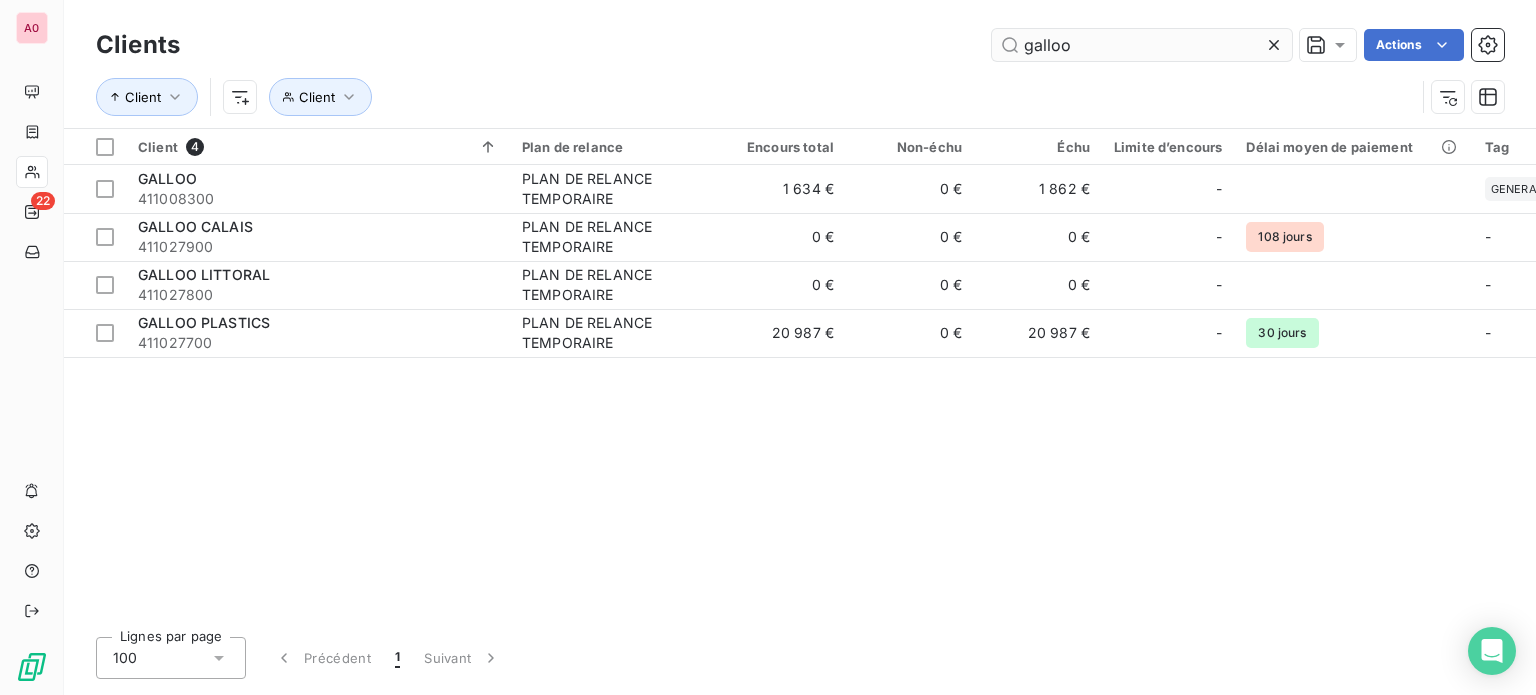 click on "galloo" at bounding box center (1142, 45) 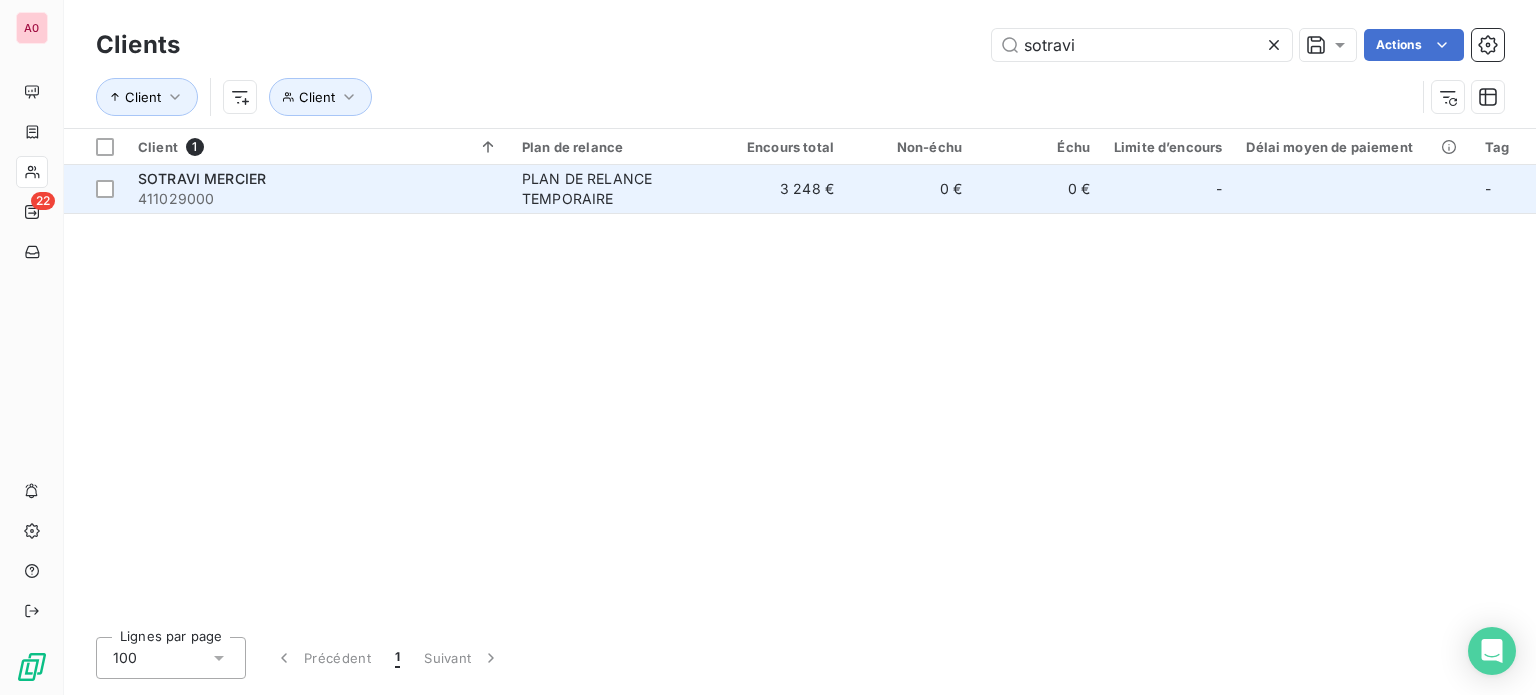 type on "sotravi" 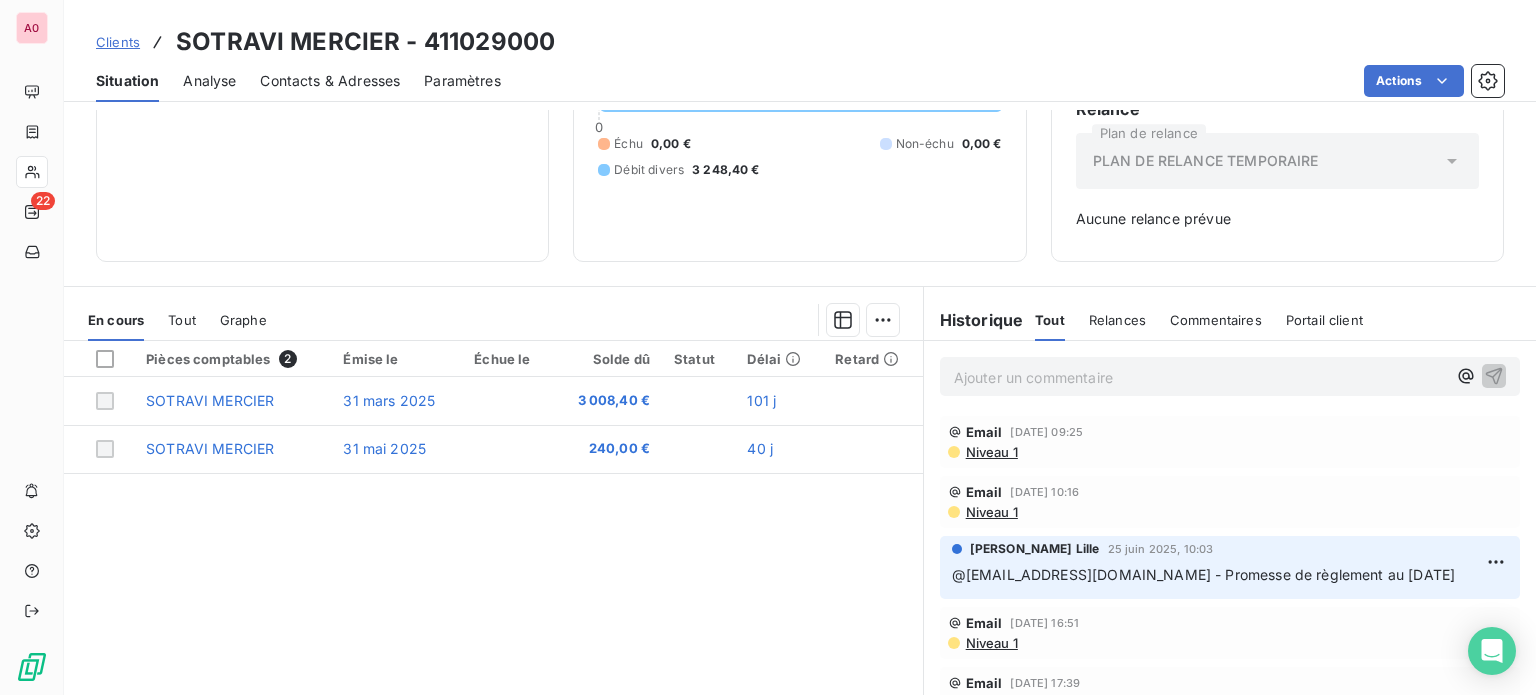 scroll, scrollTop: 289, scrollLeft: 0, axis: vertical 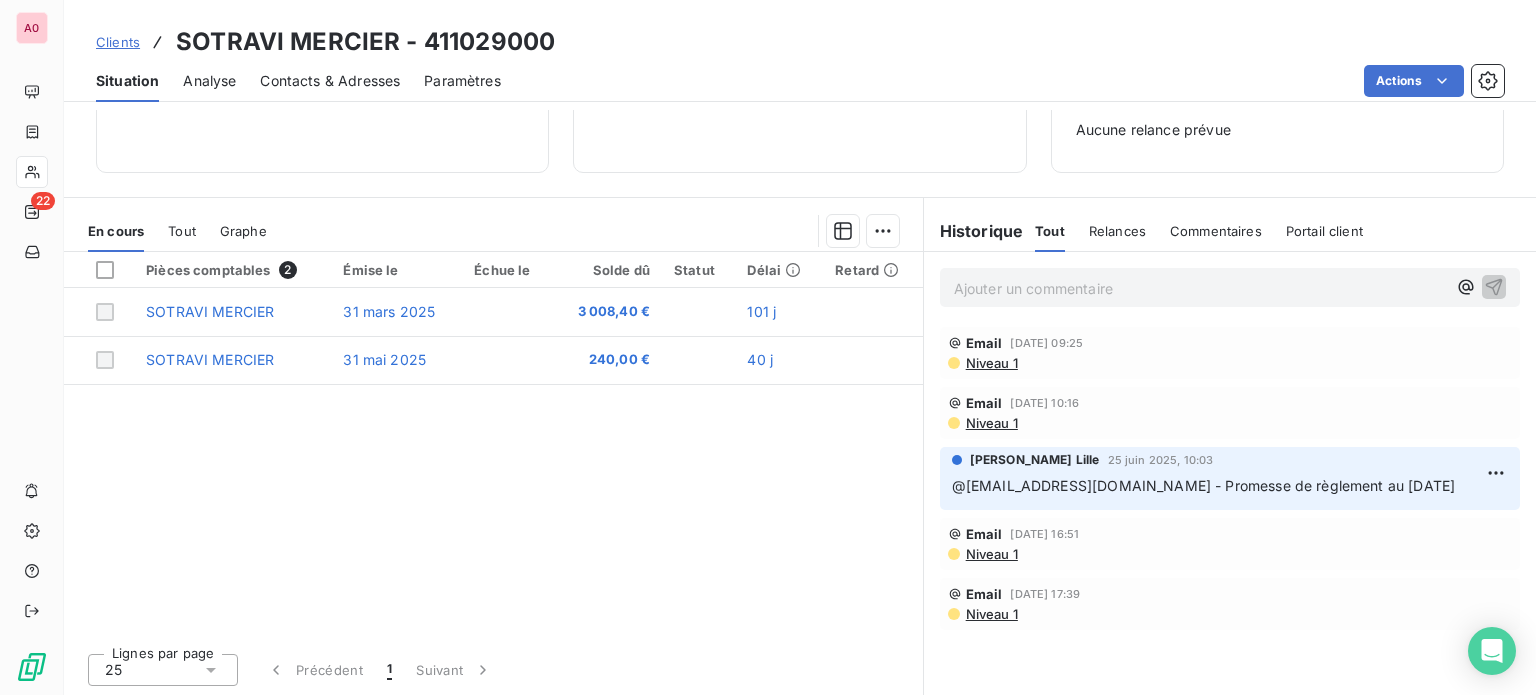 click on "Ajouter un commentaire ﻿" at bounding box center [1200, 288] 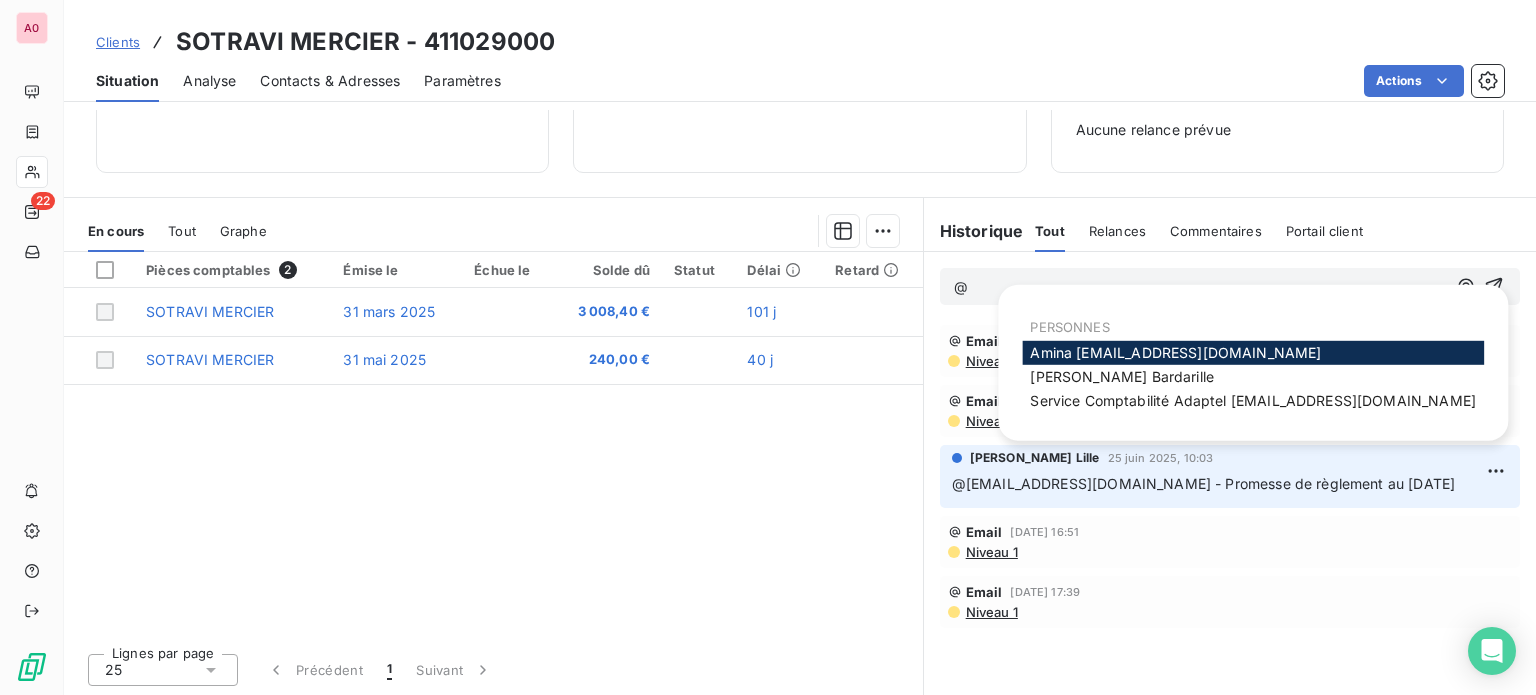 click on "Service Comptabilité Adaptel   [EMAIL_ADDRESS][DOMAIN_NAME]" at bounding box center [1253, 400] 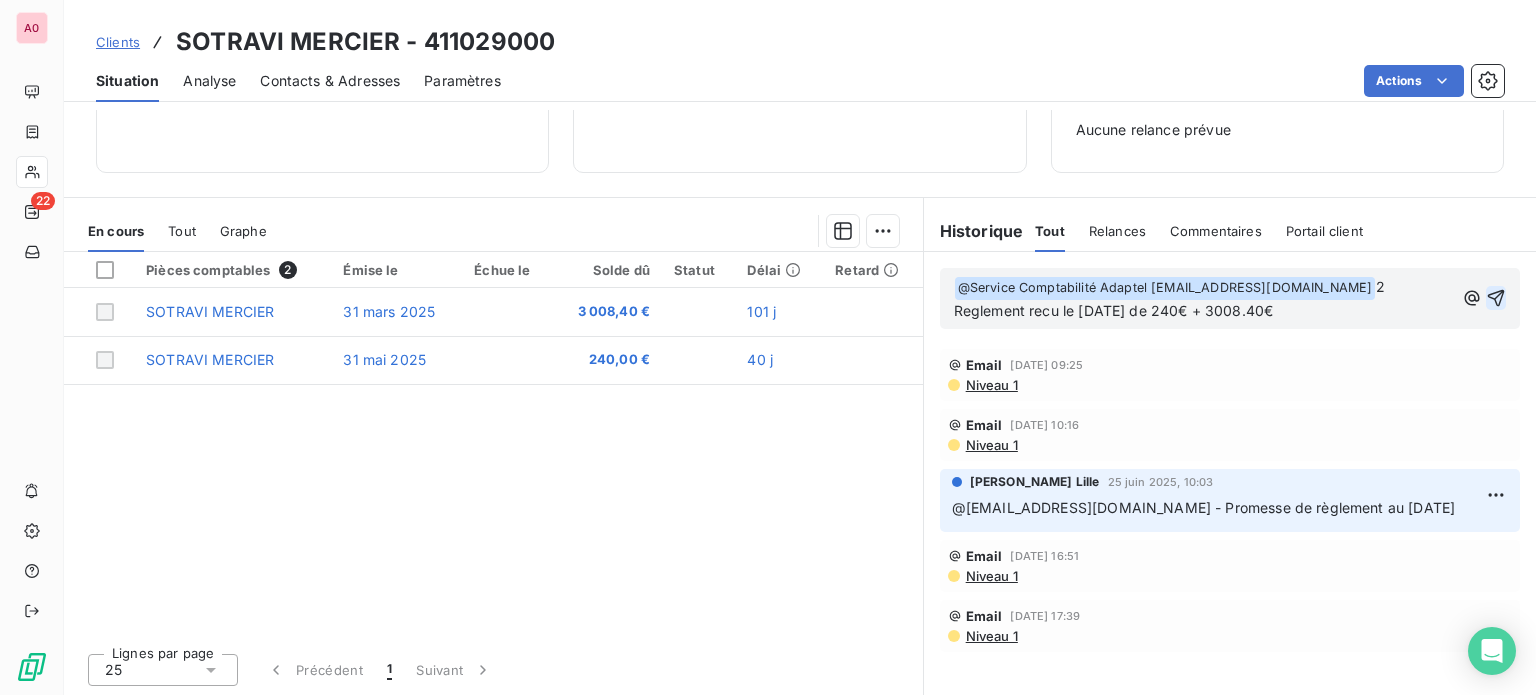 click 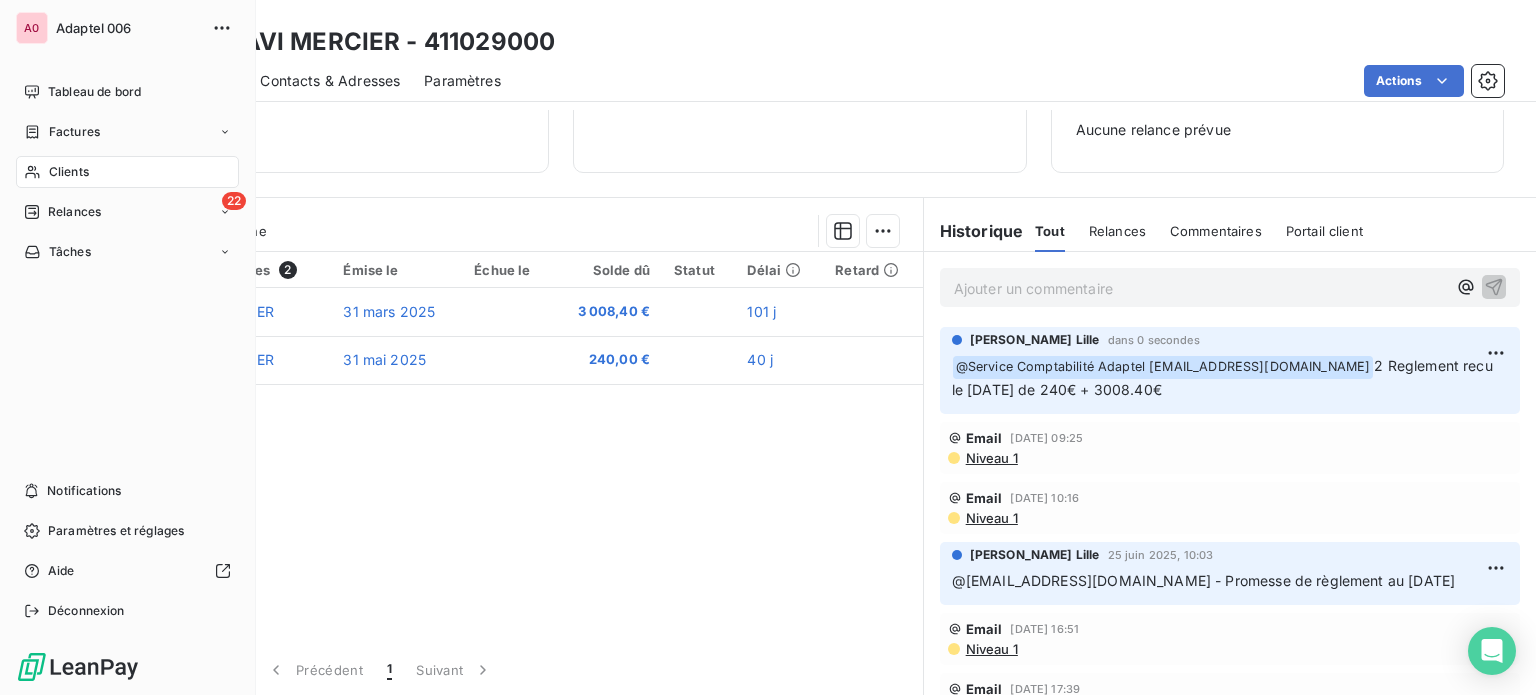 click on "Clients" at bounding box center (69, 172) 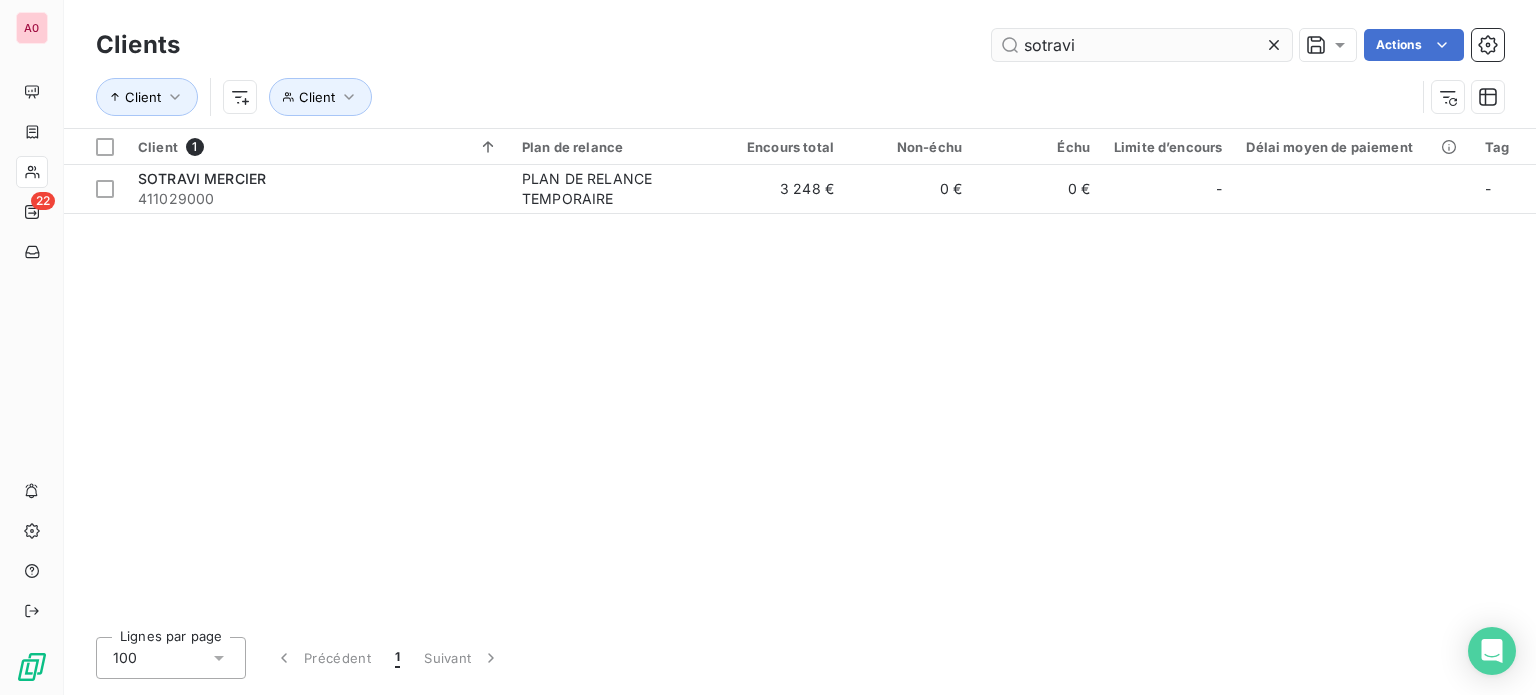 click on "sotravi" at bounding box center [1142, 45] 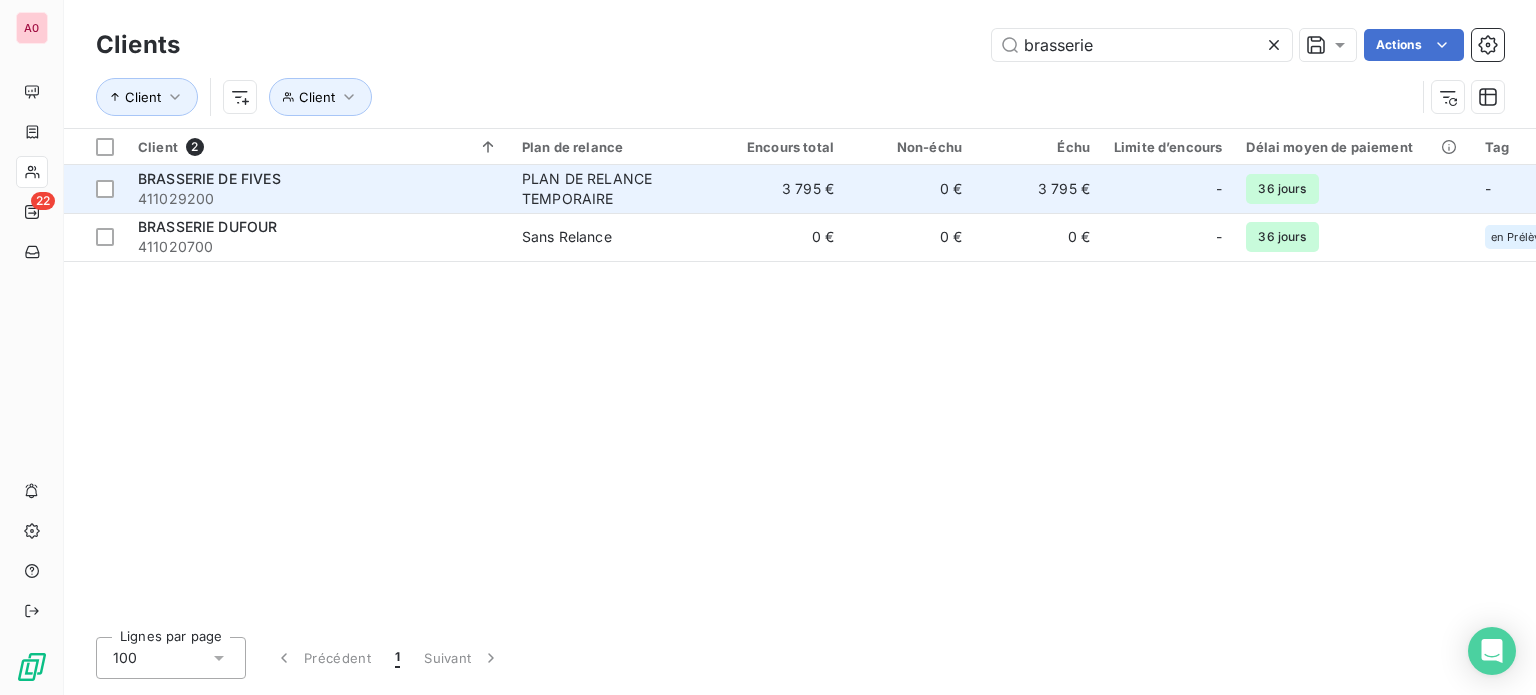 type on "brasserie" 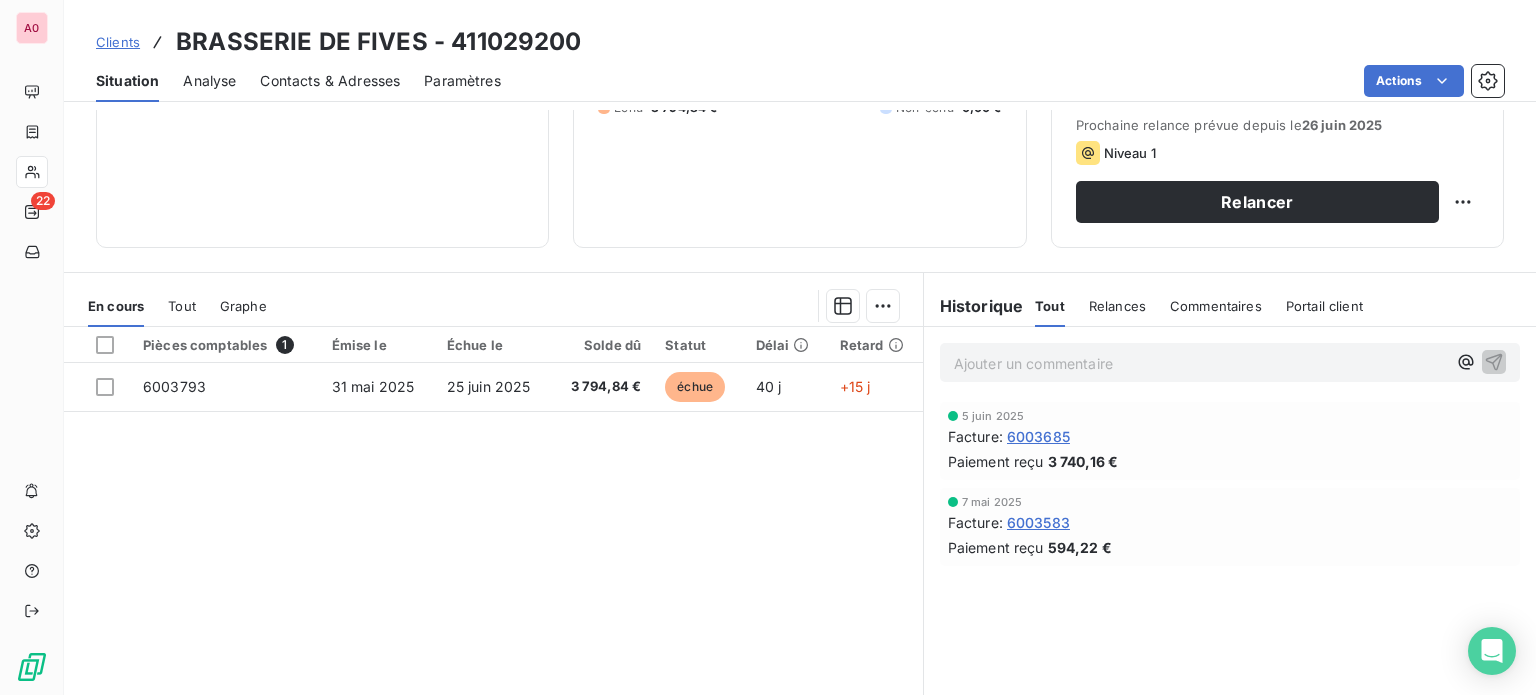 scroll, scrollTop: 300, scrollLeft: 0, axis: vertical 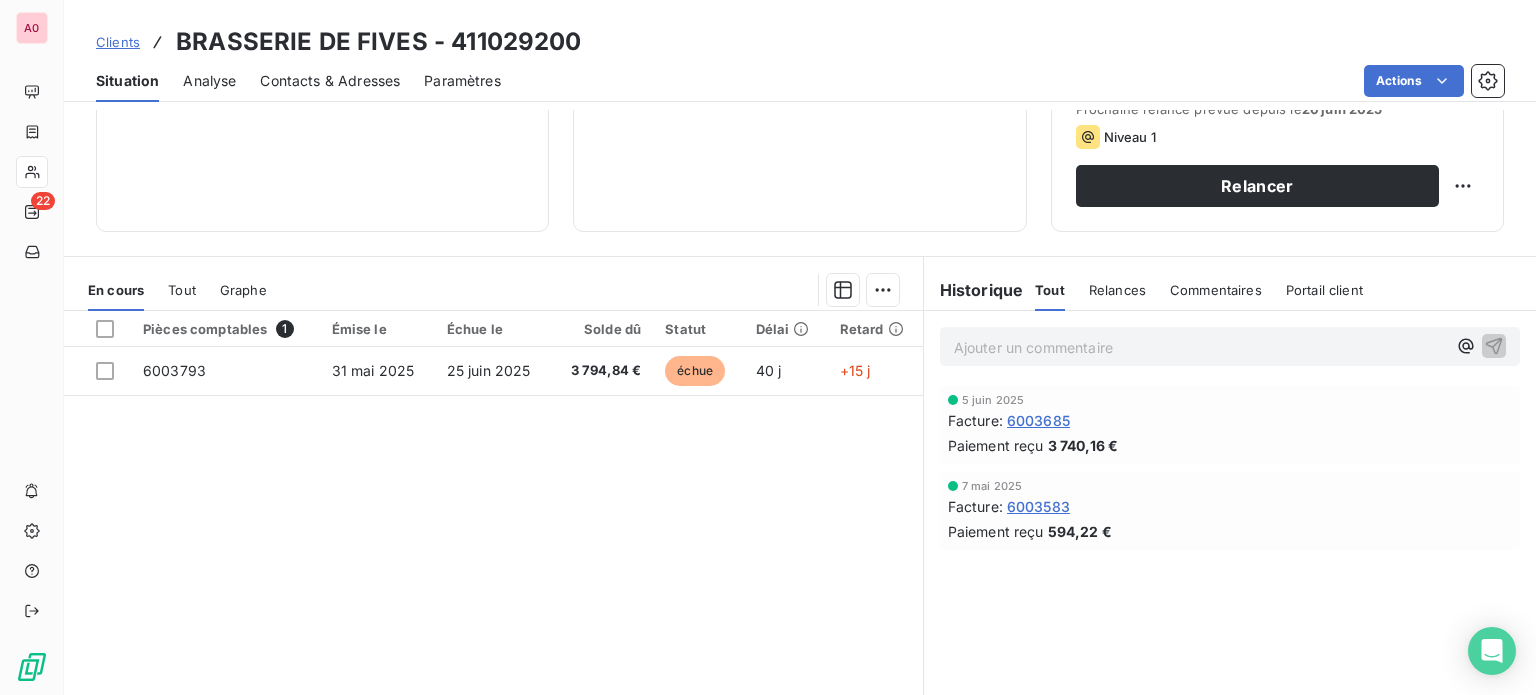 click on "Ajouter un commentaire ﻿" at bounding box center (1200, 347) 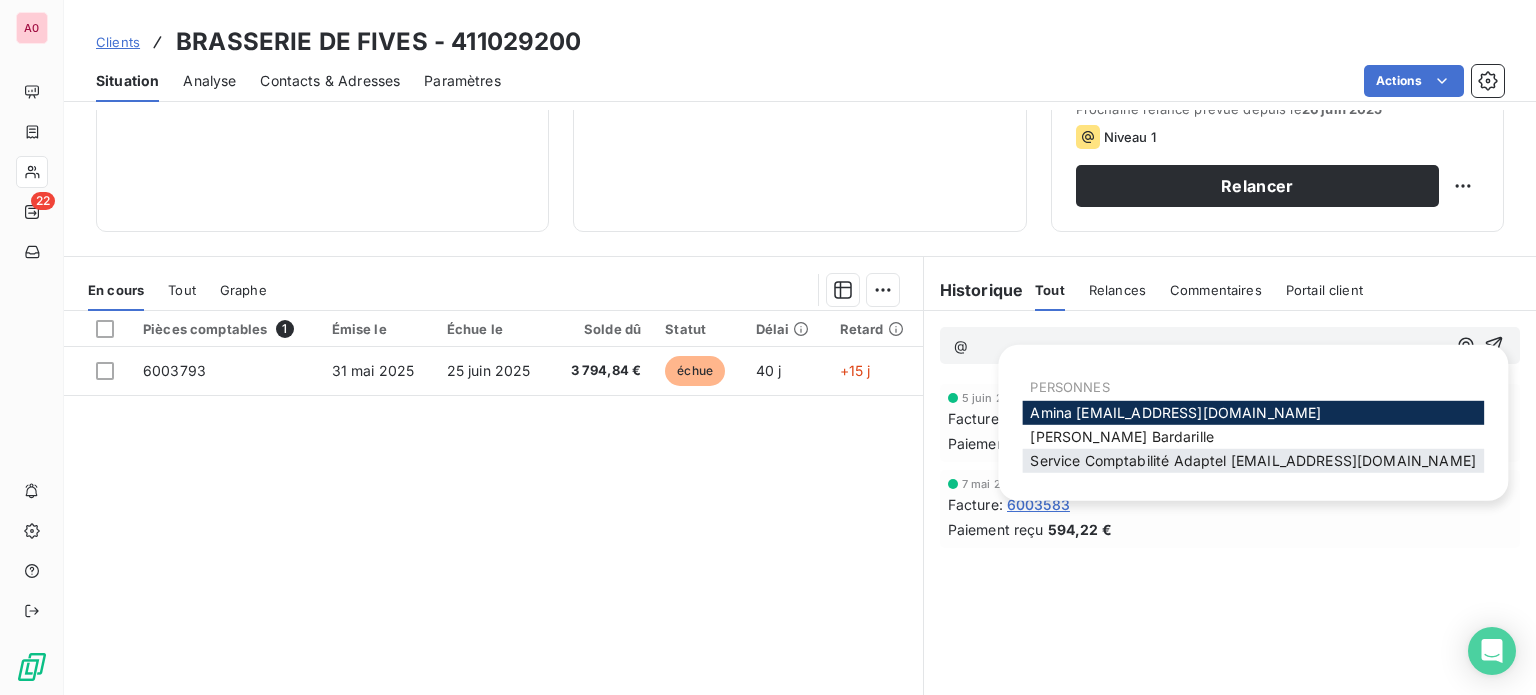 click on "Service Comptabilité Adaptel   [EMAIL_ADDRESS][DOMAIN_NAME]" at bounding box center (1253, 460) 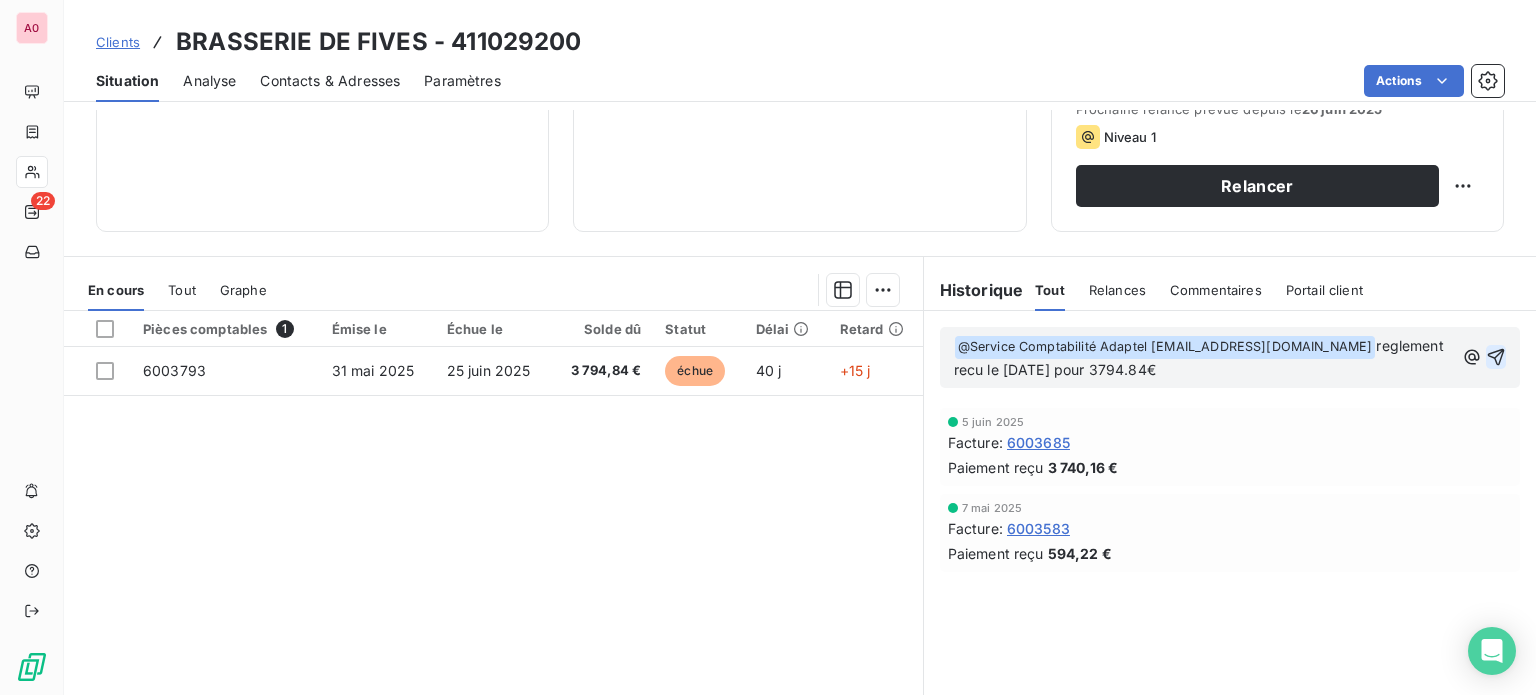 click 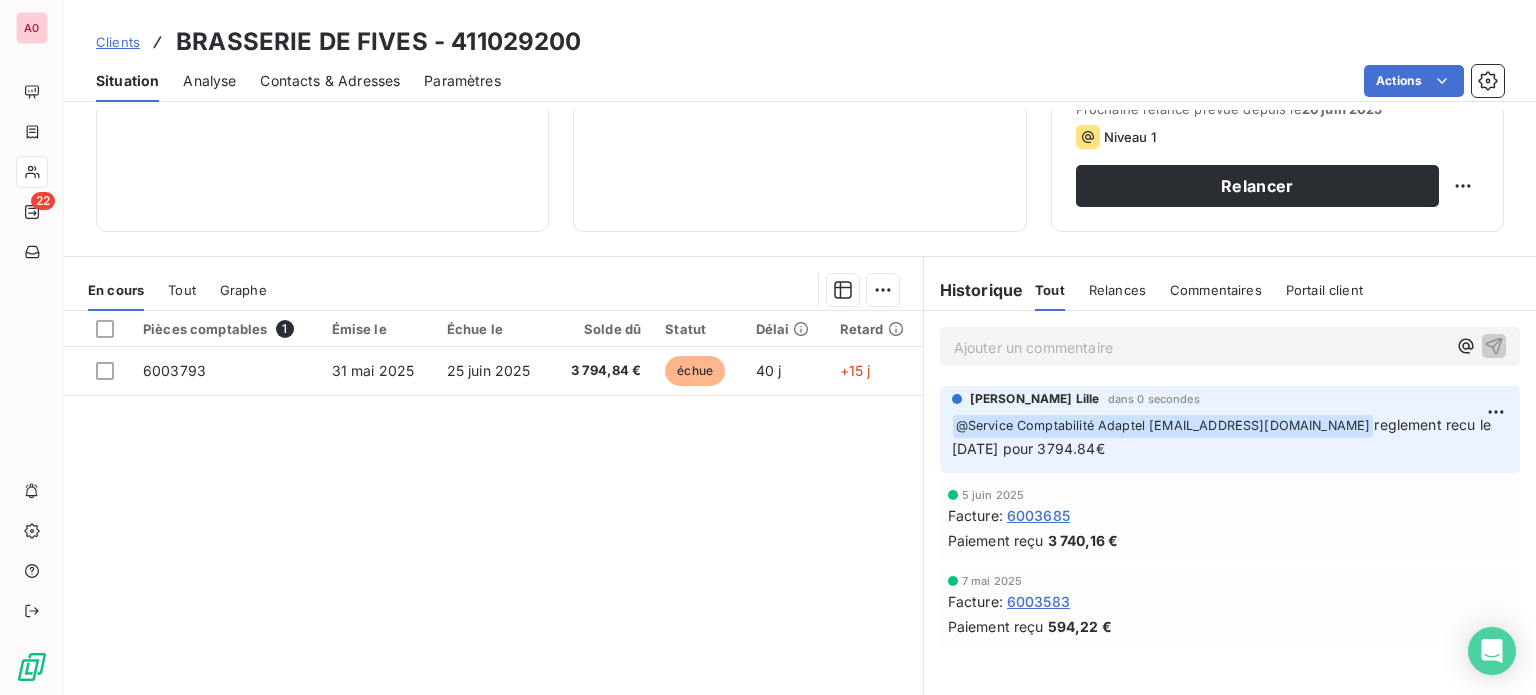 click on "Ajouter un commentaire ﻿" at bounding box center [1200, 347] 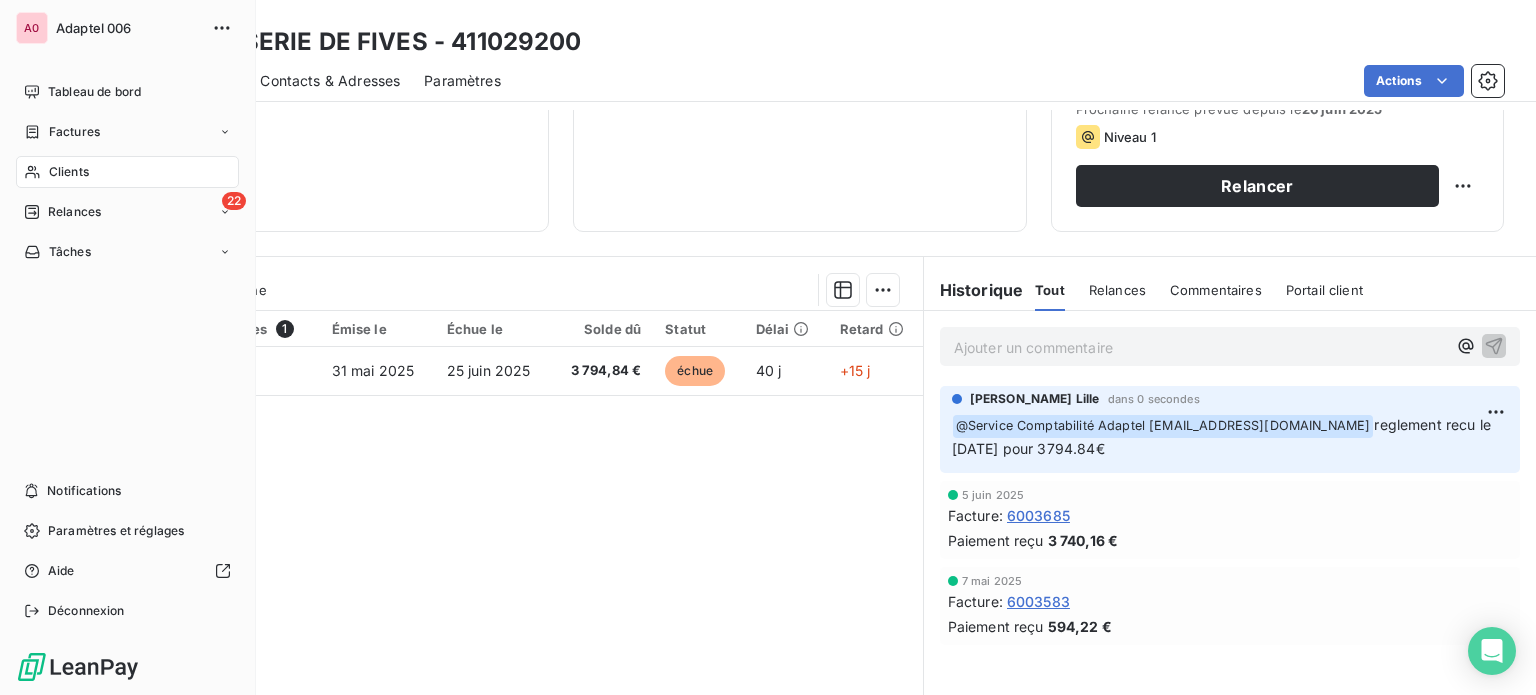 click on "Clients" at bounding box center [69, 172] 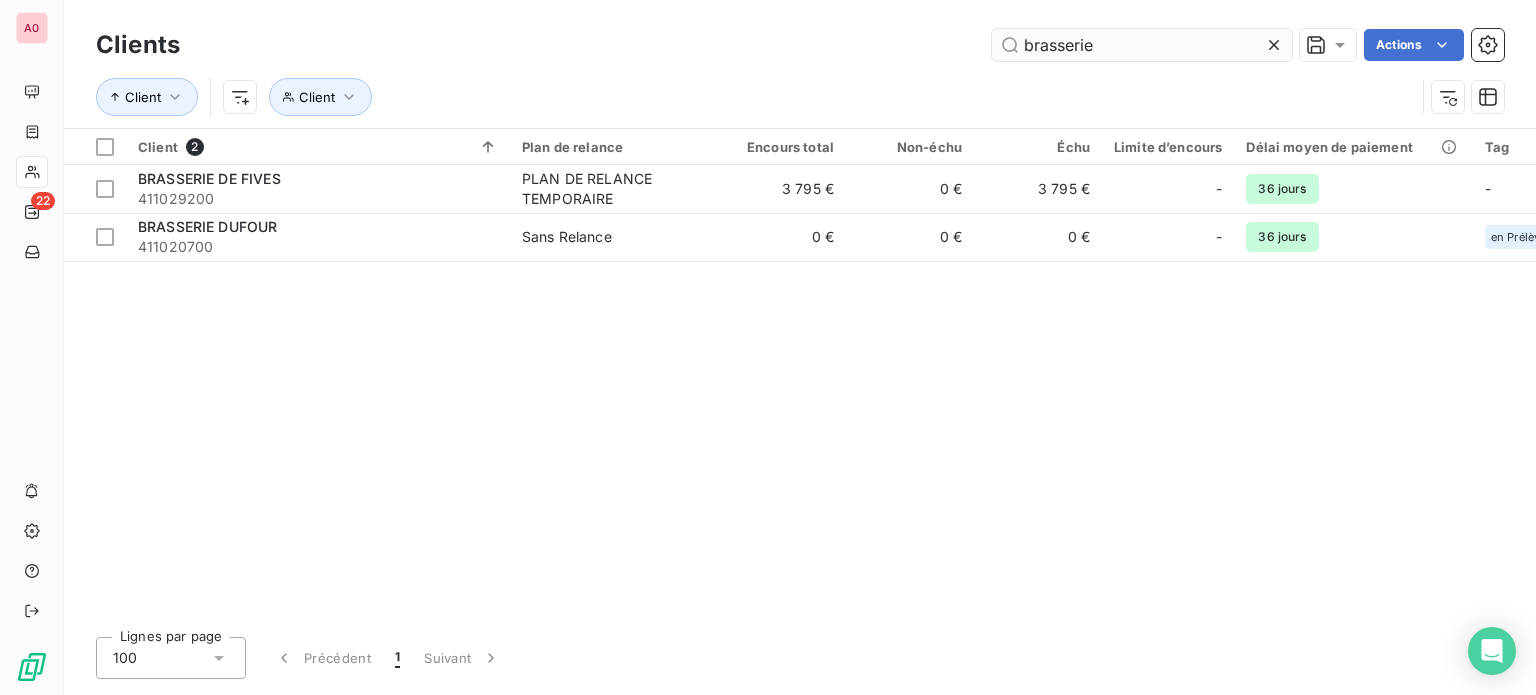 click on "brasserie" at bounding box center (1142, 45) 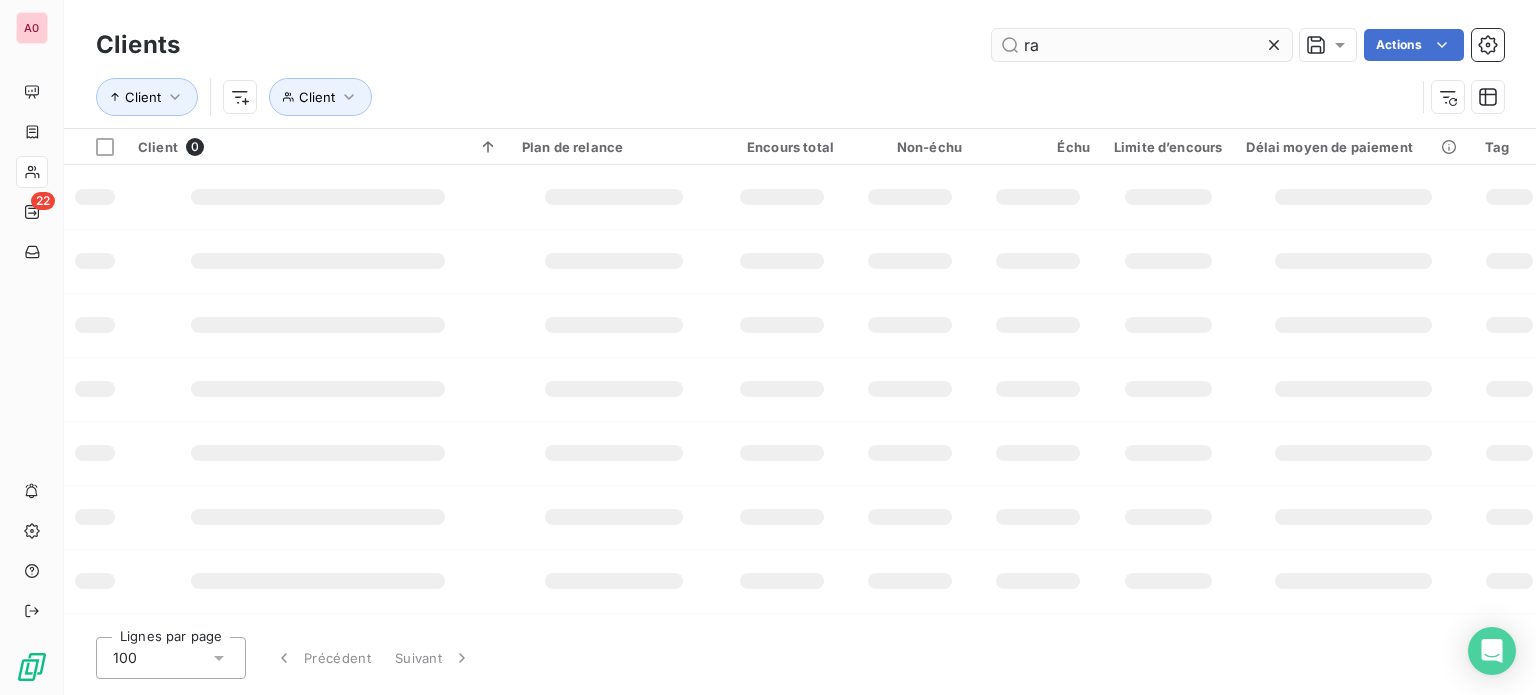 type on "r" 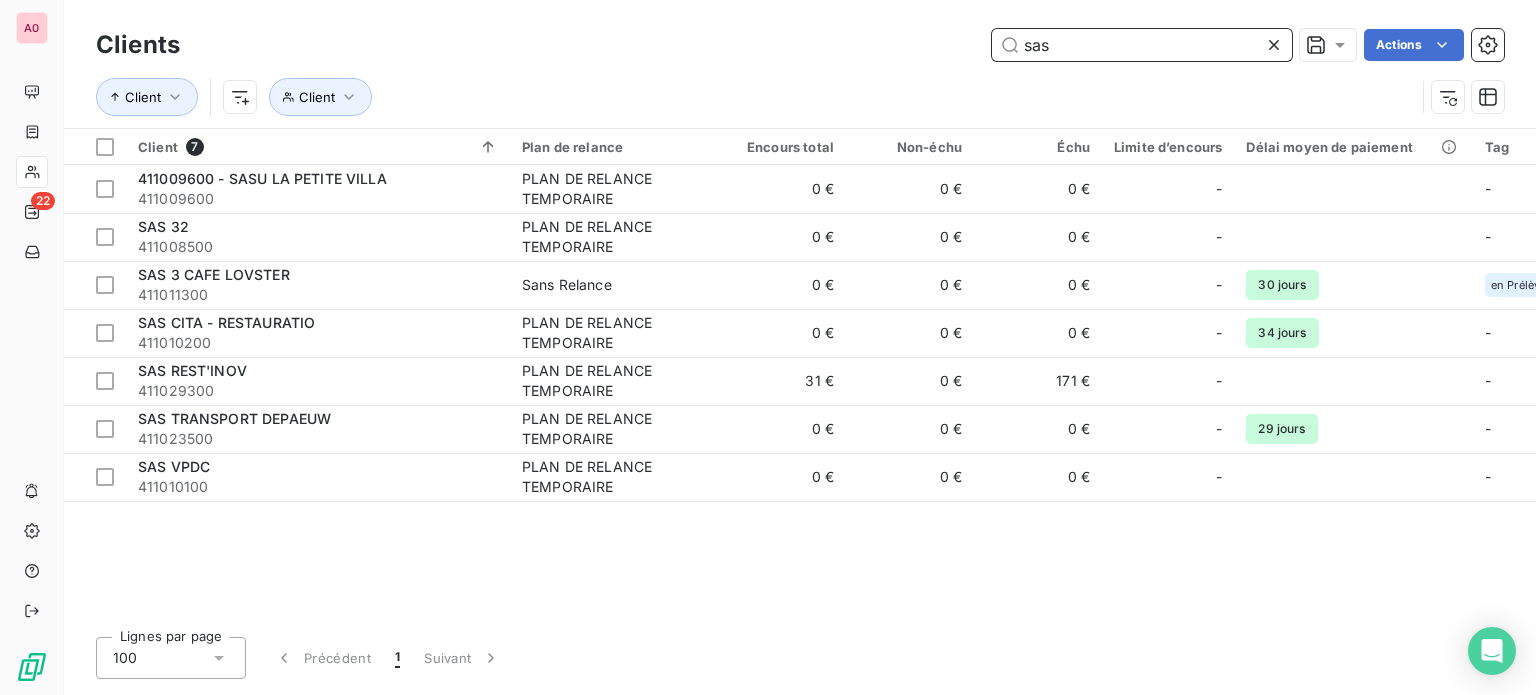 click on "sas" at bounding box center [1142, 45] 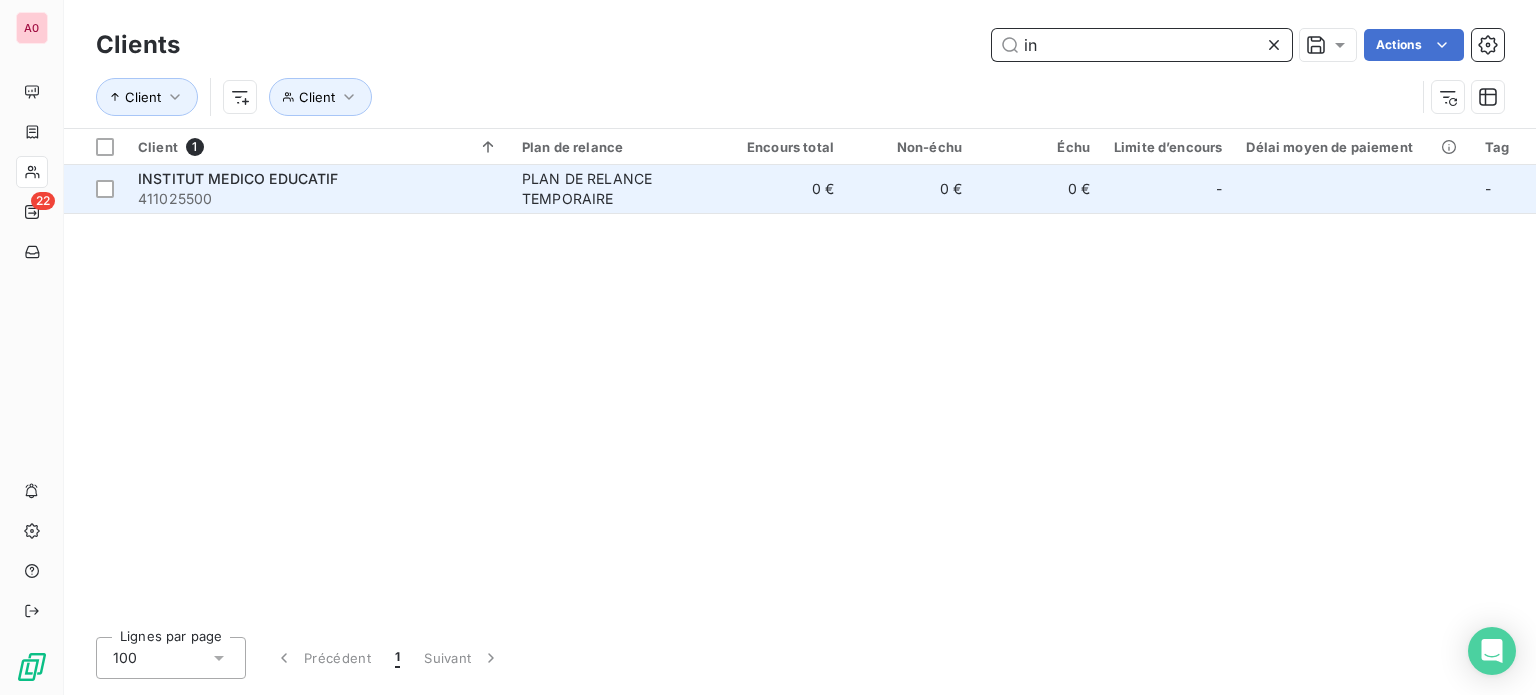 type on "i" 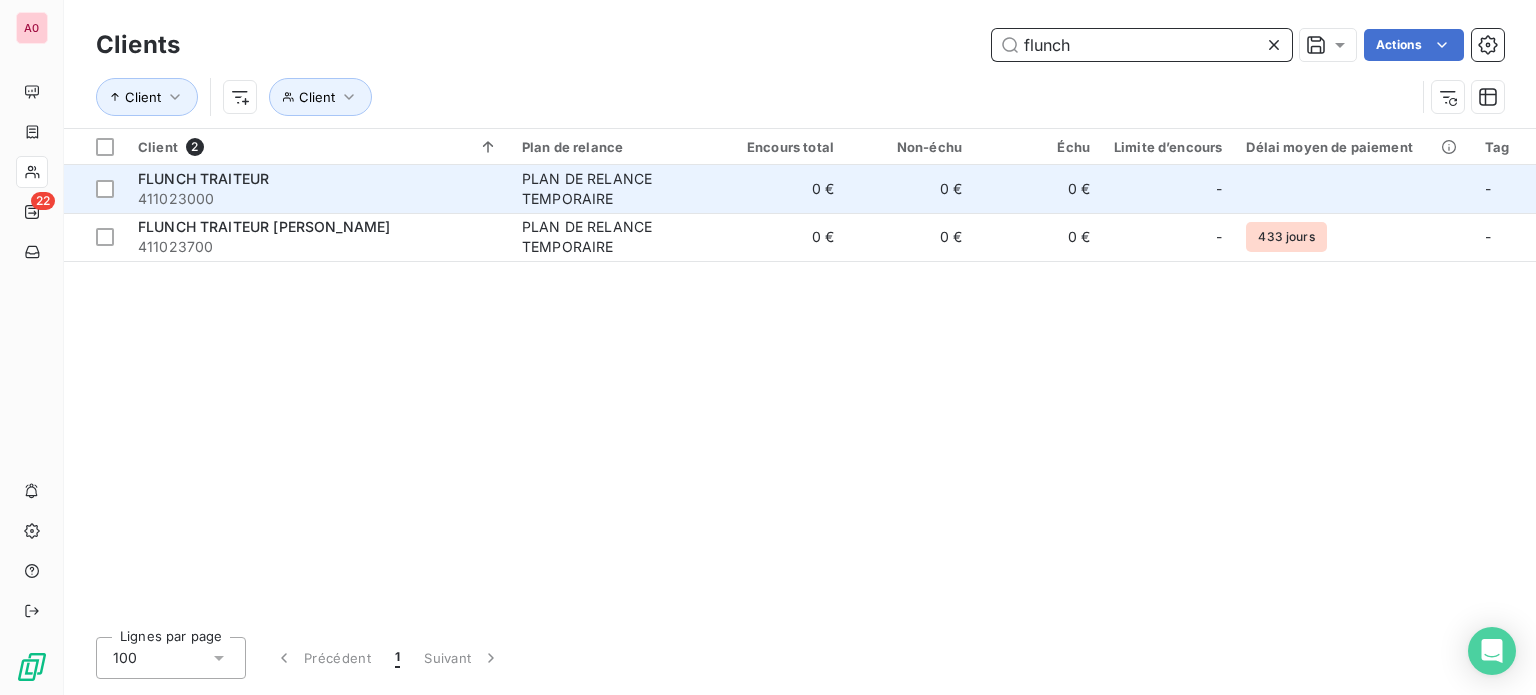 type on "flunch" 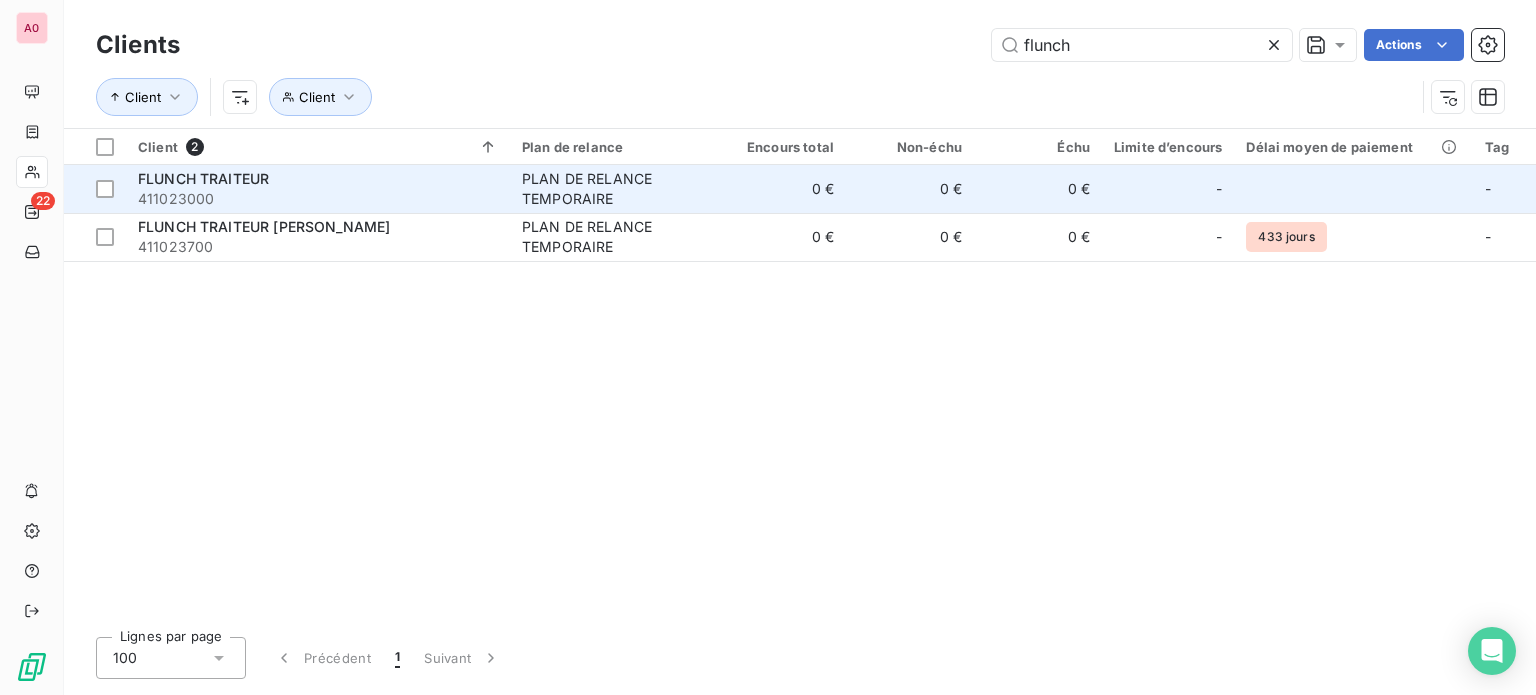 click on "411023000" at bounding box center [318, 199] 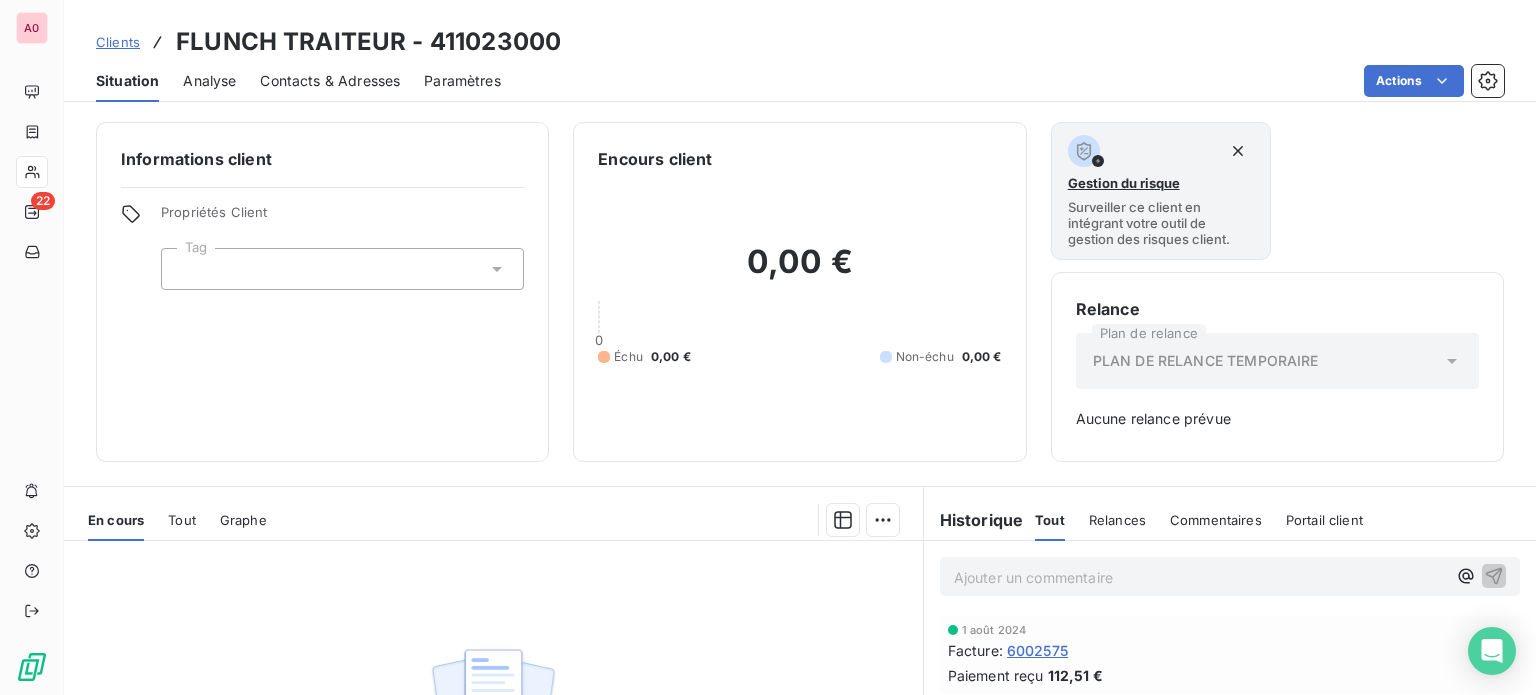 scroll, scrollTop: 100, scrollLeft: 0, axis: vertical 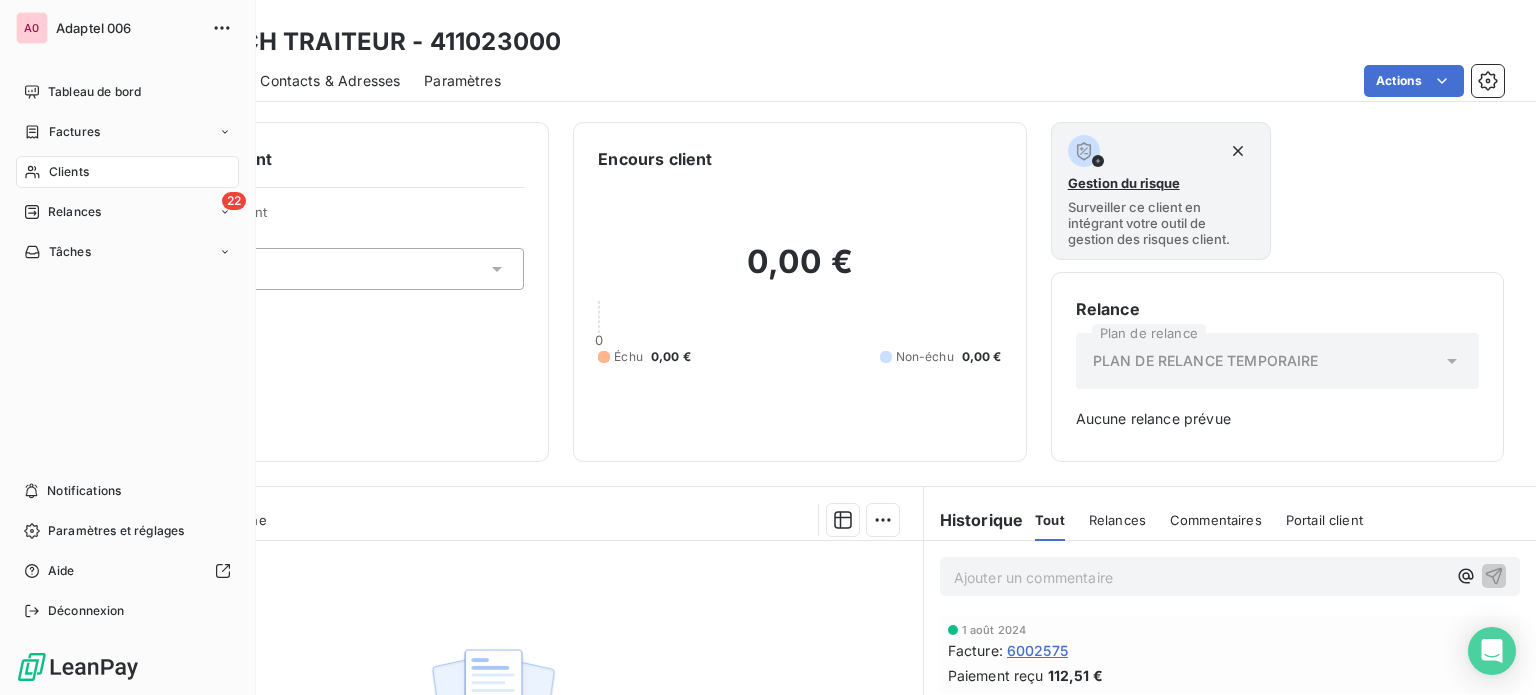 click on "Clients" at bounding box center (69, 172) 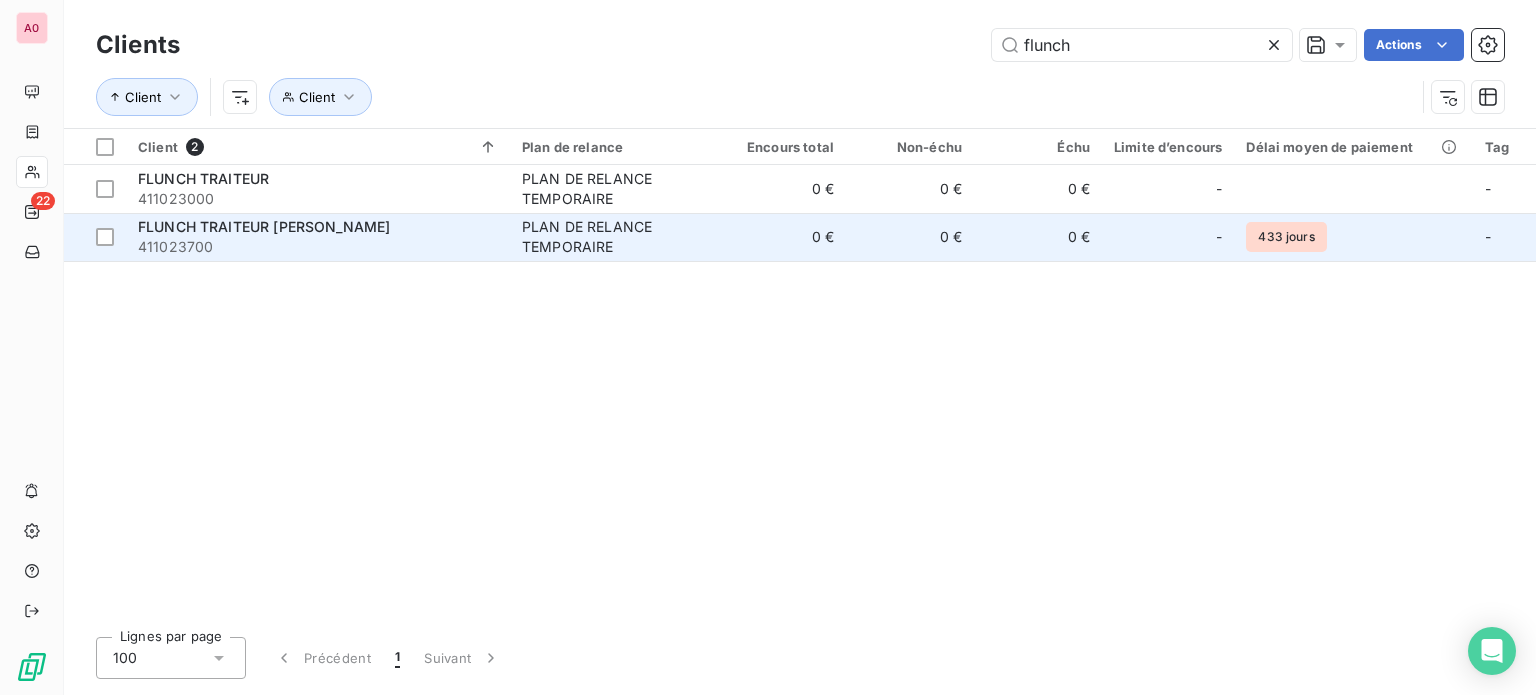 click on "411023700" at bounding box center (318, 247) 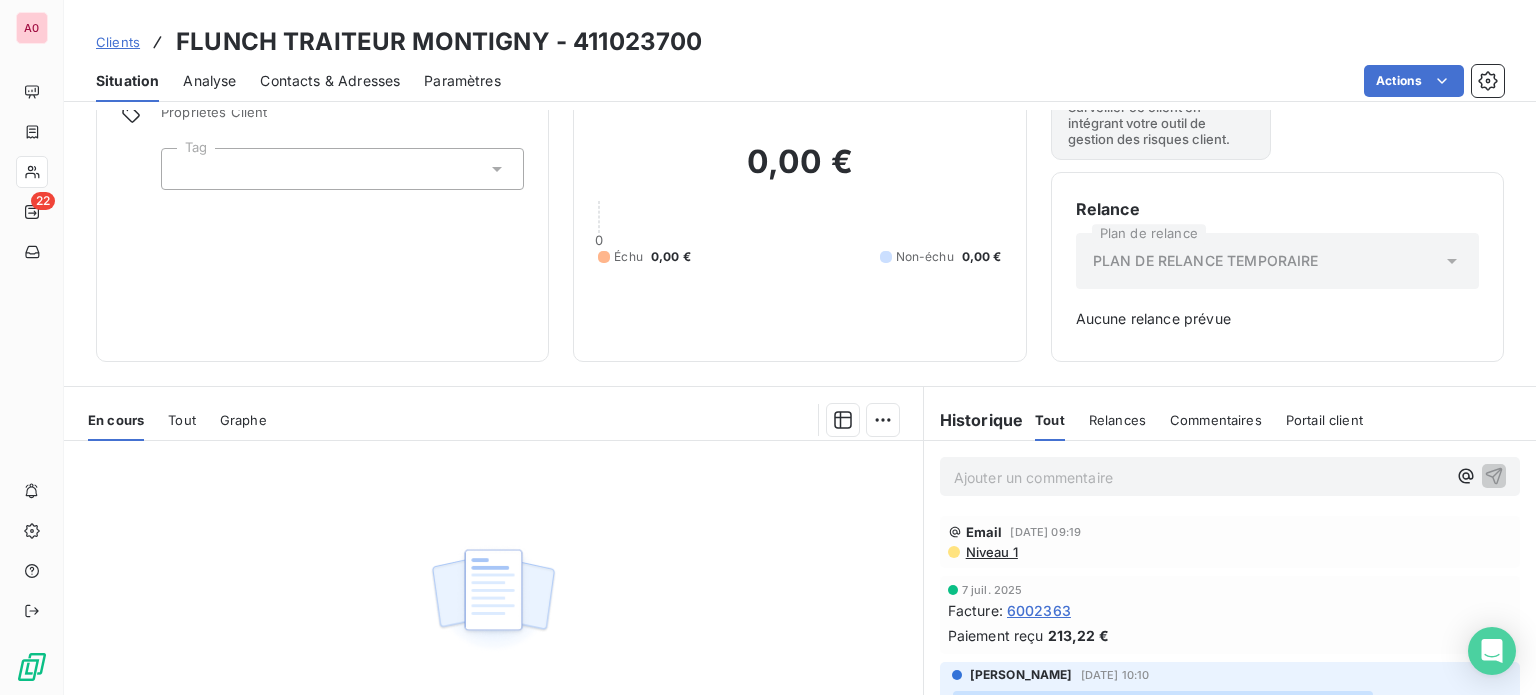 scroll, scrollTop: 0, scrollLeft: 0, axis: both 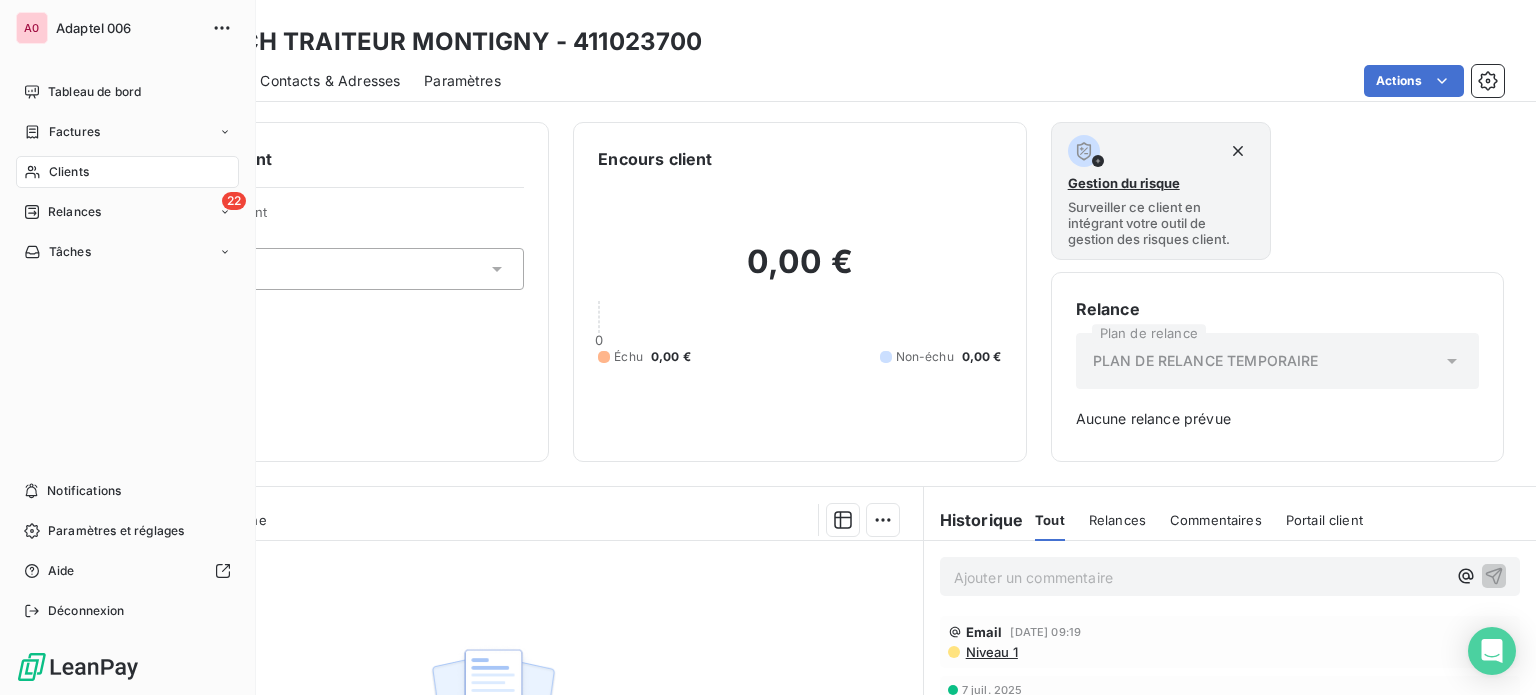 click on "Clients" at bounding box center [69, 172] 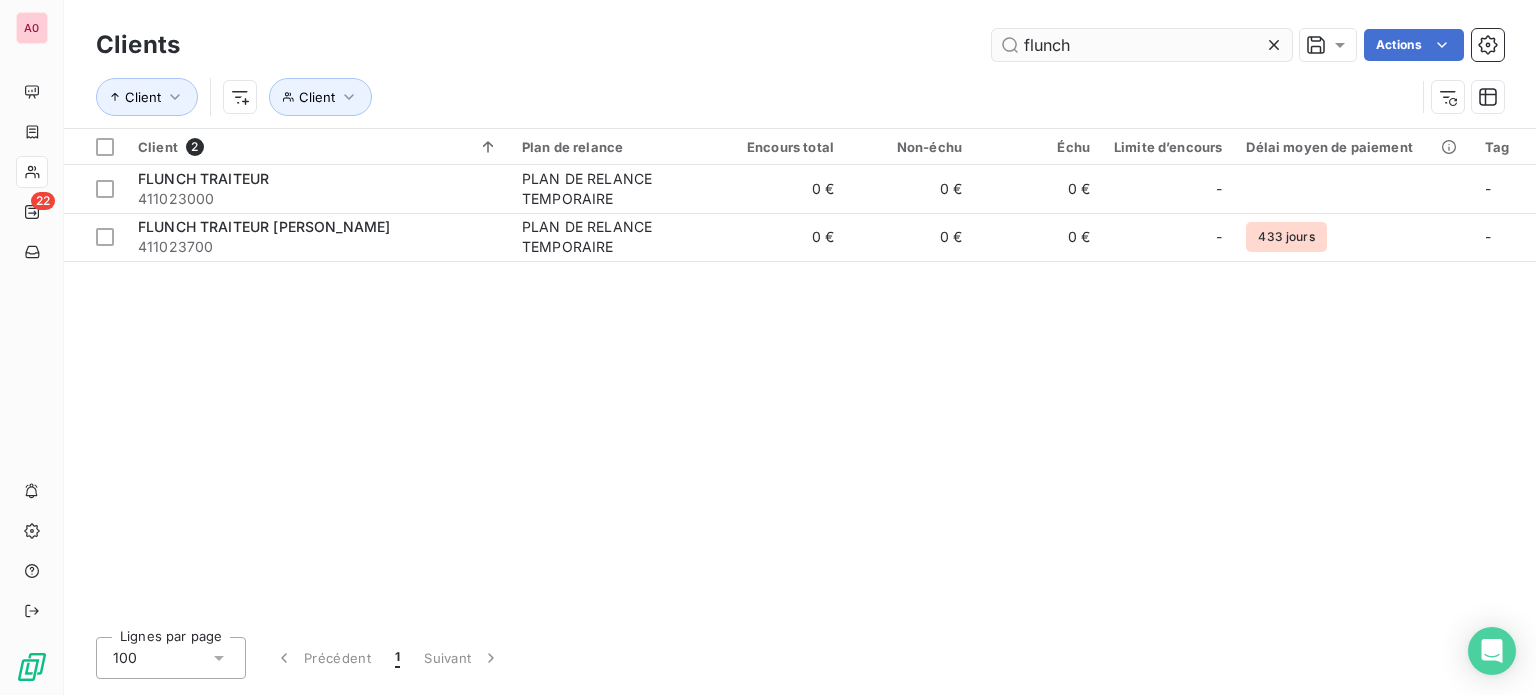 click on "flunch" at bounding box center [1142, 45] 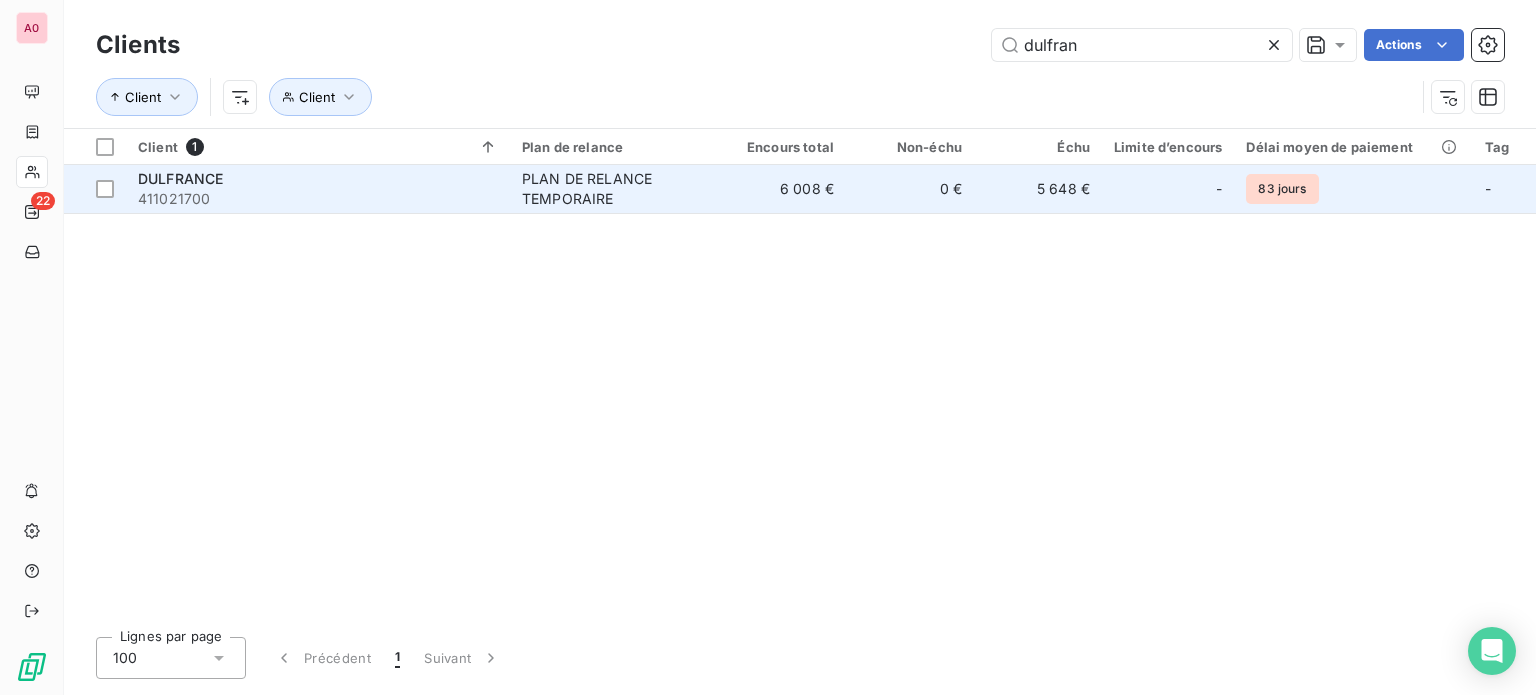 type on "dulfran" 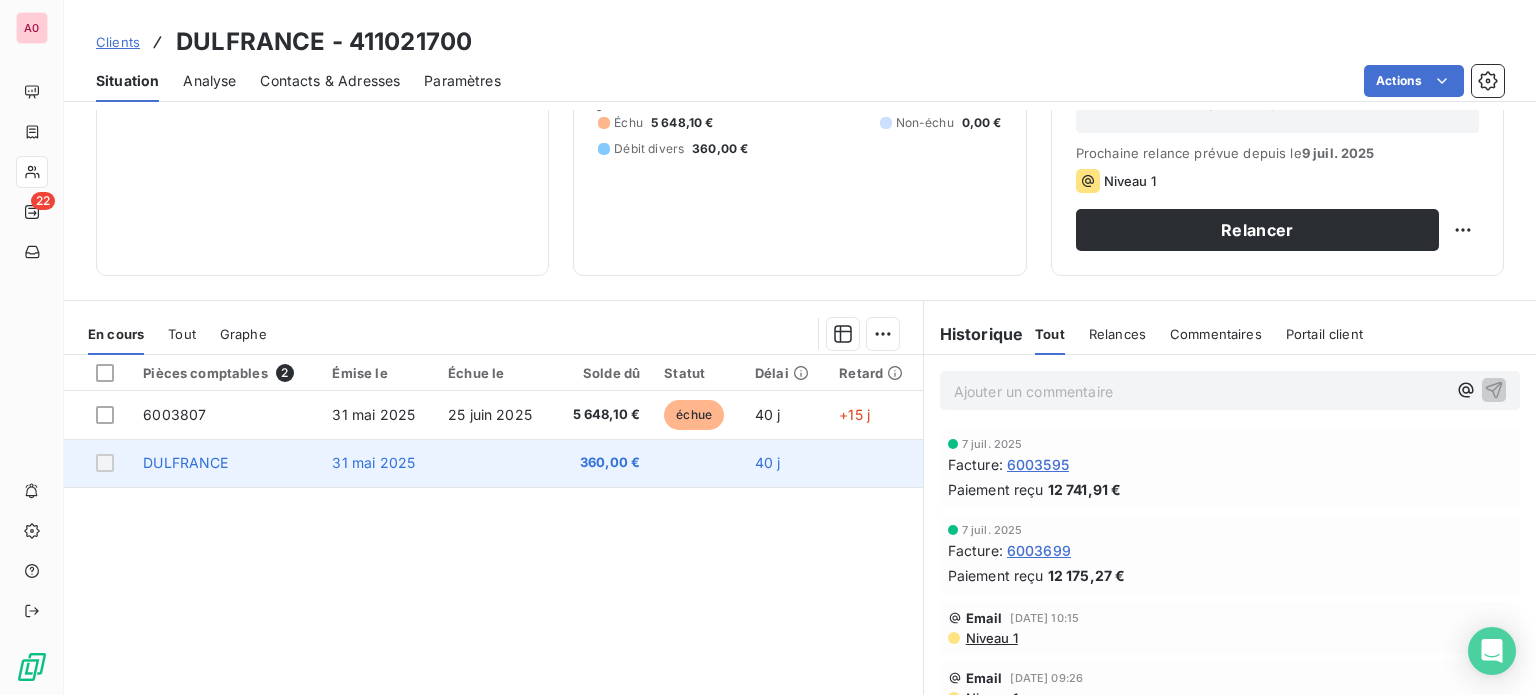 scroll, scrollTop: 300, scrollLeft: 0, axis: vertical 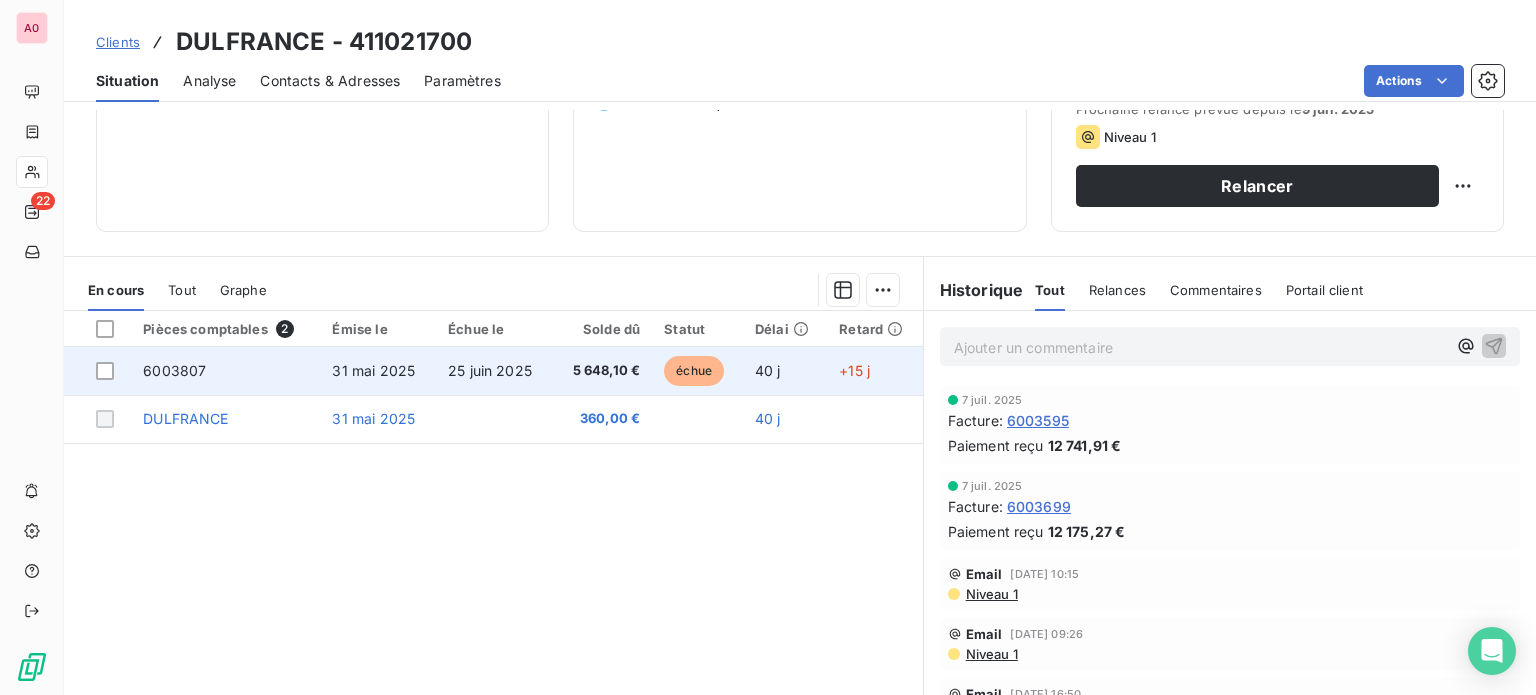 click on "5 648,10 €" at bounding box center [602, 371] 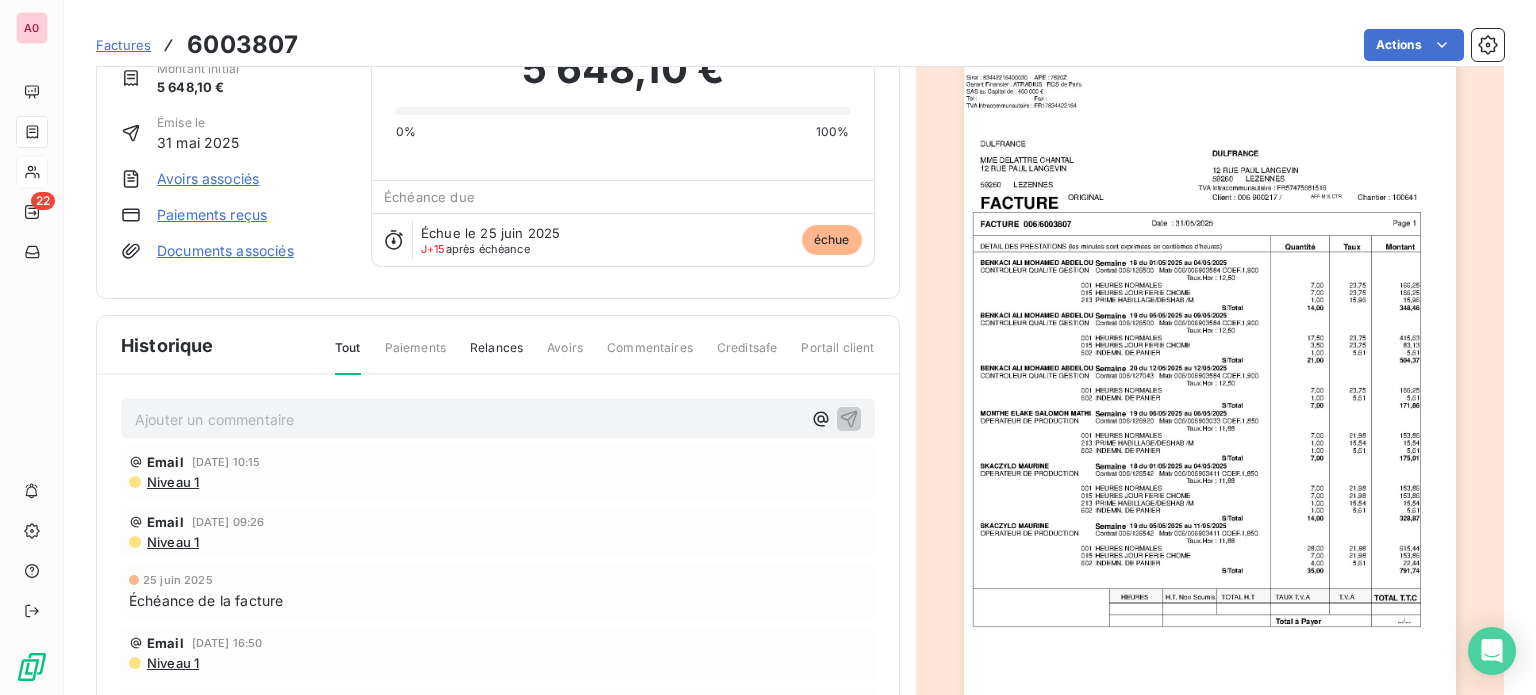 scroll, scrollTop: 0, scrollLeft: 0, axis: both 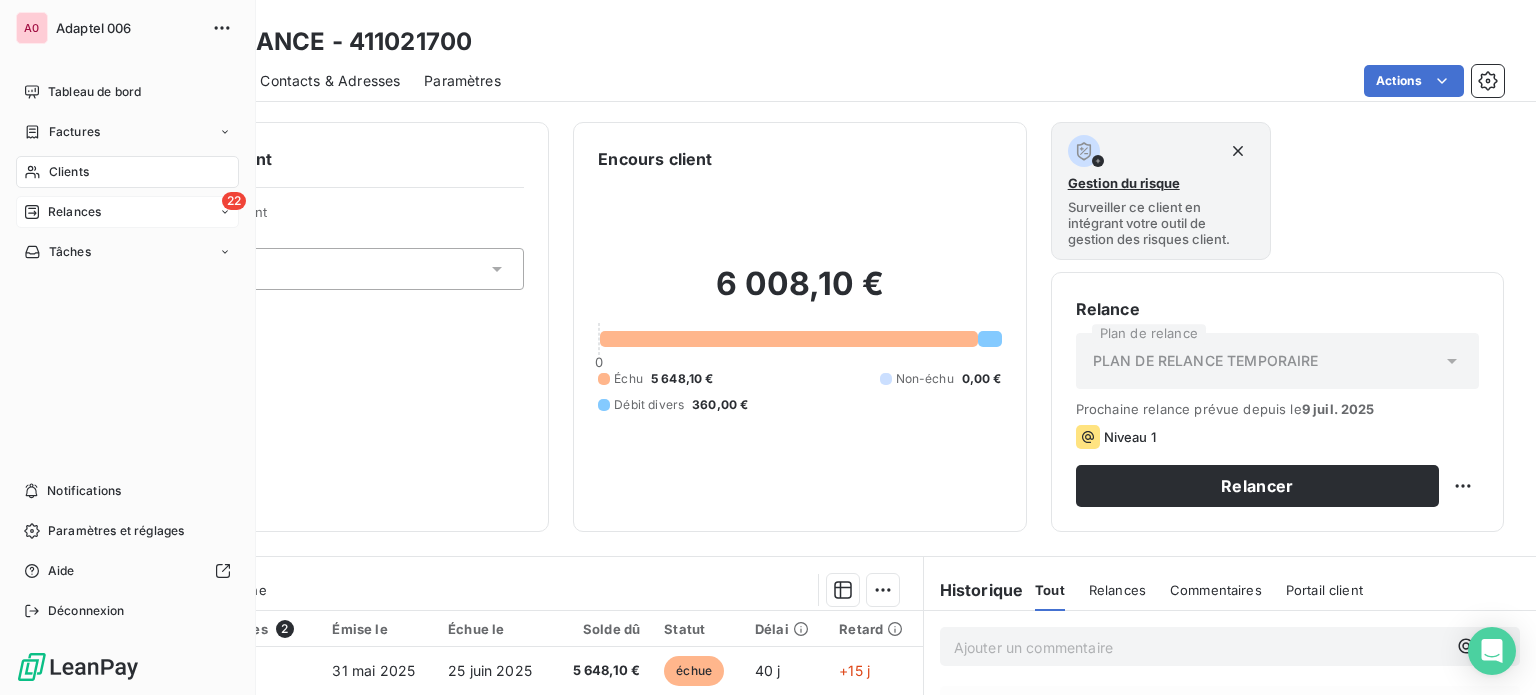 click on "Relances" at bounding box center (74, 212) 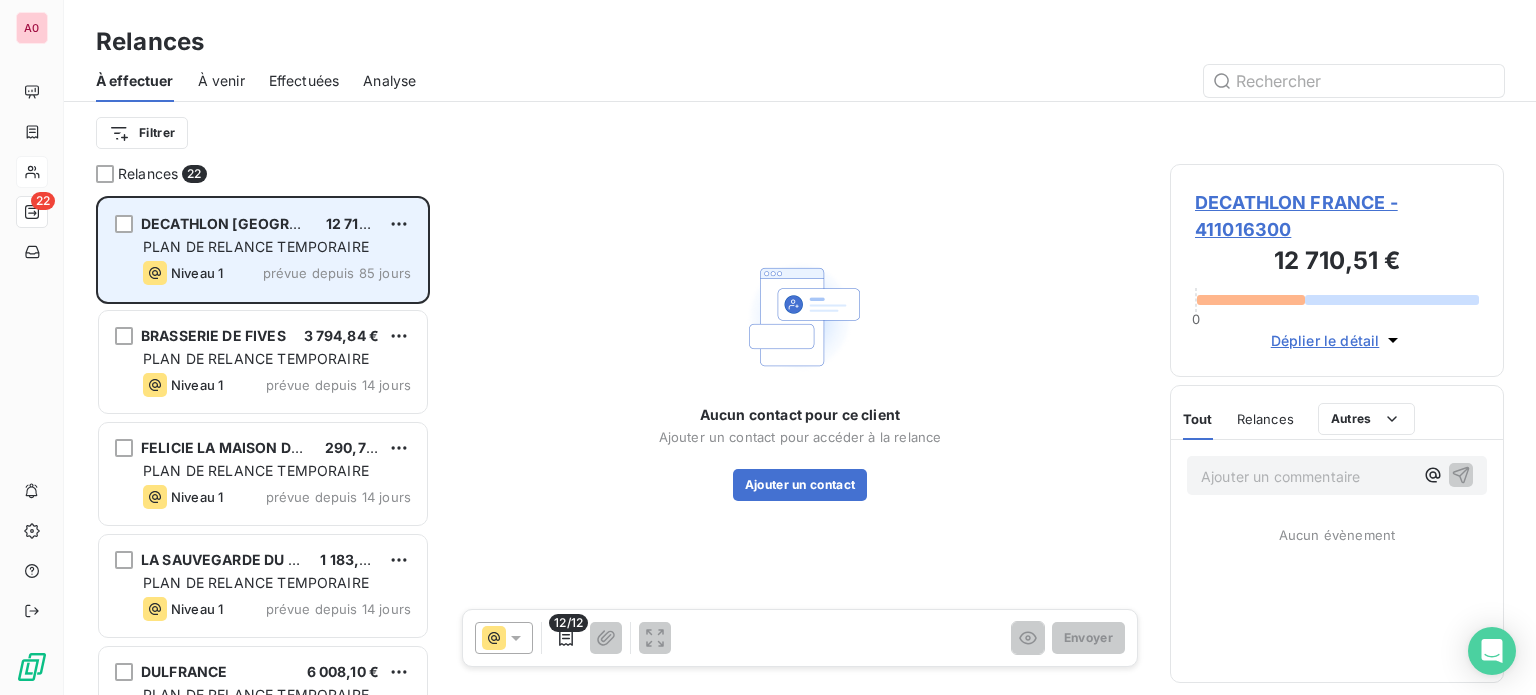 scroll, scrollTop: 16, scrollLeft: 16, axis: both 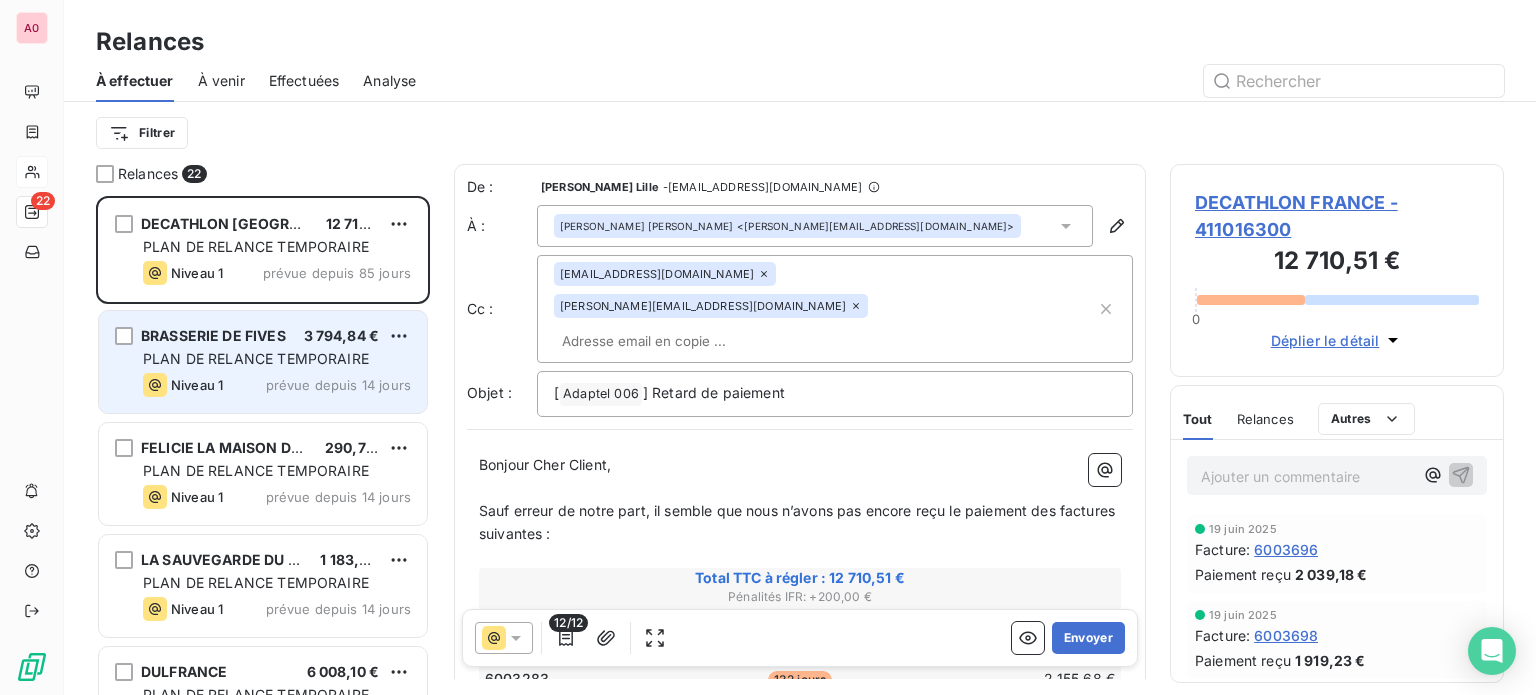 click on "PLAN DE RELANCE TEMPORAIRE" at bounding box center [256, 358] 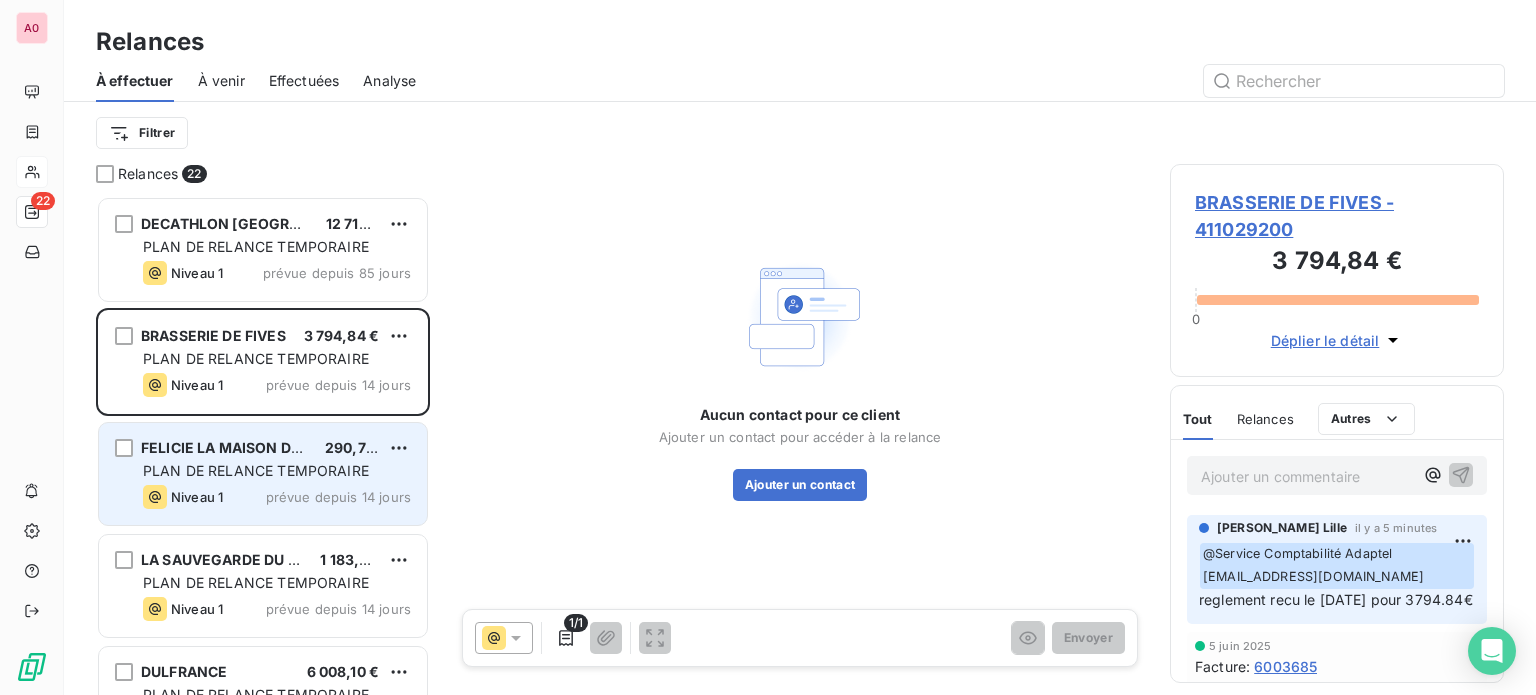 click on "FELICIE LA MAISON DES BIE 290,77 € PLAN DE RELANCE TEMPORAIRE Niveau 1 prévue depuis 14 jours" at bounding box center (263, 474) 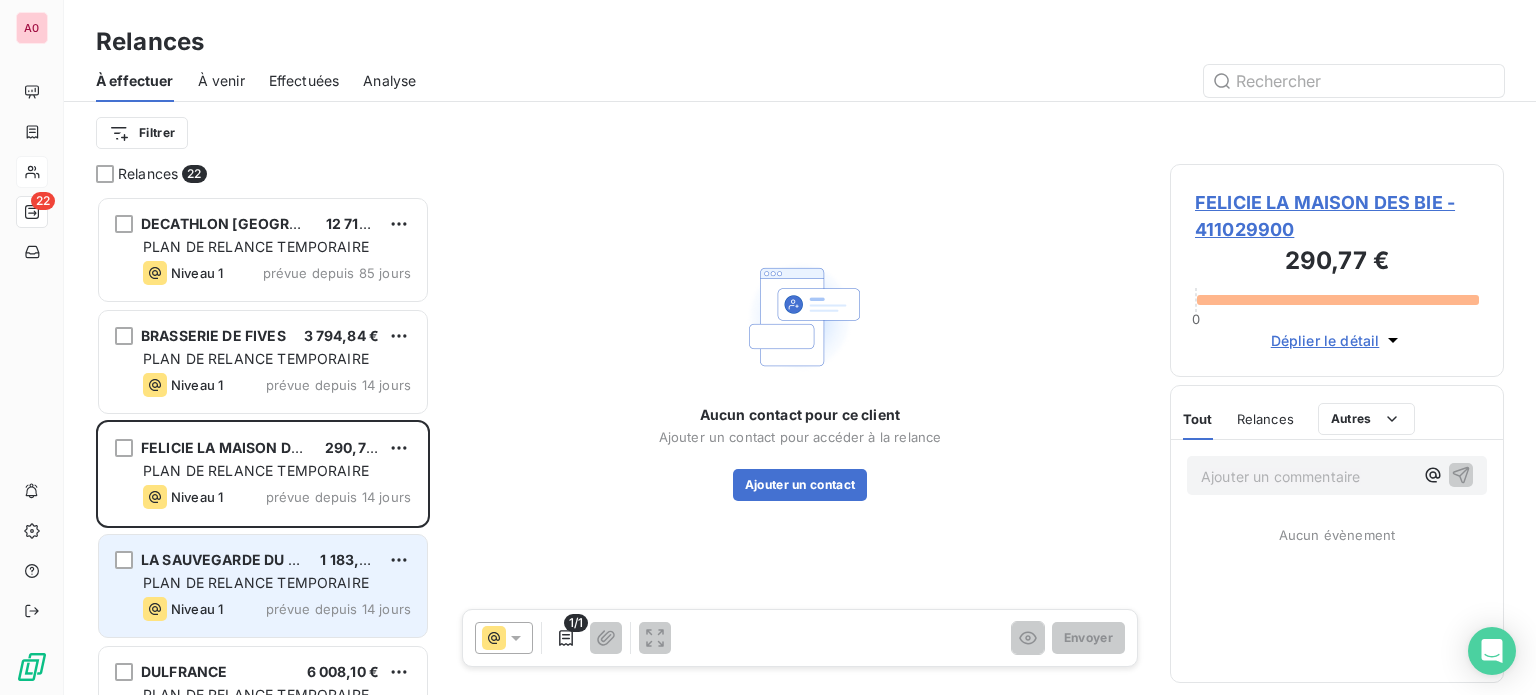 click on "LA SAUVEGARDE DU NORD" at bounding box center (235, 559) 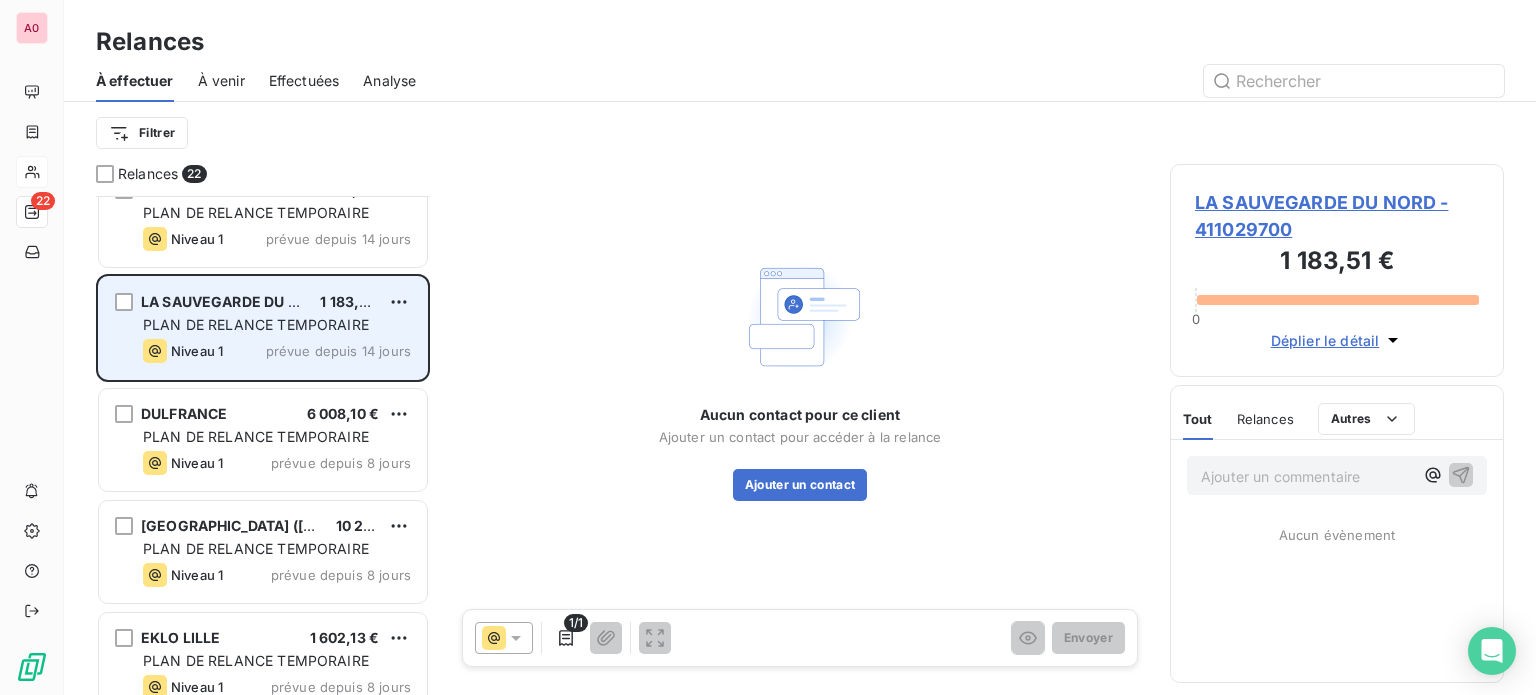 scroll, scrollTop: 300, scrollLeft: 0, axis: vertical 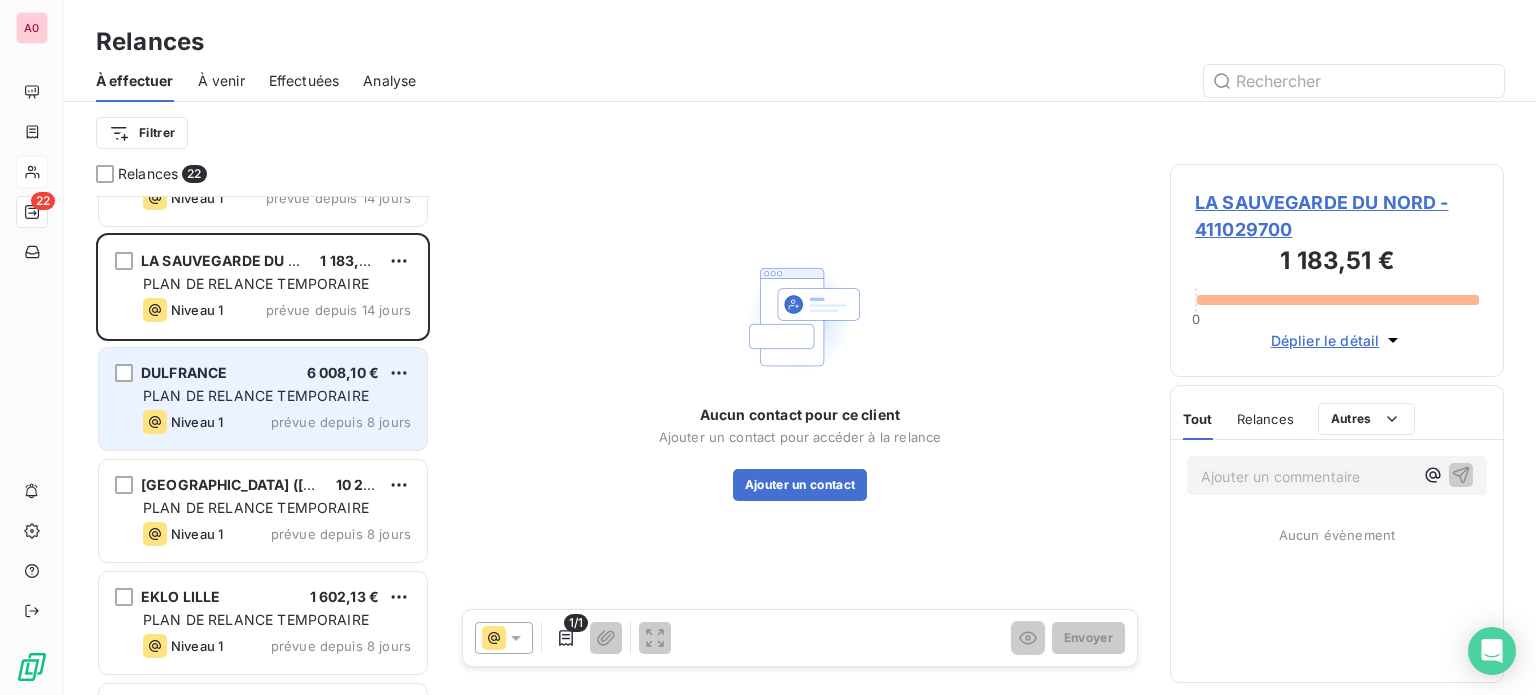 click on "PLAN DE RELANCE TEMPORAIRE" at bounding box center [256, 395] 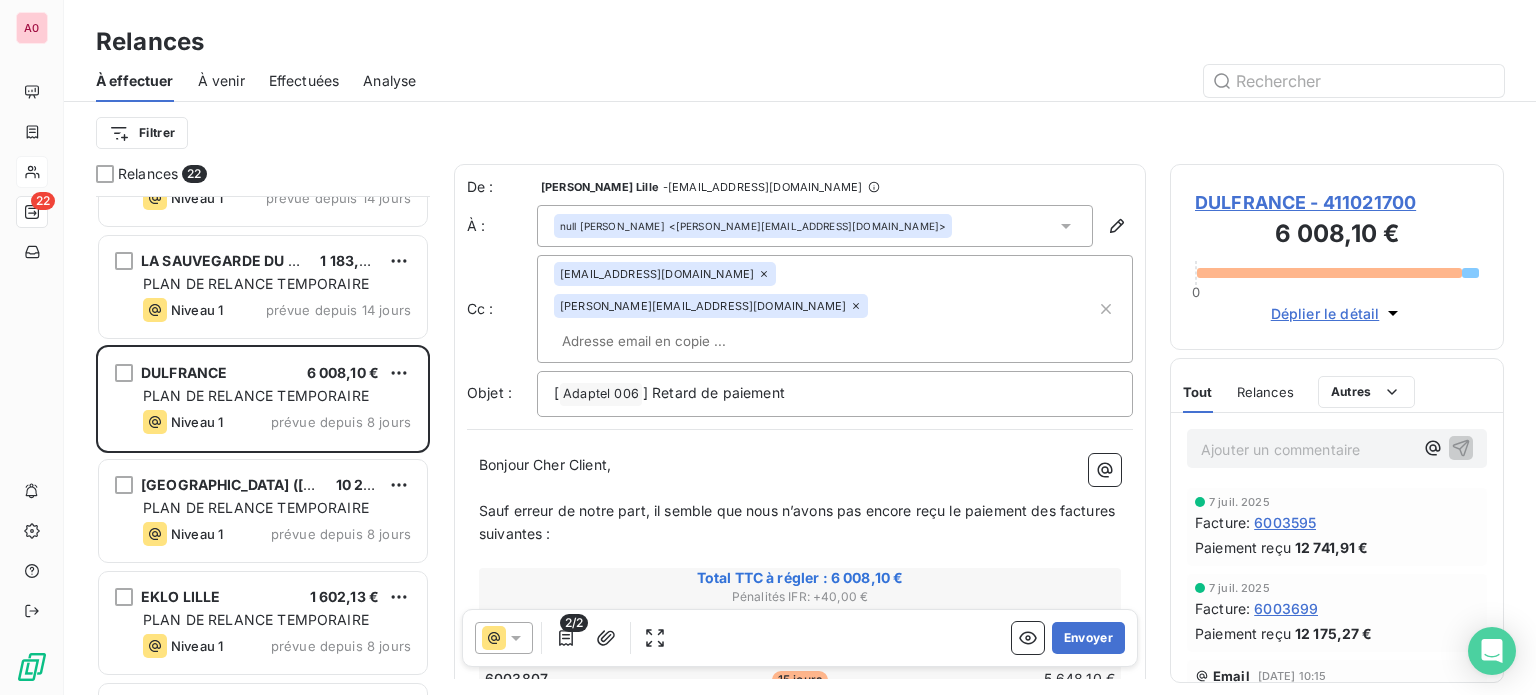 click 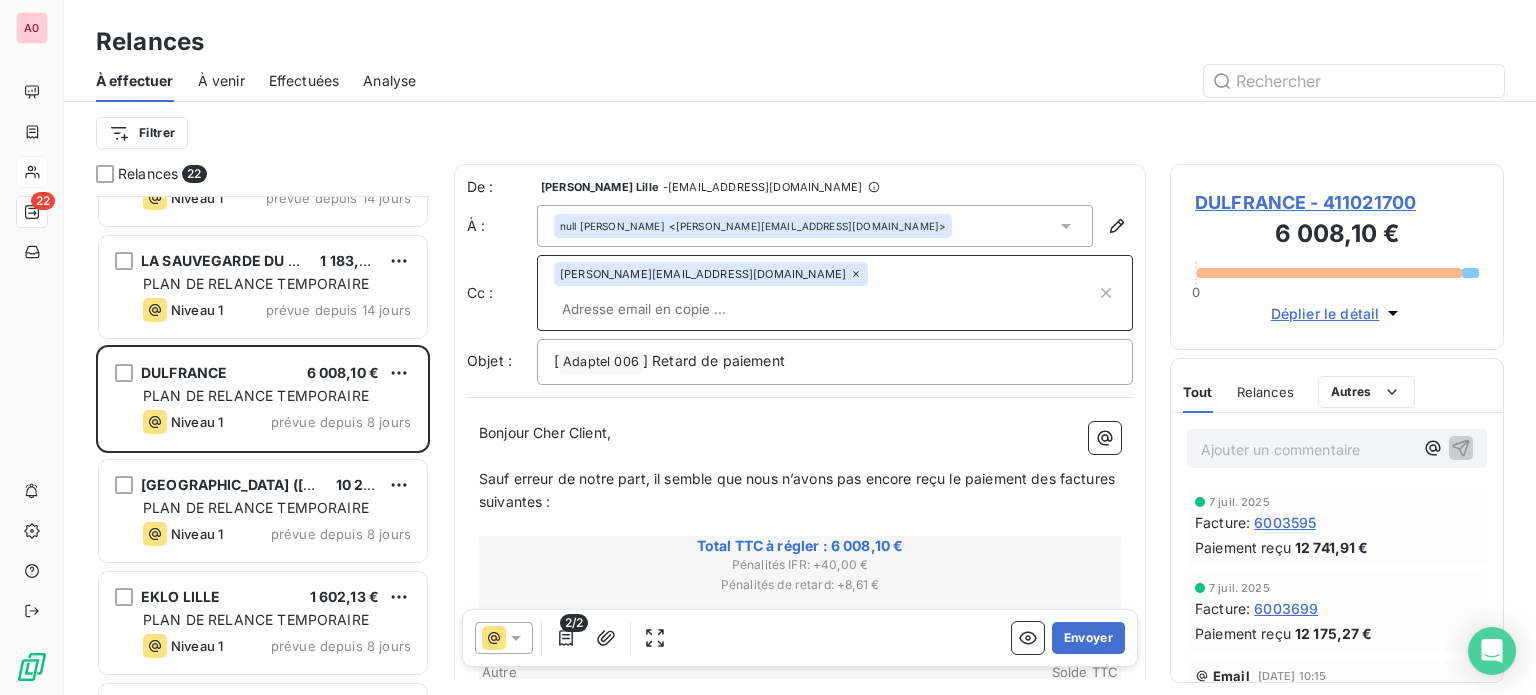 click 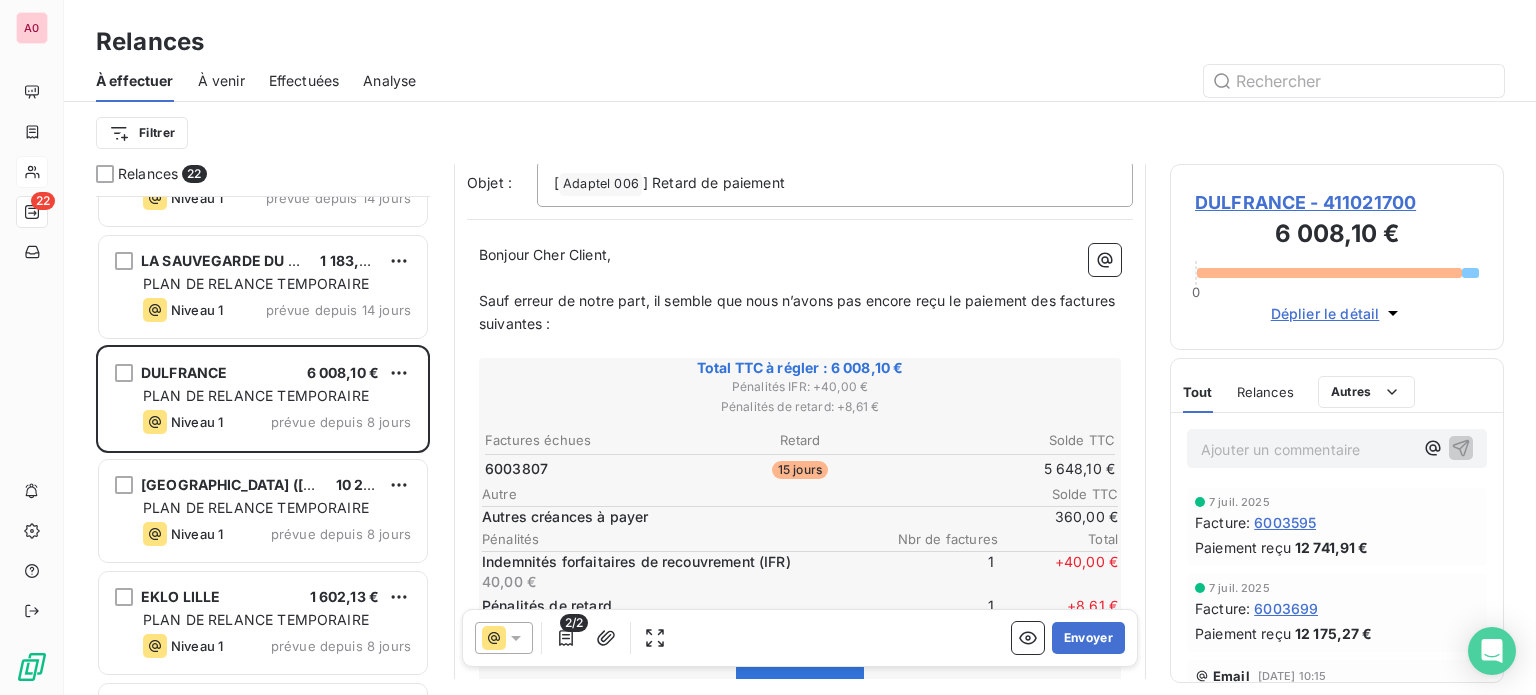 scroll, scrollTop: 0, scrollLeft: 0, axis: both 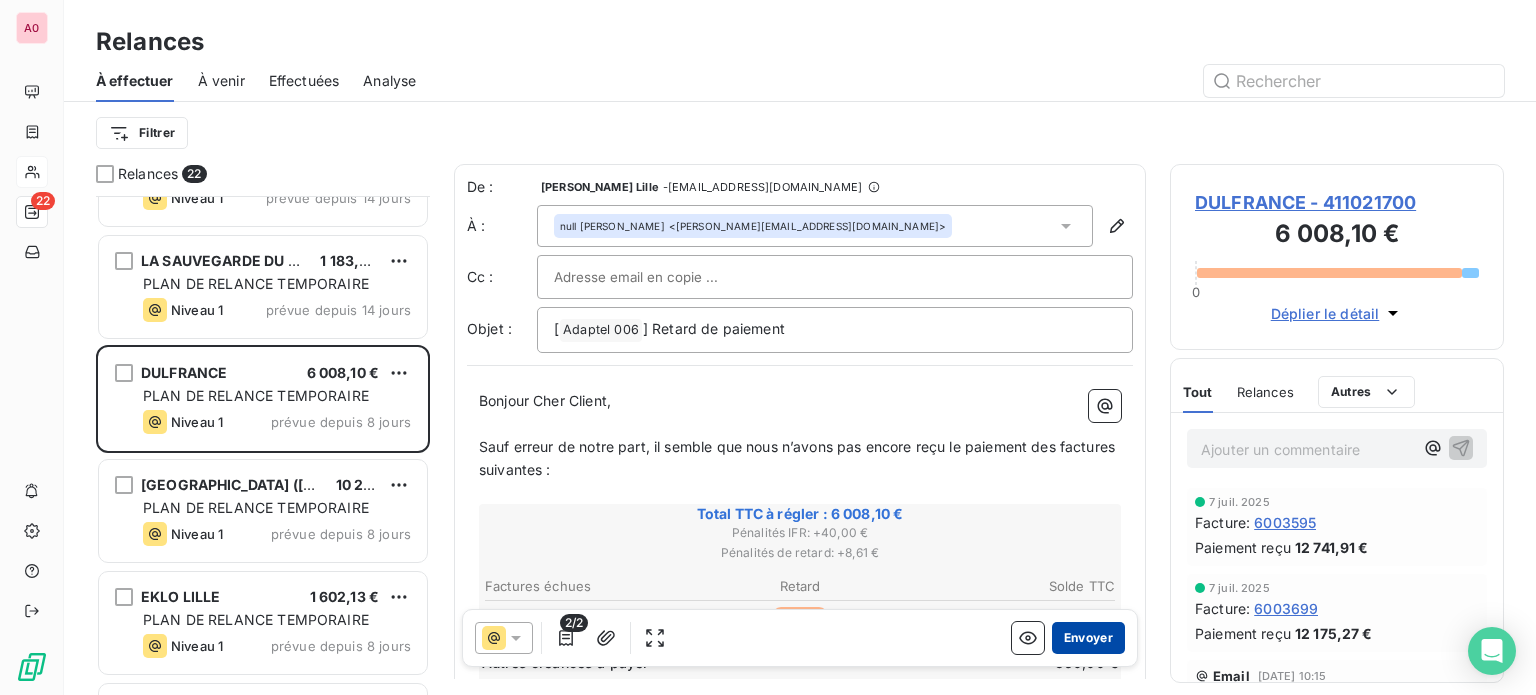click on "Envoyer" at bounding box center [1088, 638] 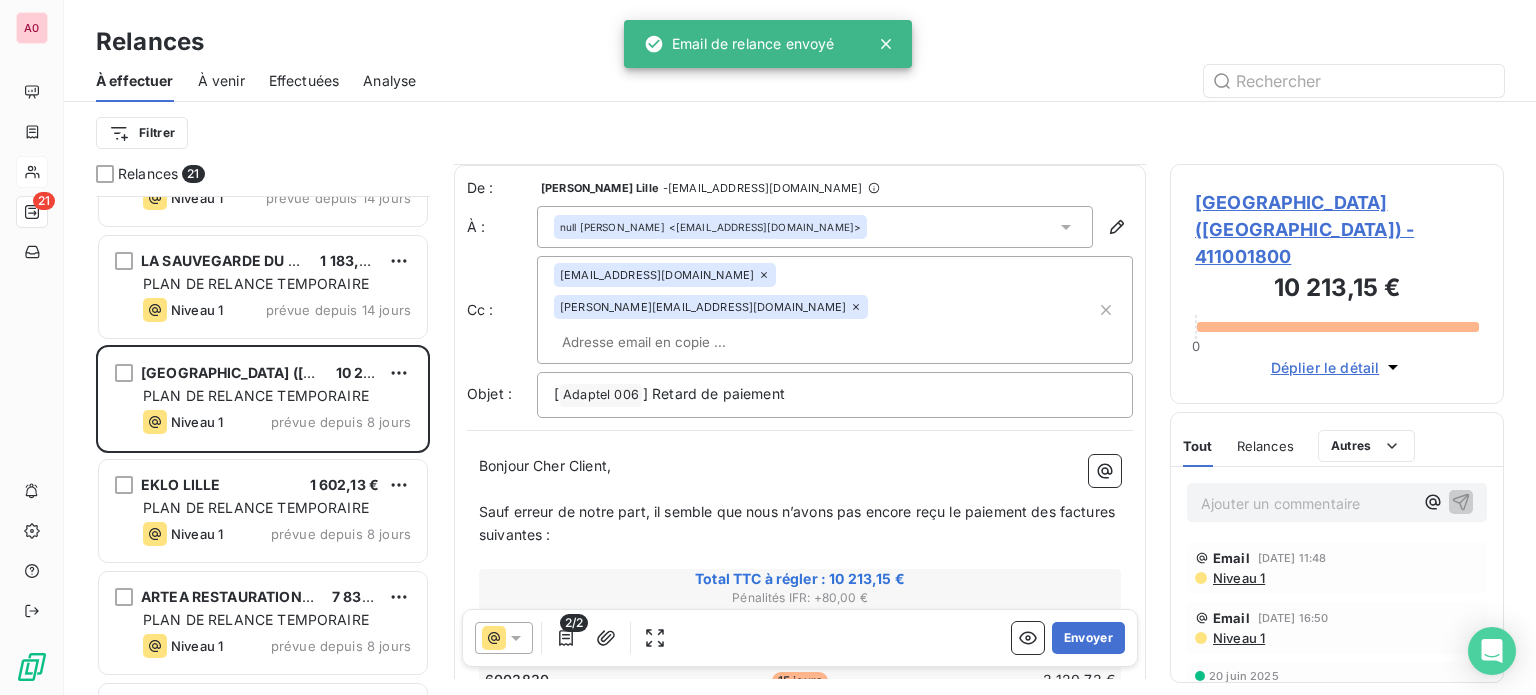 scroll, scrollTop: 100, scrollLeft: 0, axis: vertical 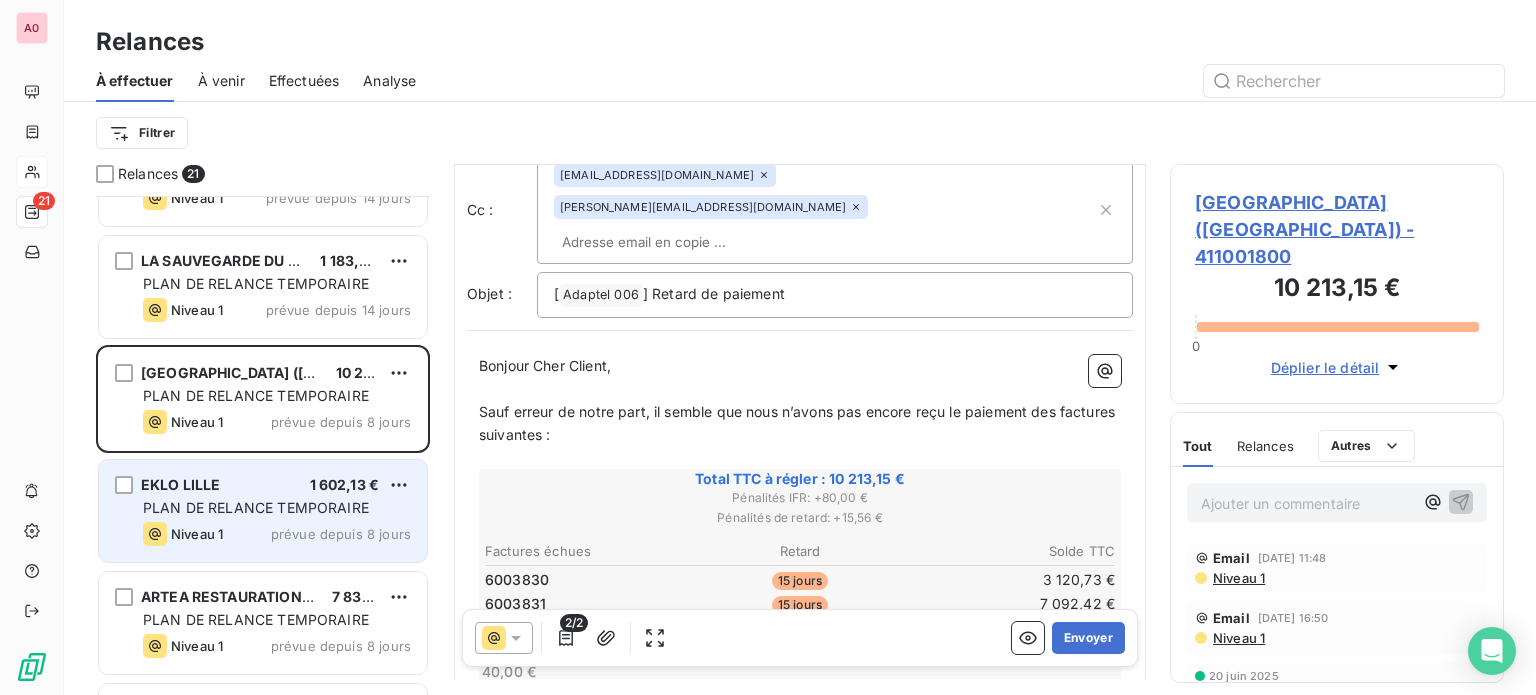 click on "EKLO LILLE 1 602,13 €" at bounding box center [277, 485] 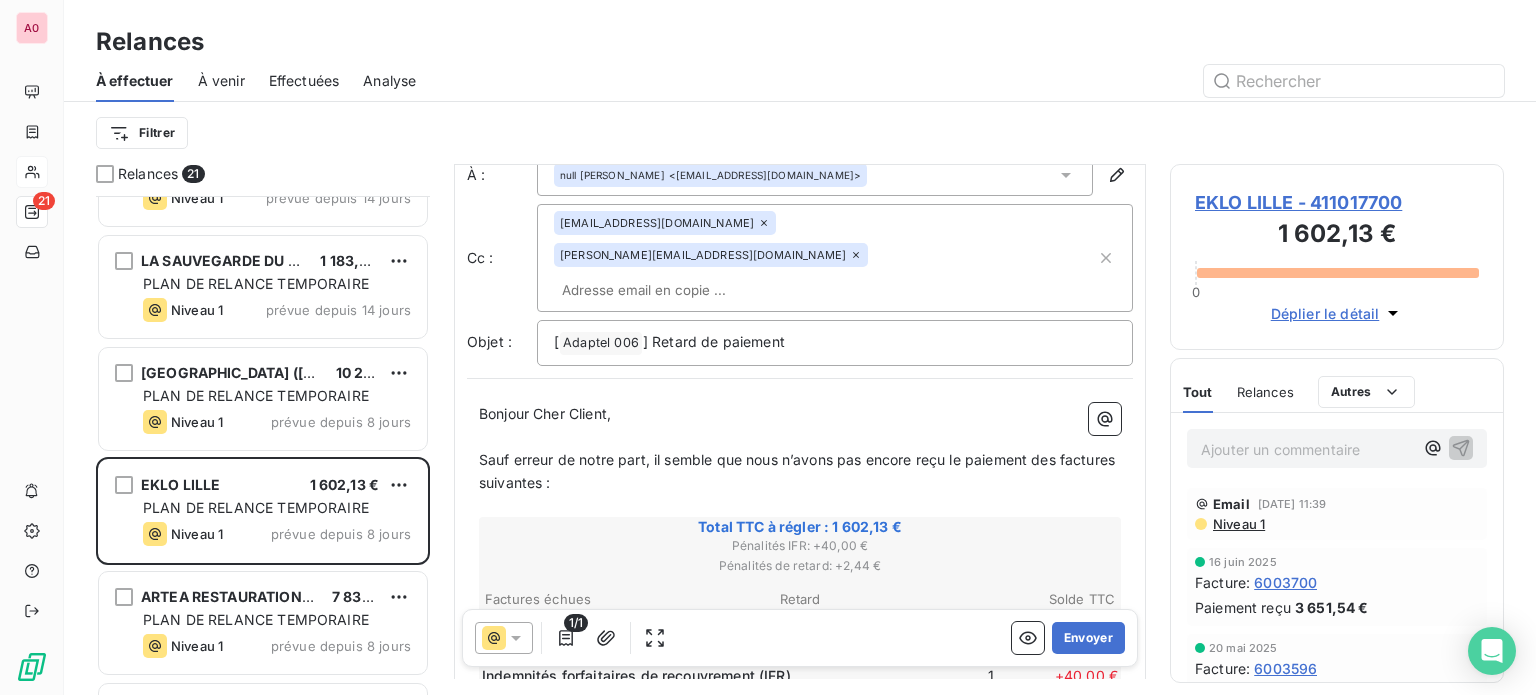 scroll, scrollTop: 100, scrollLeft: 0, axis: vertical 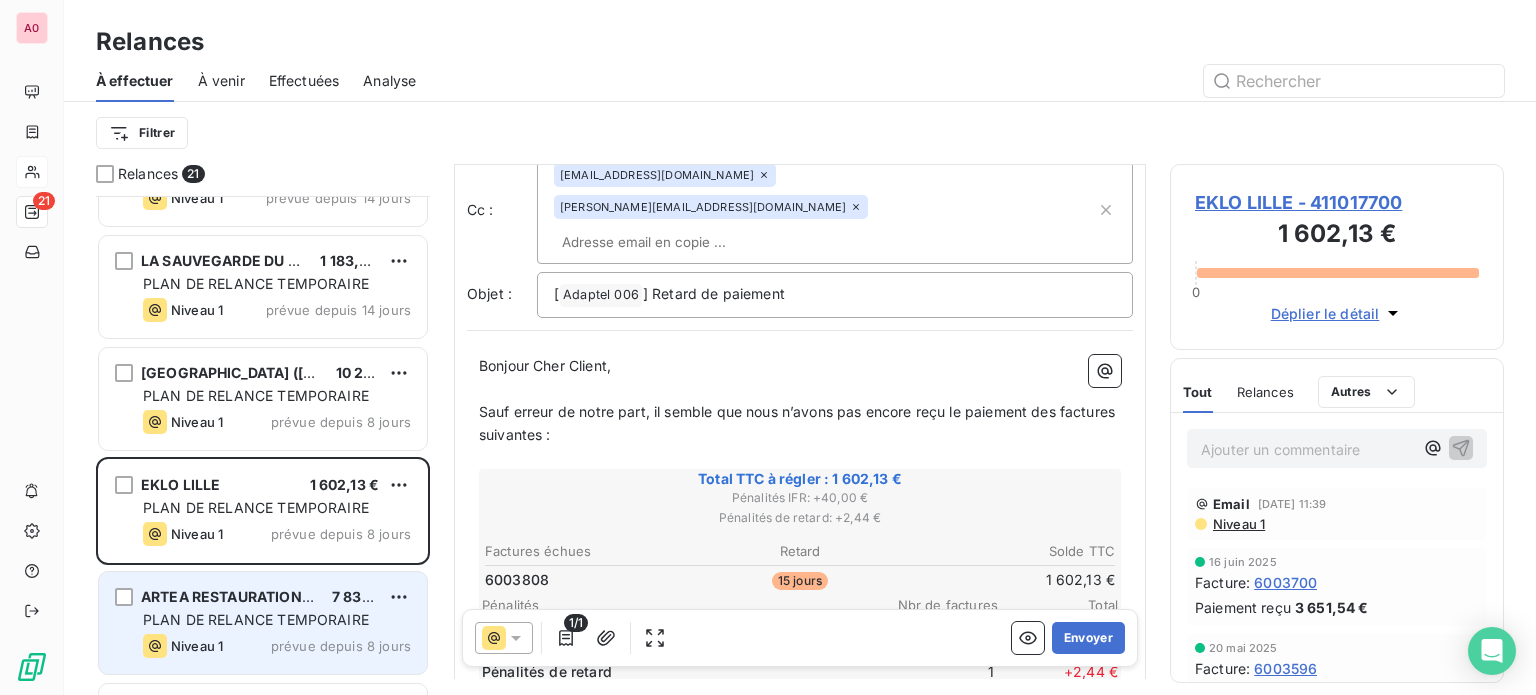 click on "ARTEA RESTAURATION ( PUREPLACES) 7 837,85 € PLAN DE RELANCE TEMPORAIRE Niveau 1 prévue depuis 8 jours" at bounding box center (263, 623) 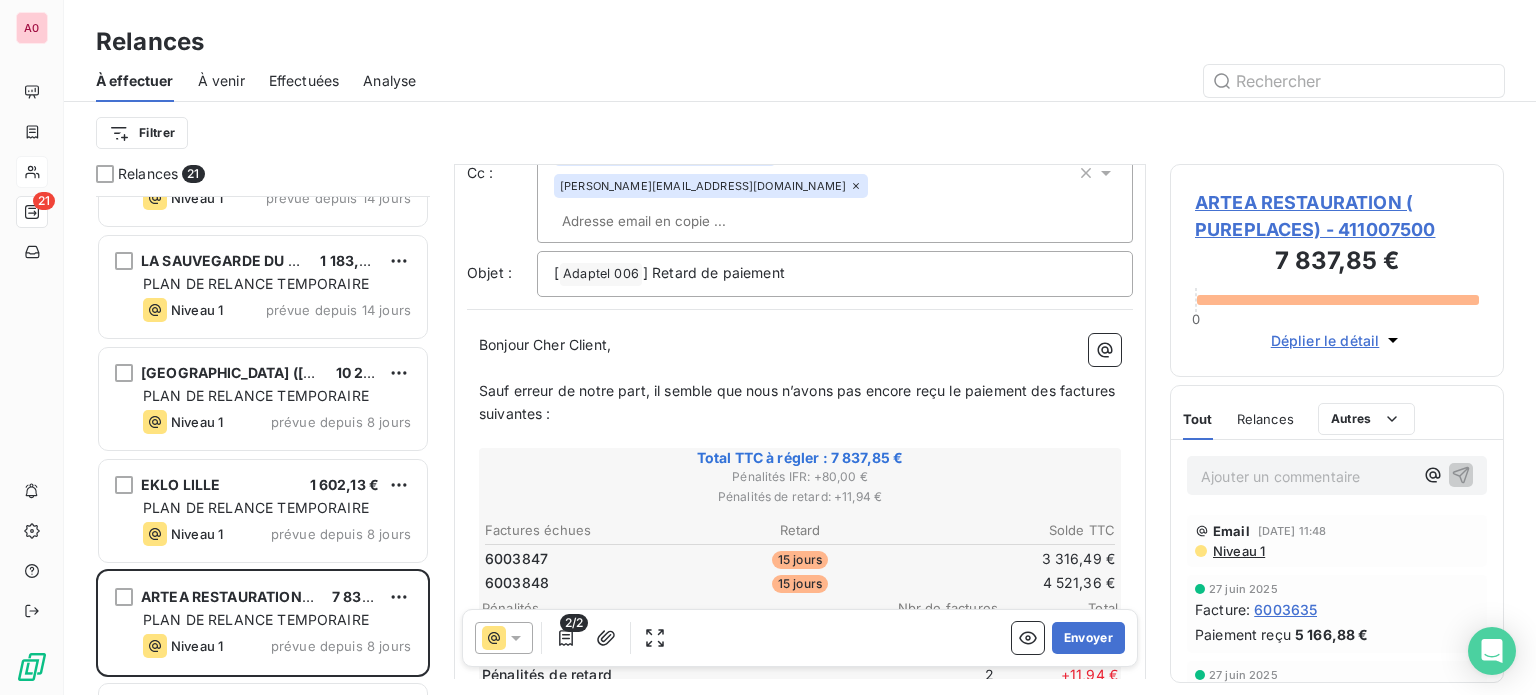 scroll, scrollTop: 200, scrollLeft: 0, axis: vertical 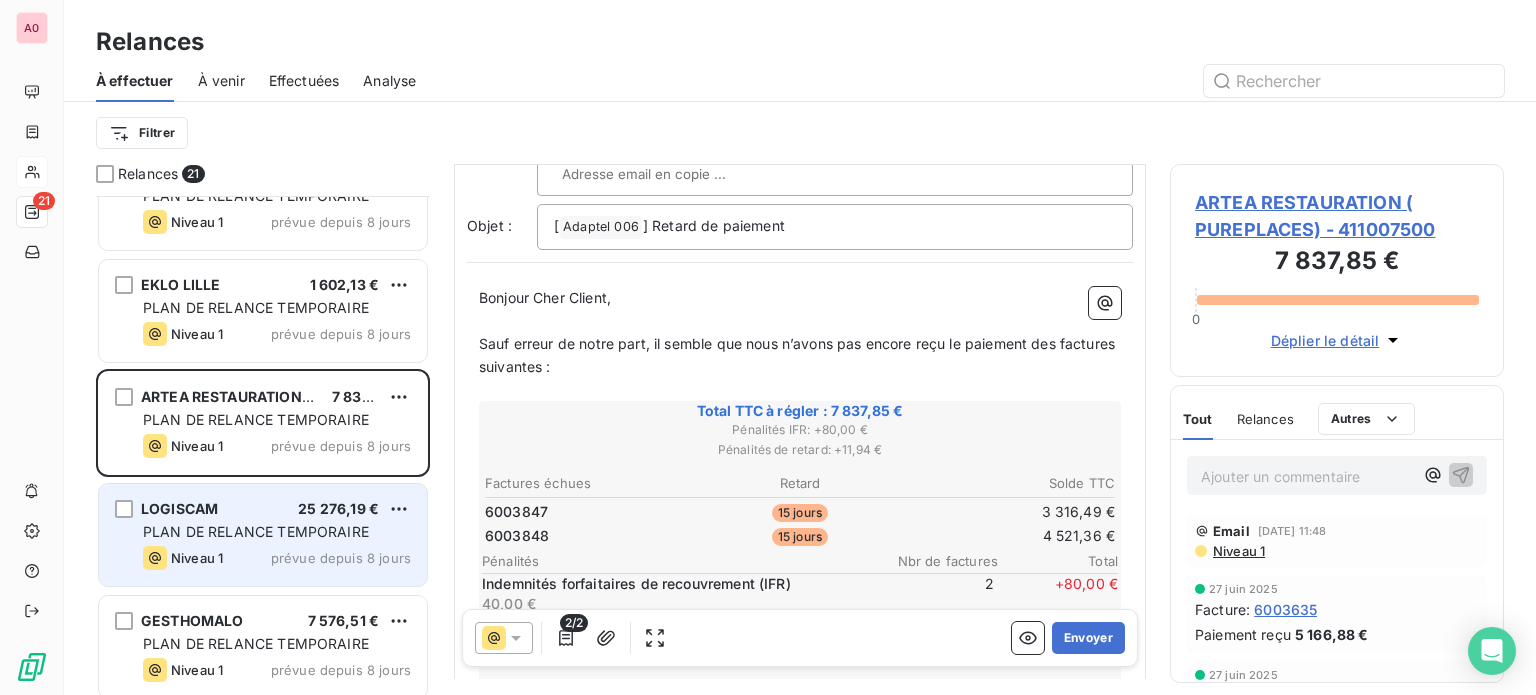 click on "PLAN DE RELANCE TEMPORAIRE" at bounding box center (256, 531) 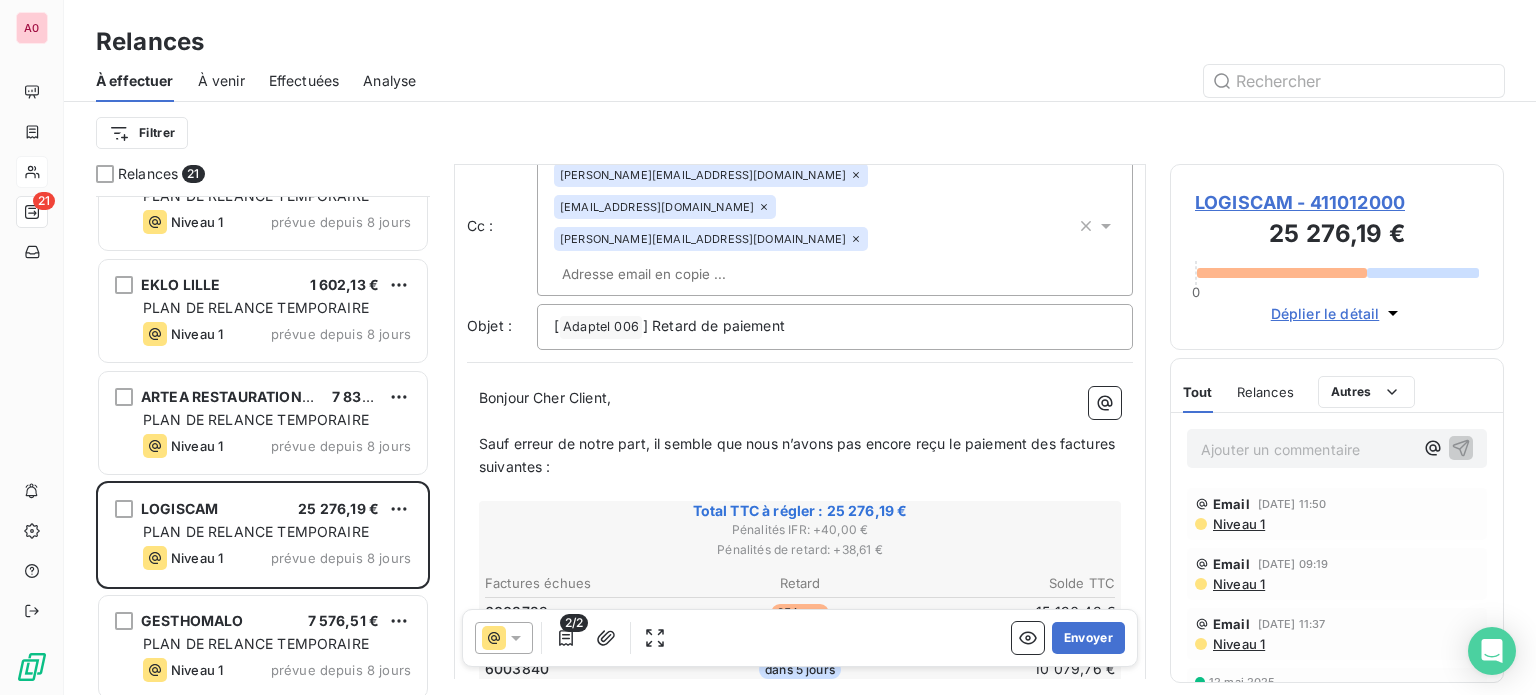 scroll, scrollTop: 0, scrollLeft: 0, axis: both 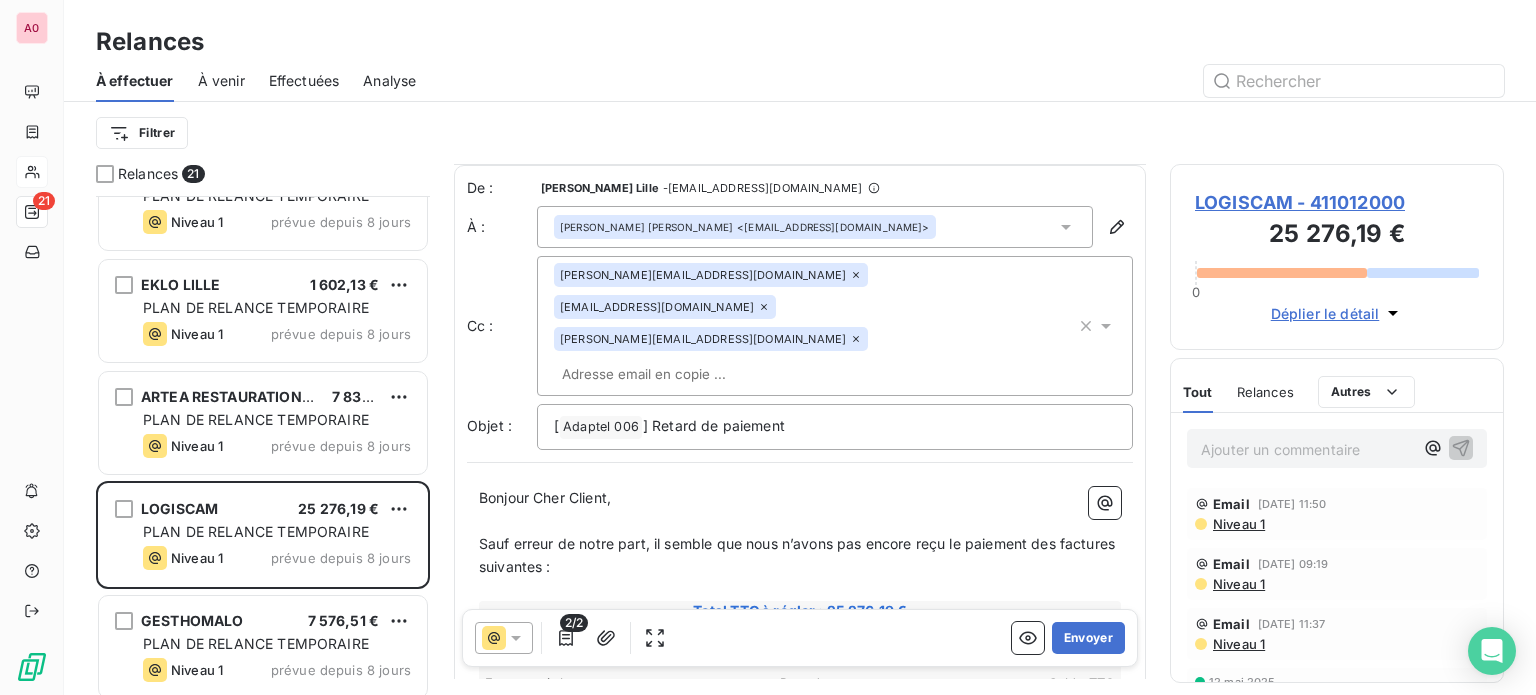 click 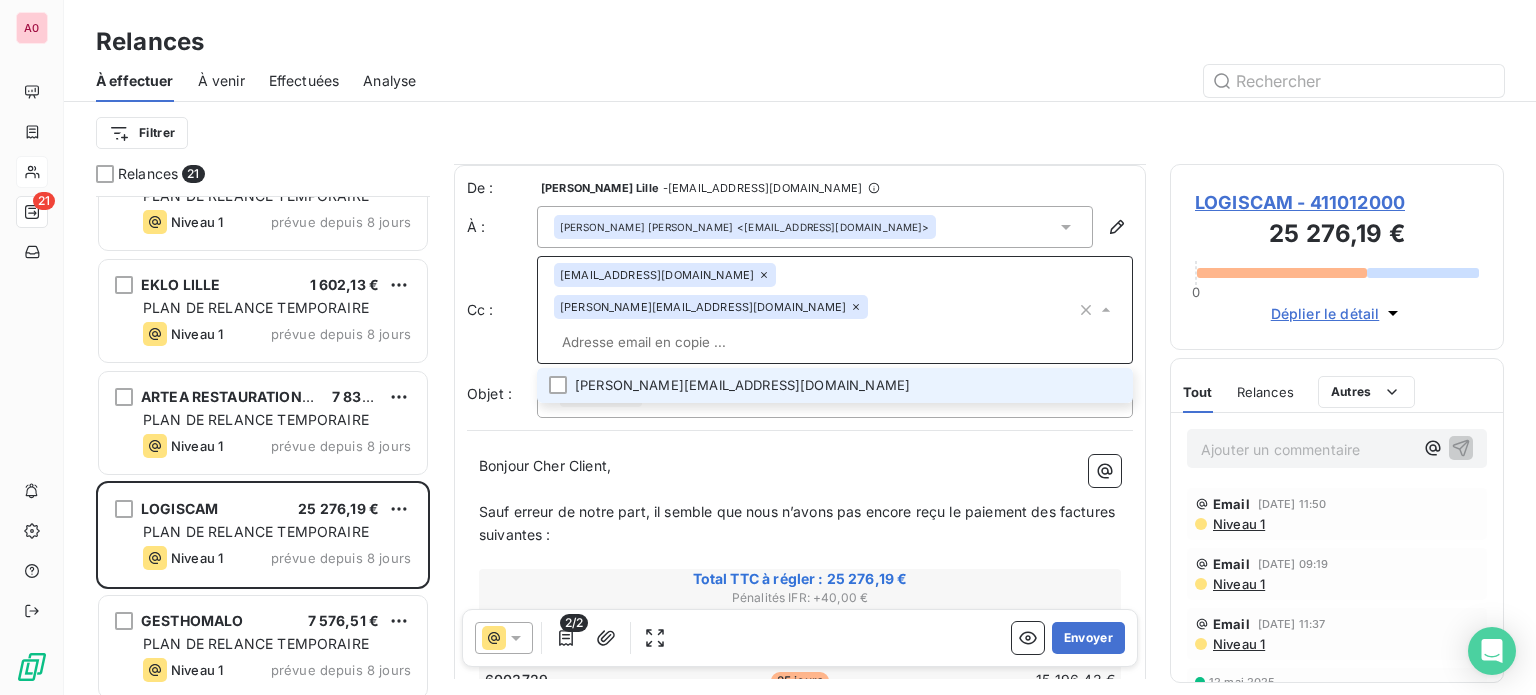 click 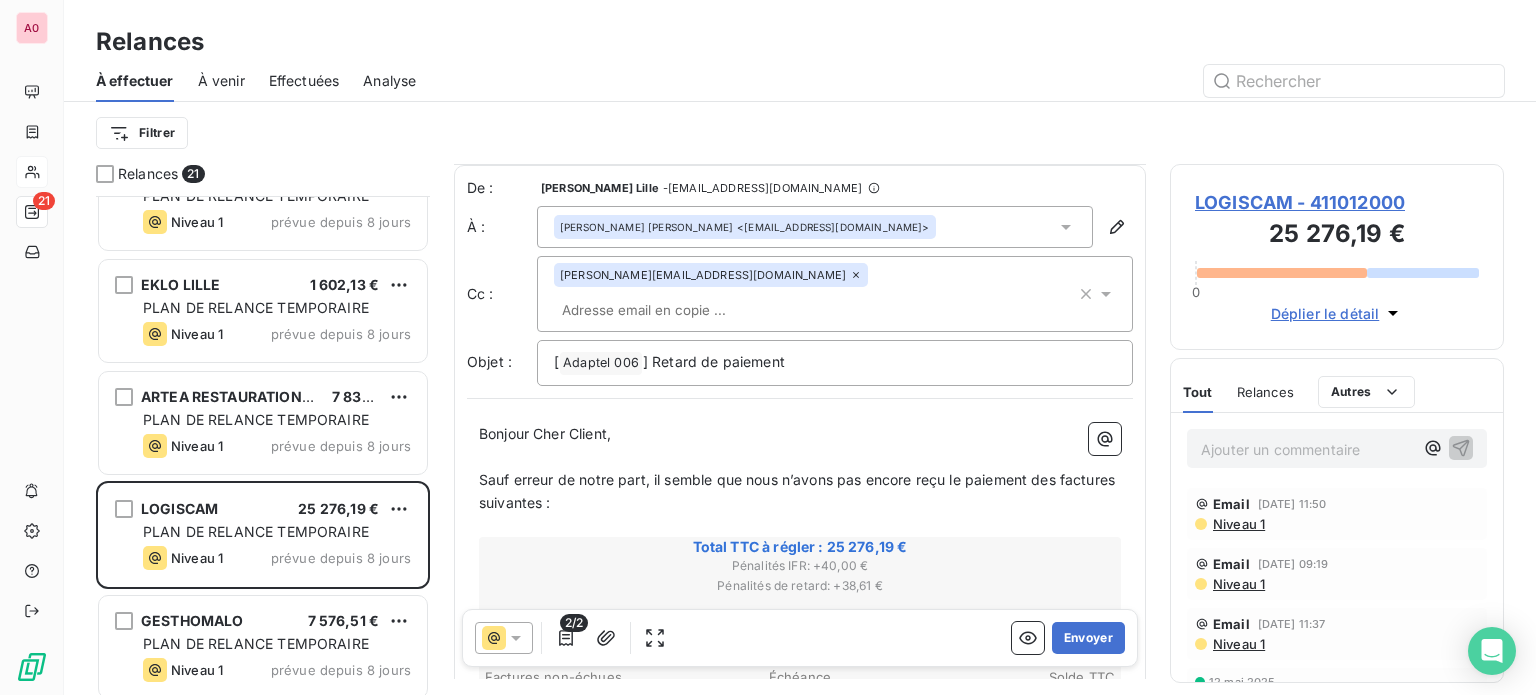 click 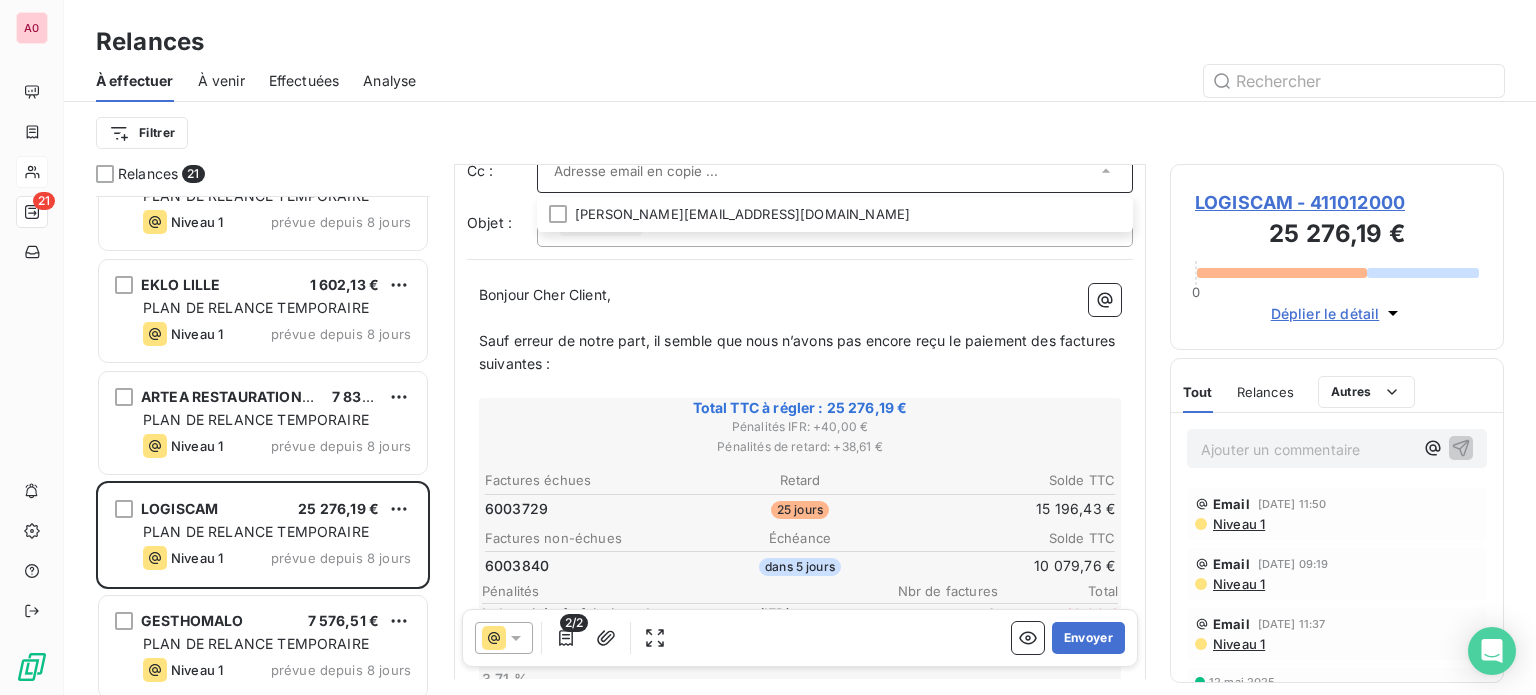 scroll, scrollTop: 100, scrollLeft: 0, axis: vertical 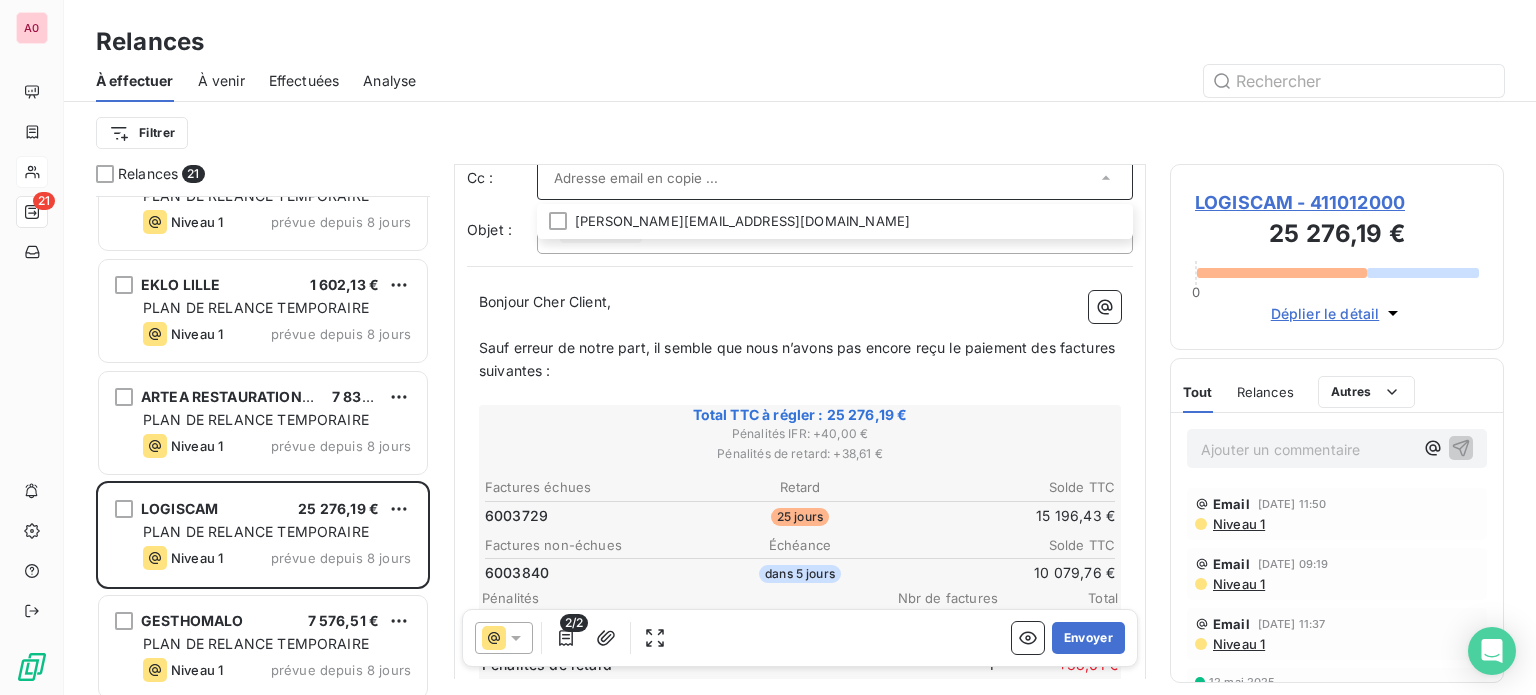 click on "Bonjour Cher Client, ﻿ Sauf erreur de notre part, il semble que nous n’avons pas encore reçu le paiement des factures suivantes : ﻿ Total TTC à régler :   25 276,19 € Pénalités IFR  : +  40,00 € Pénalités de retard  : +  38,61 € Factures échues Retard Solde TTC 6003729 25 jours   15 196,43 € Factures non-échues Échéance Solde TTC 6003840 dans 5 jours 10 079,76 € Pénalités Nbr de factures Total Indemnités forfaitaires de recouvrement (IFR) 40,00 € 1 +  40,00 € Pénalités de retard 3,71 % 1 +  38,61 € Voir   les factures ﻿ ﻿ S'agissant probablement d’un oubli, nous vous remercions de bien vouloir procéder au règlement de ces factures dès que possible. ﻿ Merci beaucoup ﻿ Cordialement, [PERSON_NAME] [GEOGRAPHIC_DATA][DEMOGRAPHIC_DATA]" at bounding box center (800, 634) 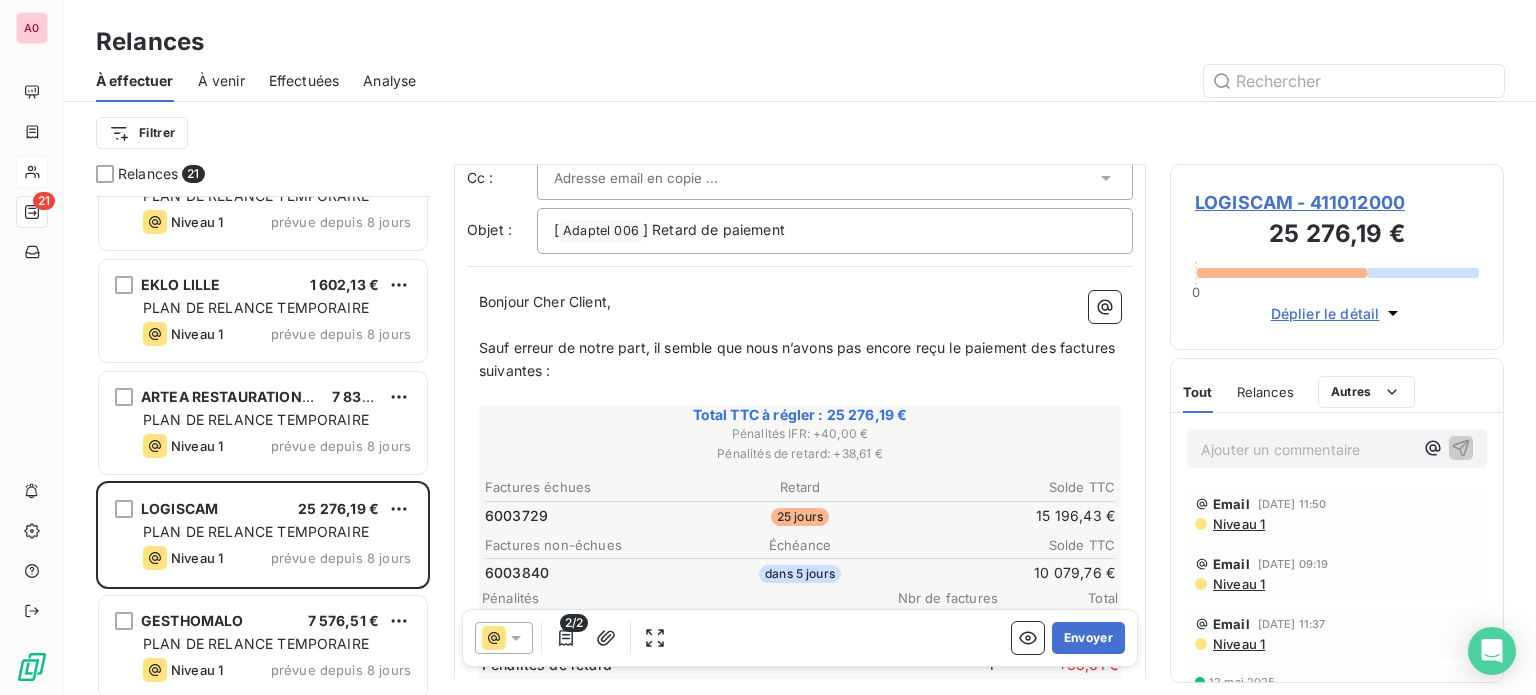 click on "Bonjour Cher Client," at bounding box center (545, 301) 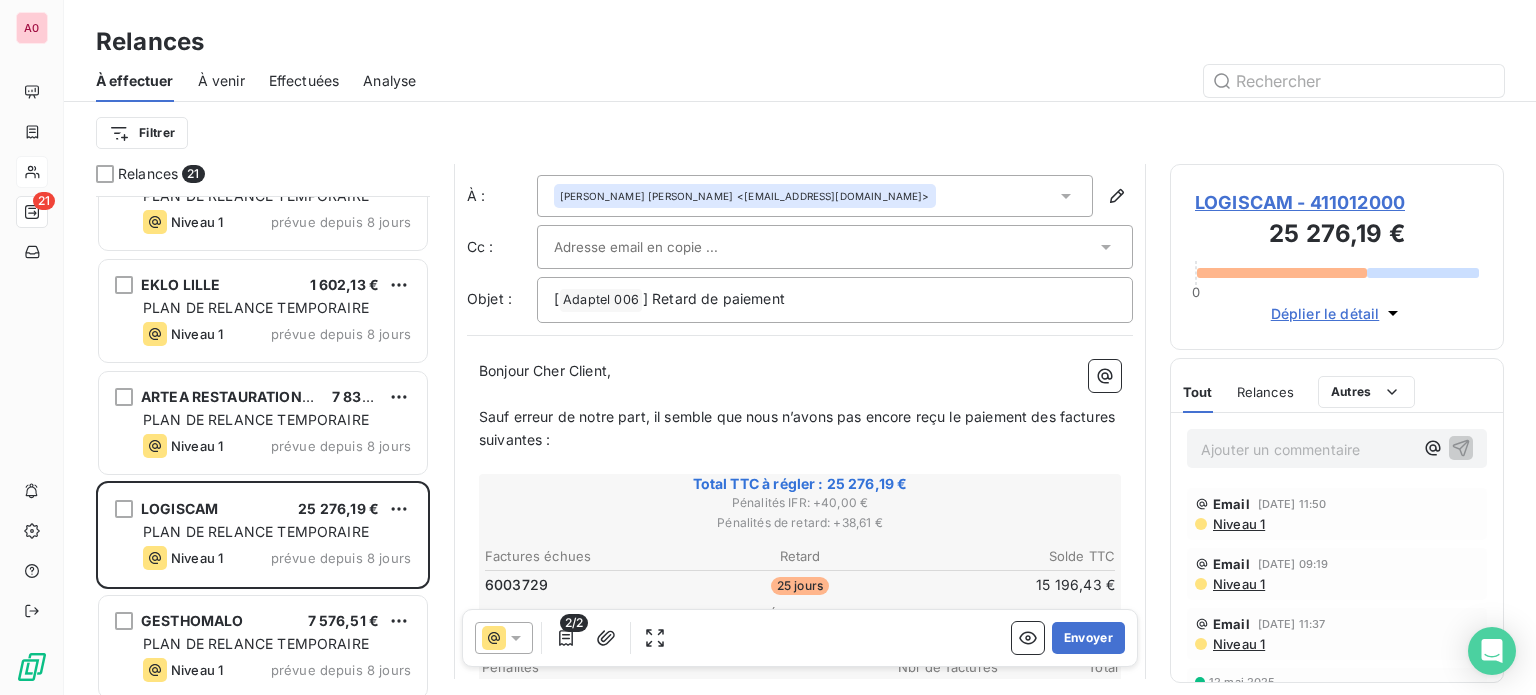 scroll, scrollTop: 0, scrollLeft: 0, axis: both 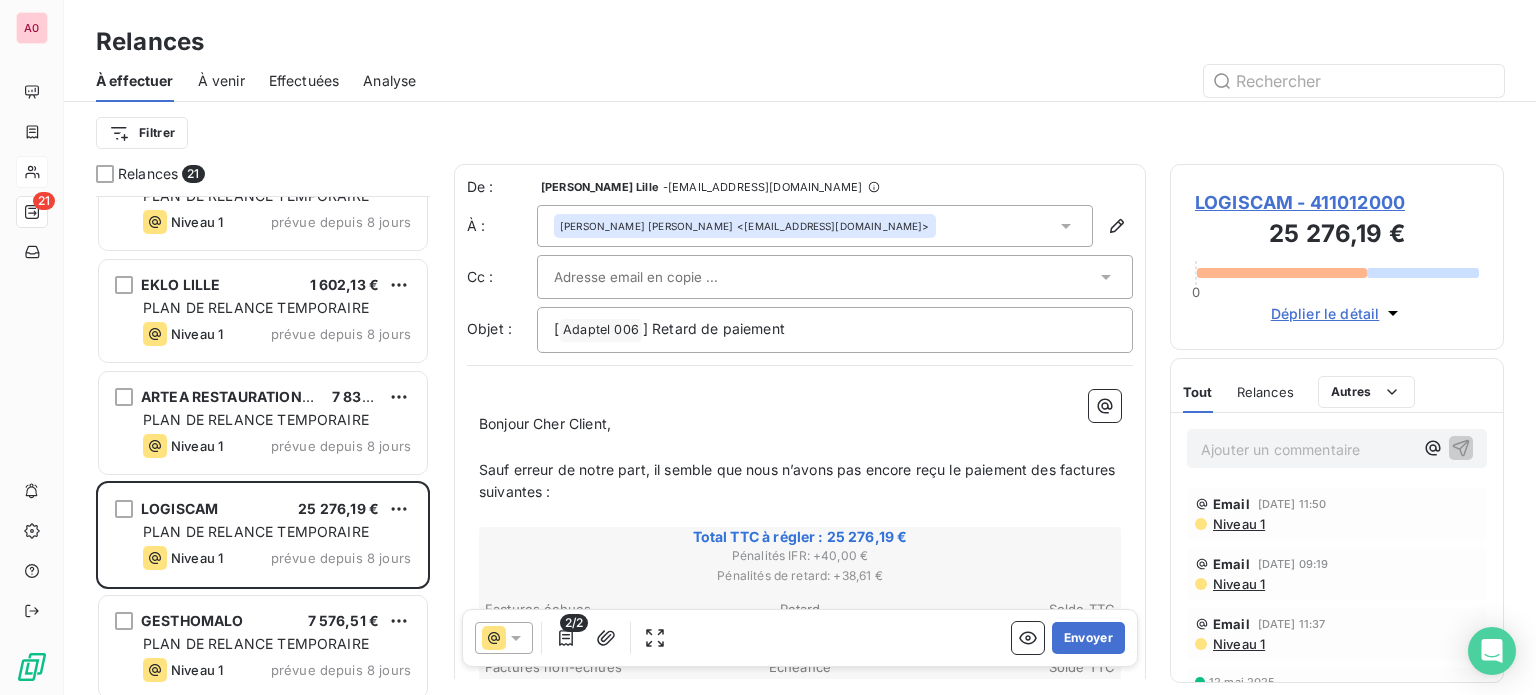 click on "﻿ Bonjour Cher Client, ﻿ Sauf erreur de notre part, il semble que nous n’avons pas encore reçu le paiement des factures suivantes : ﻿ Total TTC à régler :   25 276,19 € Pénalités IFR  : +  40,00 € Pénalités de retard  : +  38,61 € Factures échues Retard Solde TTC 6003729 25 jours   15 196,43 € Factures non-échues Échéance Solde TTC 6003840 dans 5 jours 10 079,76 € Pénalités Nbr de factures Total Indemnités forfaitaires de recouvrement (IFR) 40,00 € 1 +  40,00 € Pénalités de retard 3,71 % 1 +  38,61 € Voir   les factures ﻿ ﻿ S'agissant probablement d’un oubli, nous vous remercions de bien vouloir procéder au règlement de ces factures dès que possible. ﻿ Merci beaucoup ﻿ Cordialement, [PERSON_NAME] [GEOGRAPHIC_DATA][DEMOGRAPHIC_DATA]" at bounding box center [800, 744] 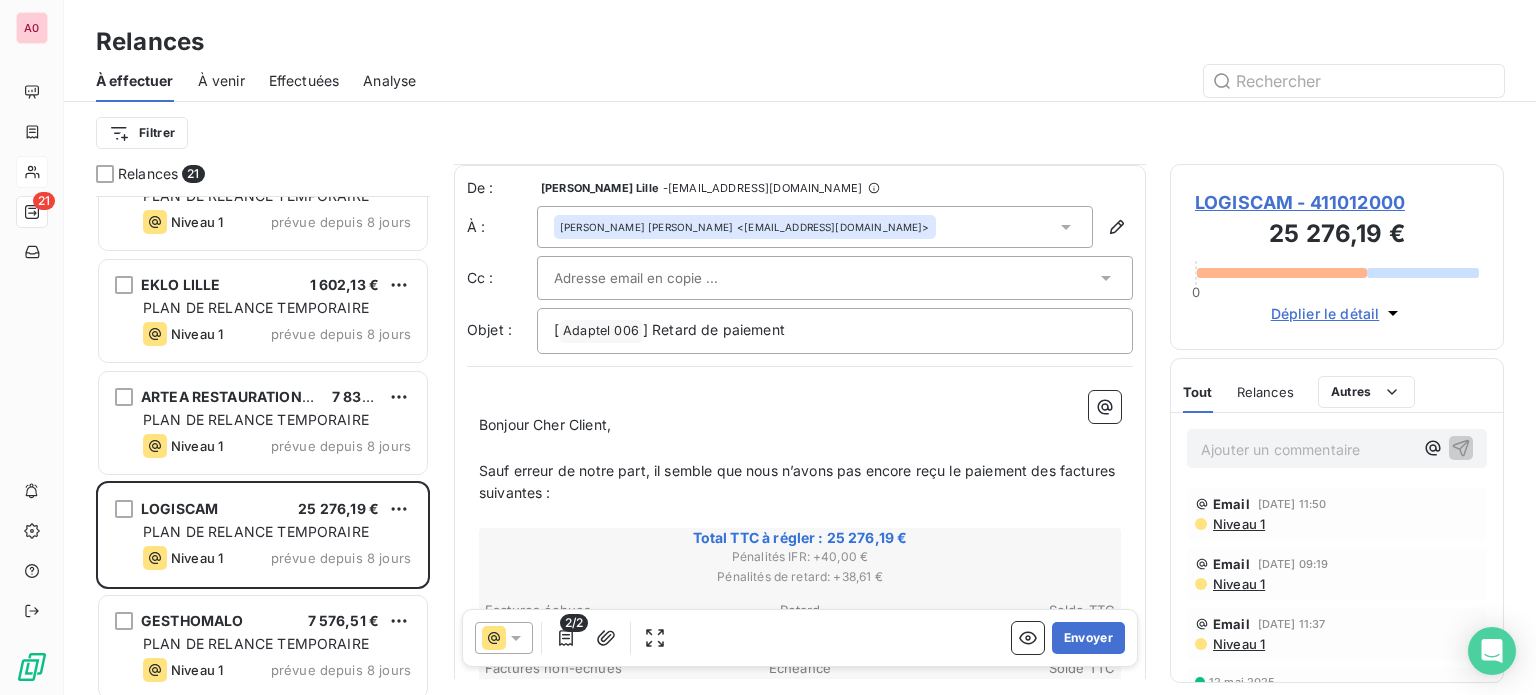 scroll, scrollTop: 40, scrollLeft: 0, axis: vertical 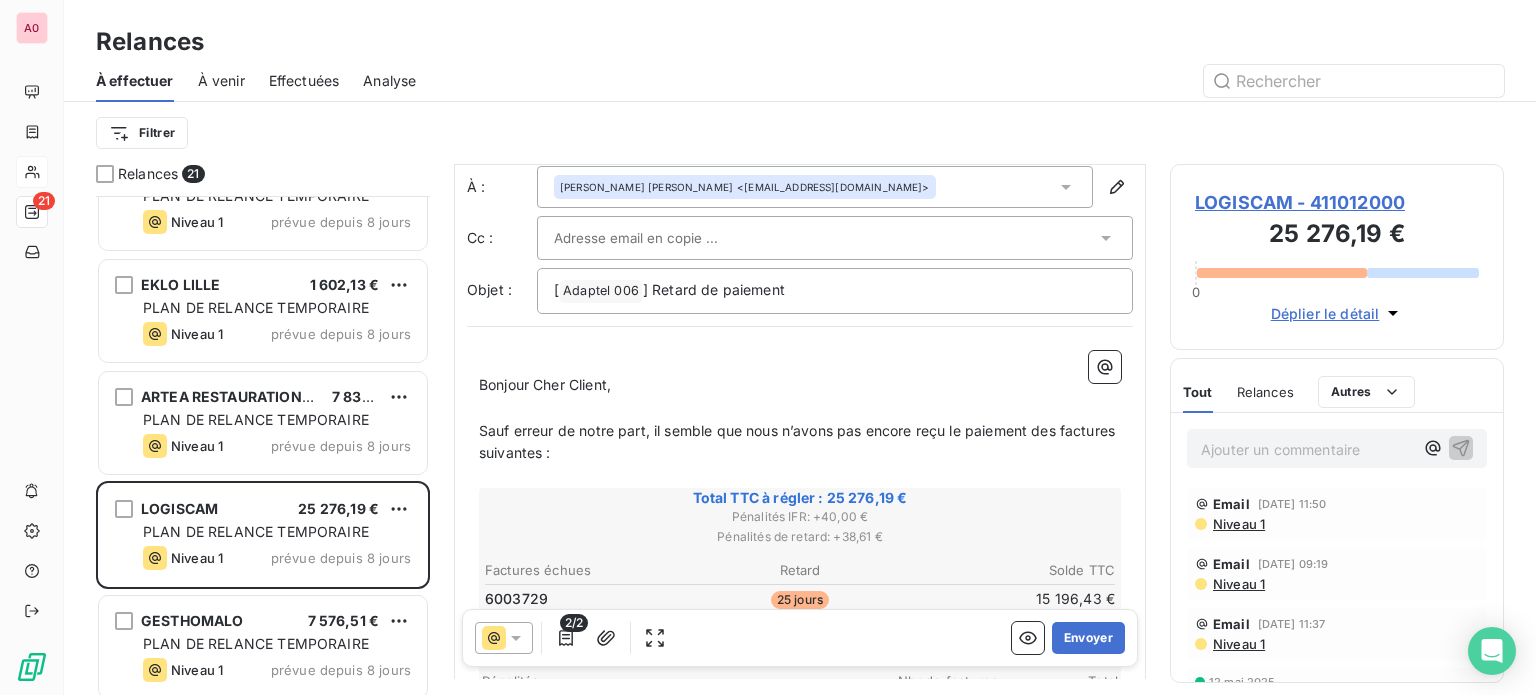 click on "﻿" at bounding box center (800, 408) 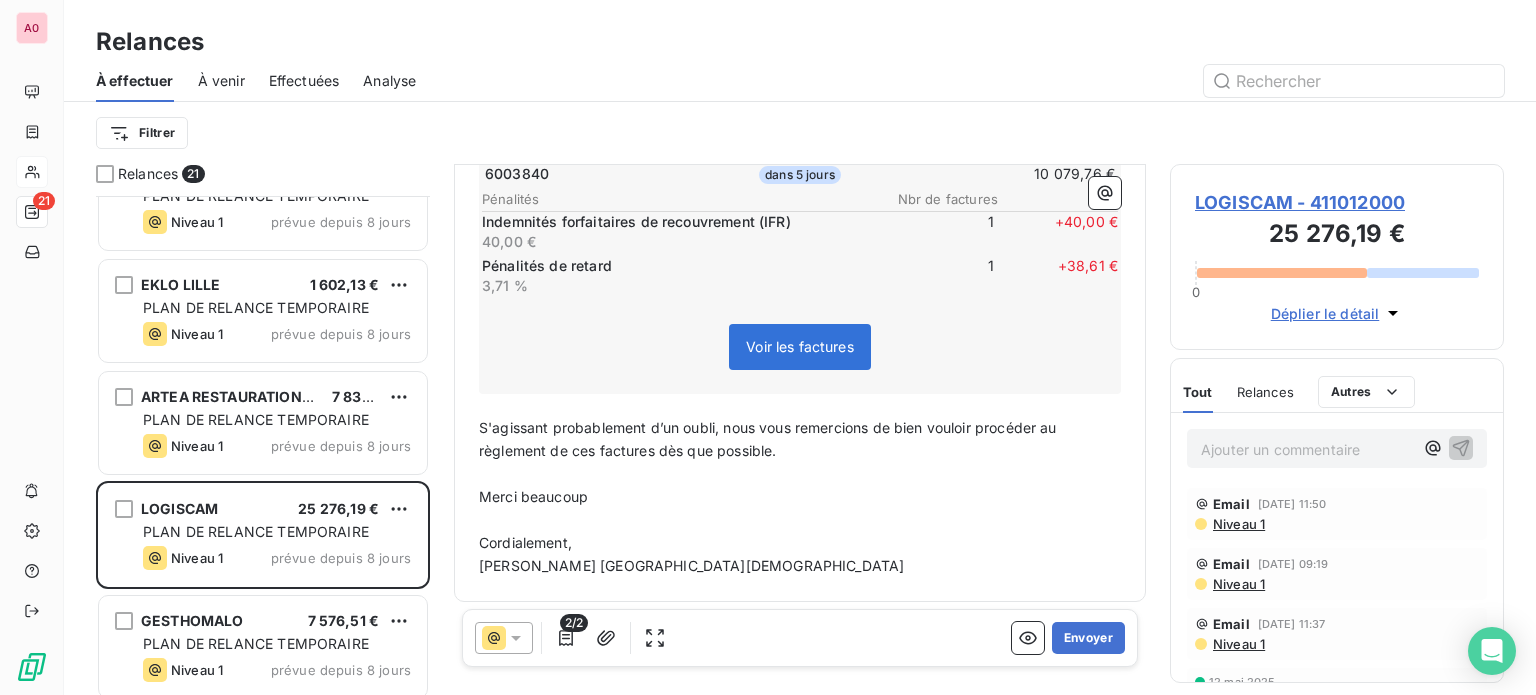 scroll, scrollTop: 0, scrollLeft: 0, axis: both 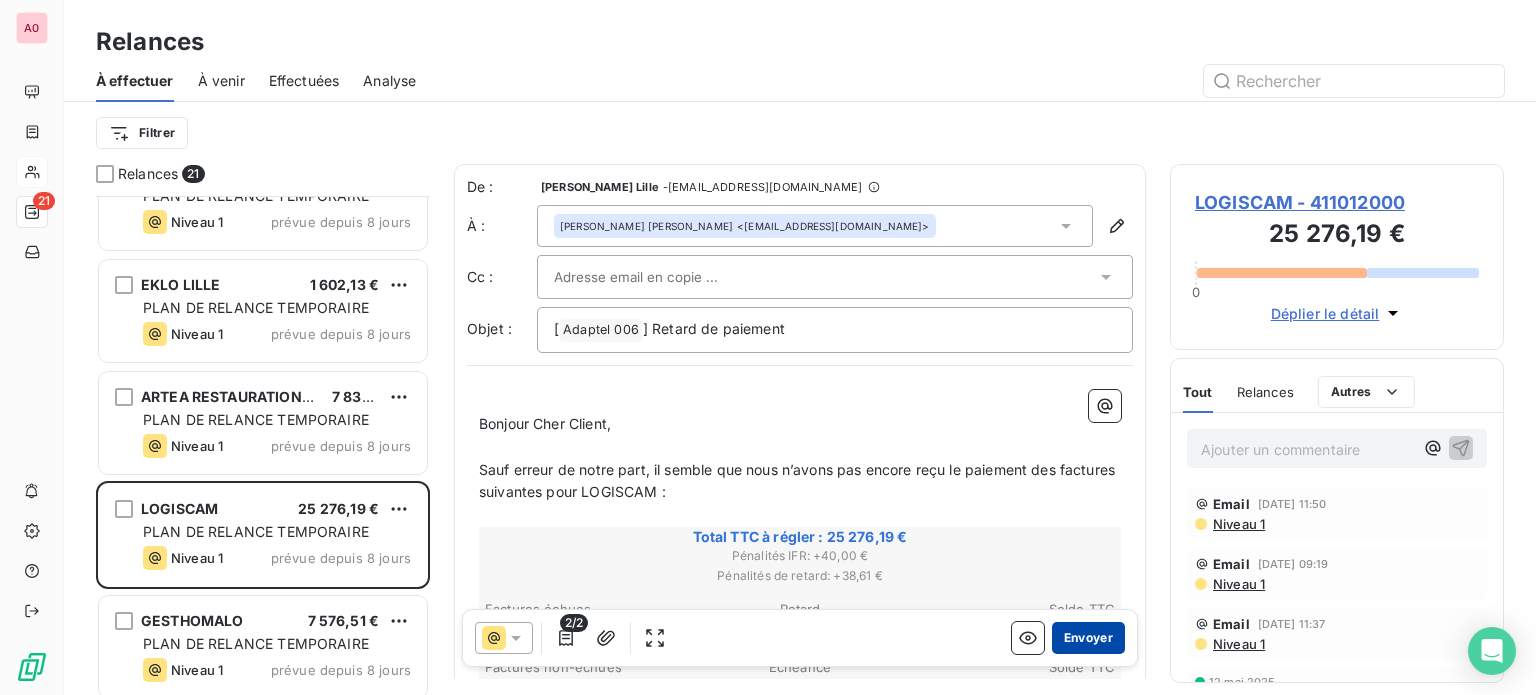 click on "Envoyer" at bounding box center [1088, 638] 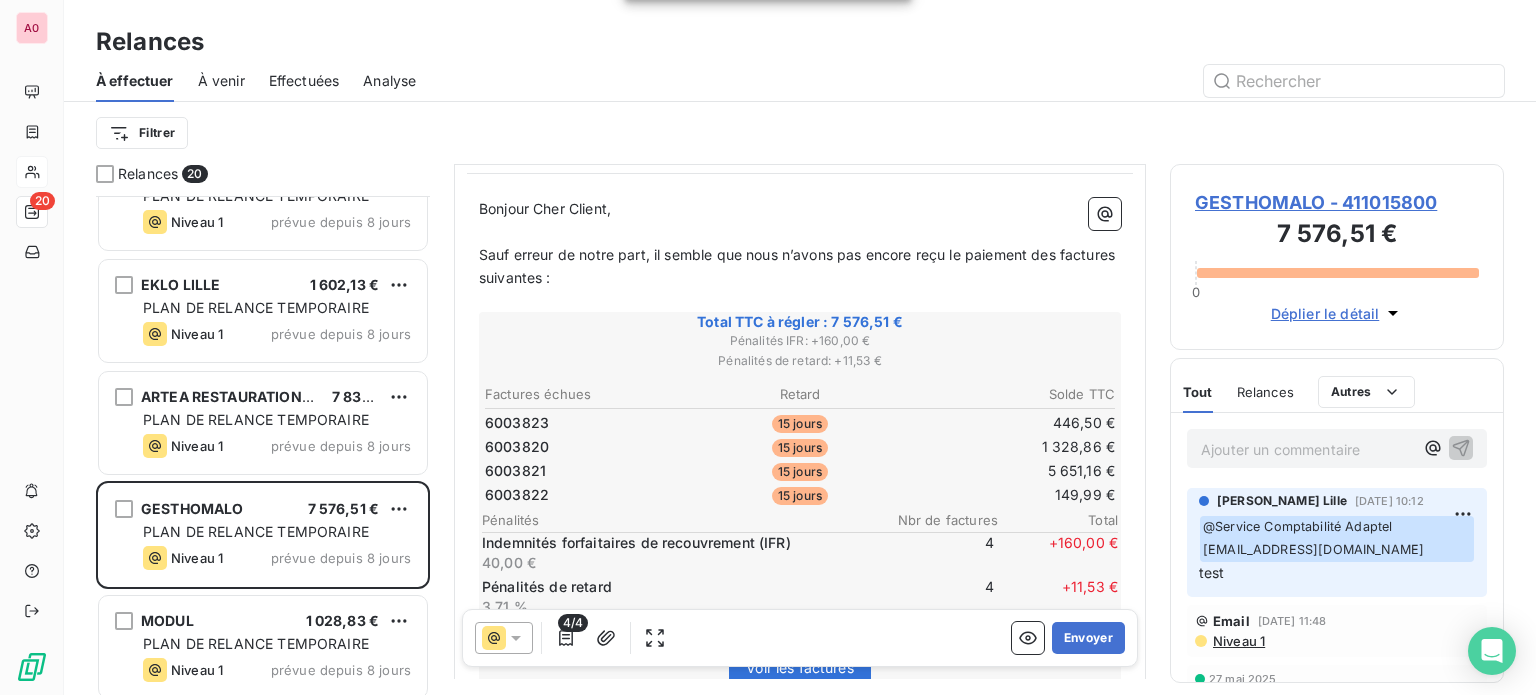 scroll, scrollTop: 300, scrollLeft: 0, axis: vertical 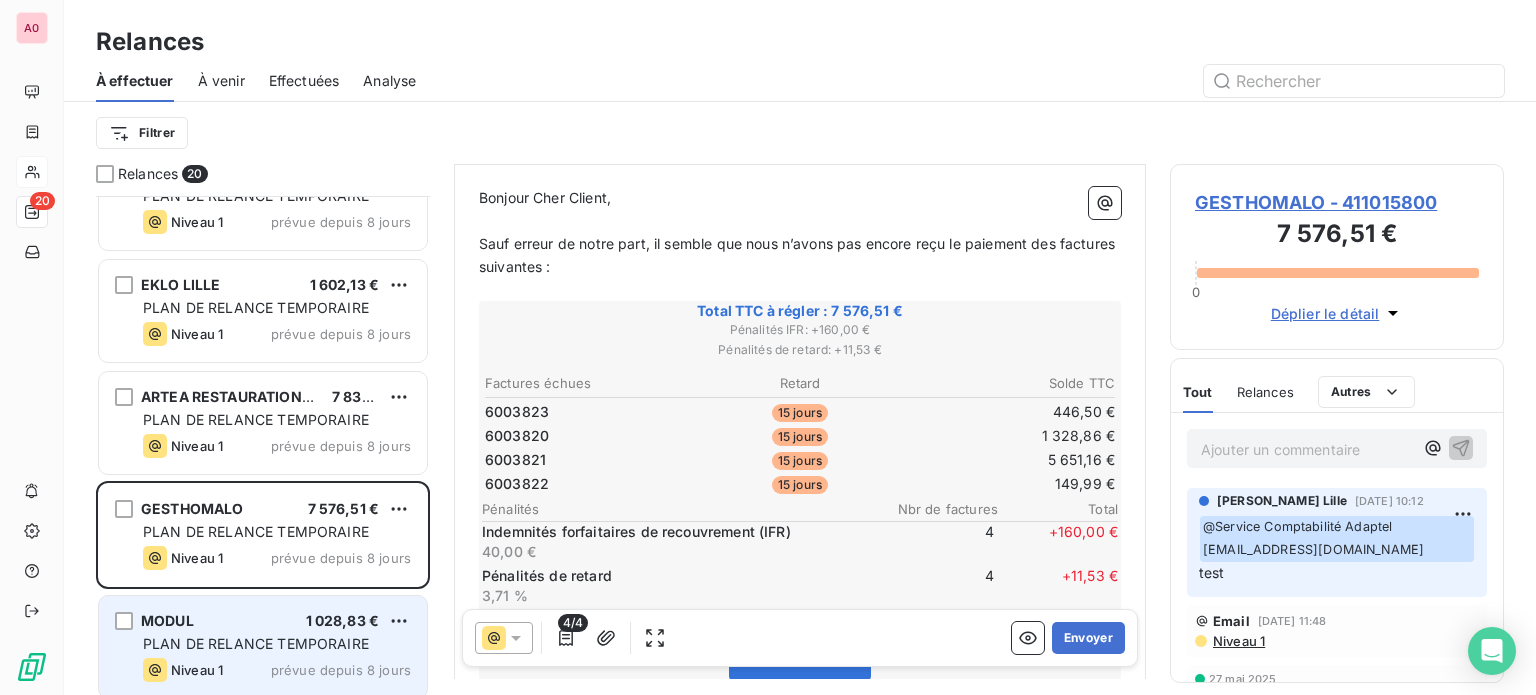 click on "MODUL 1 028,83 €" at bounding box center [277, 621] 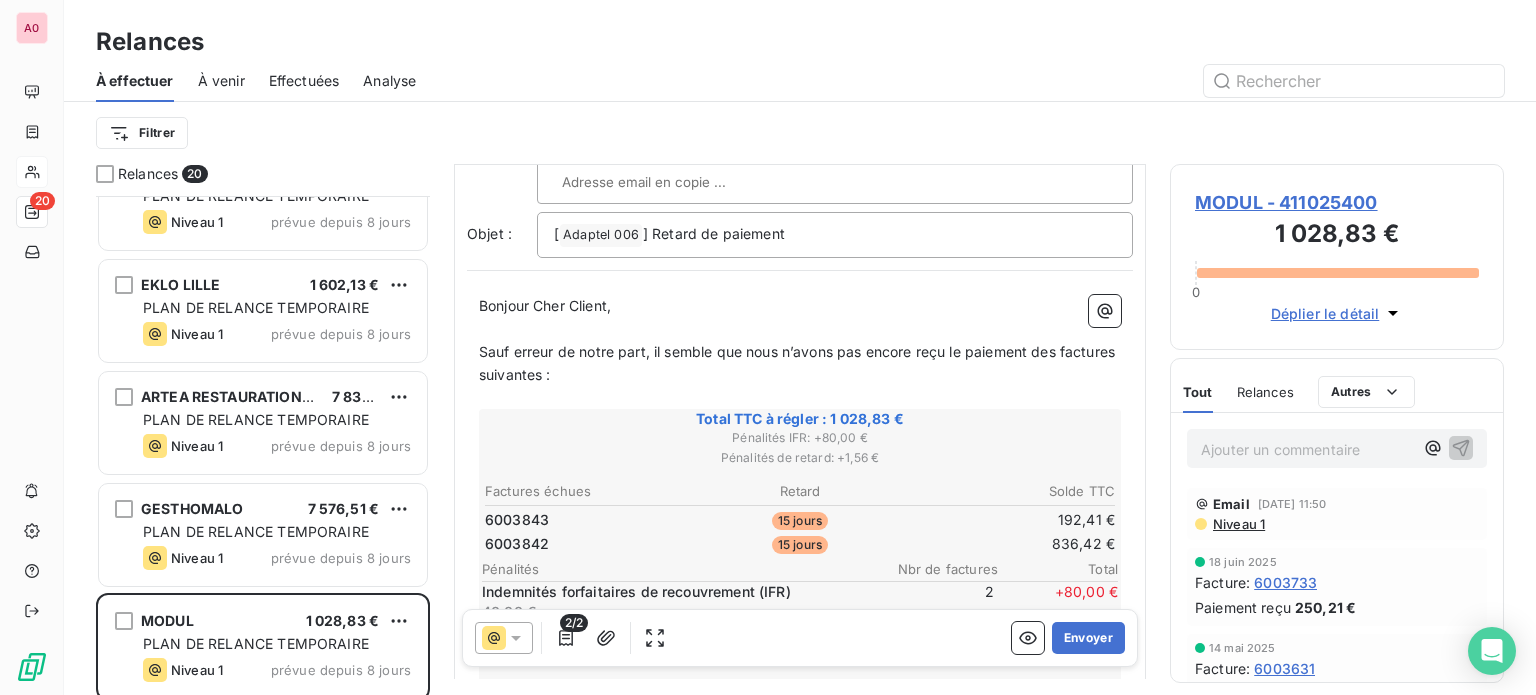 scroll, scrollTop: 200, scrollLeft: 0, axis: vertical 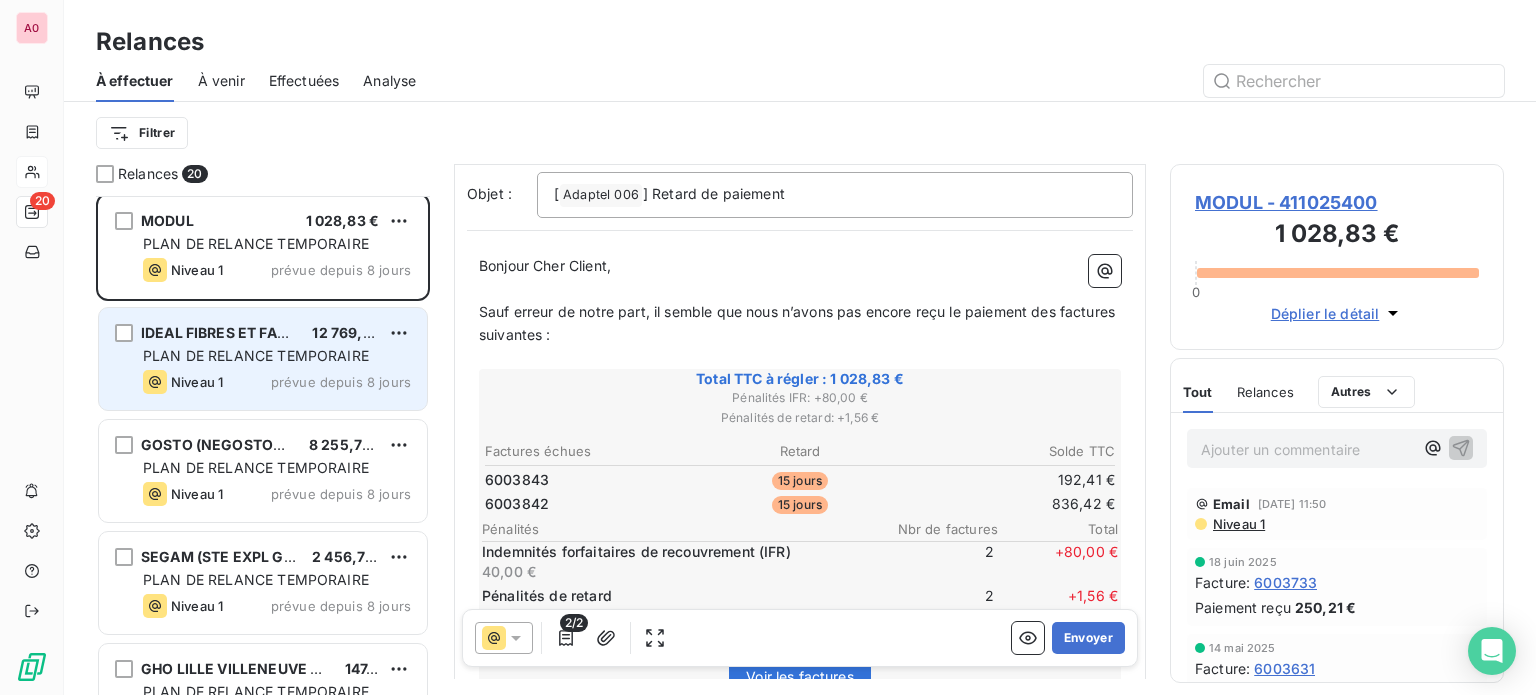 click on "IDEAL FIBRES ET FABRICS C" at bounding box center [236, 332] 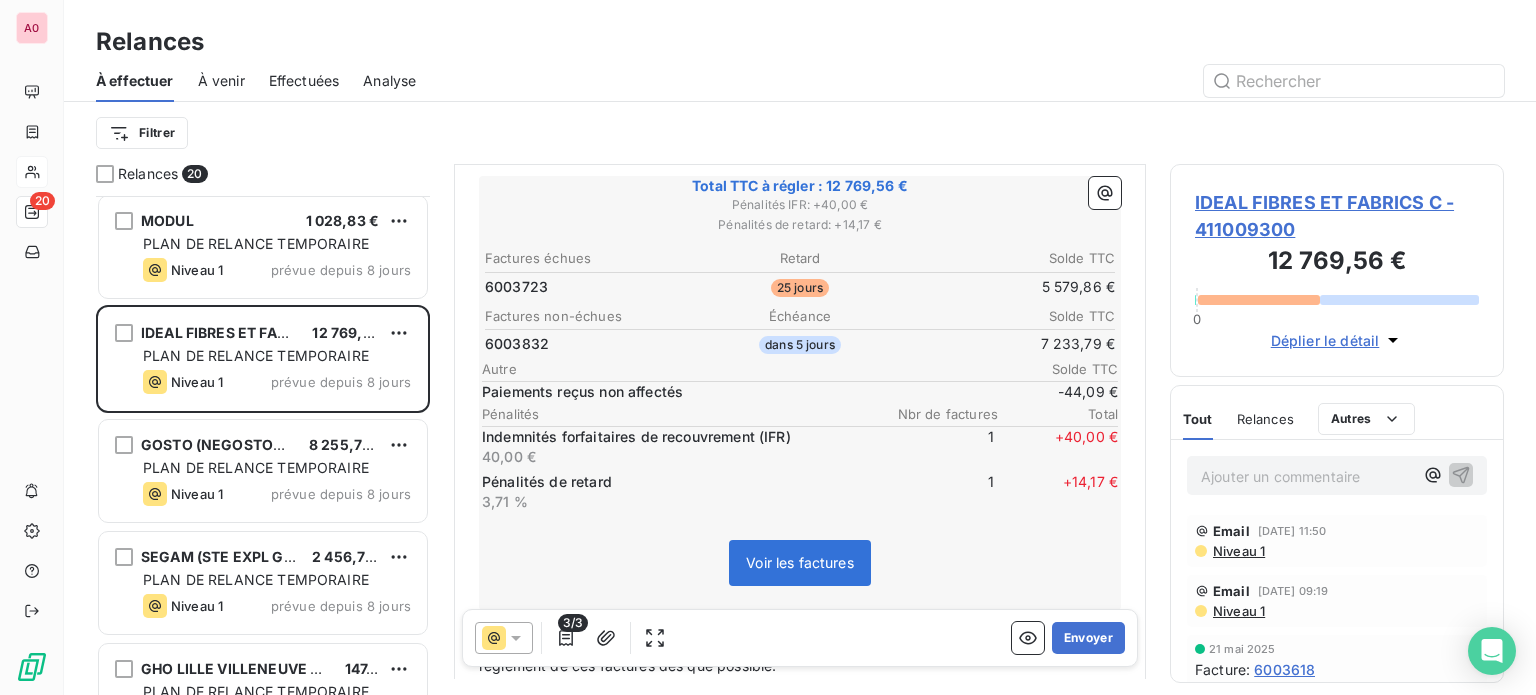 scroll, scrollTop: 400, scrollLeft: 0, axis: vertical 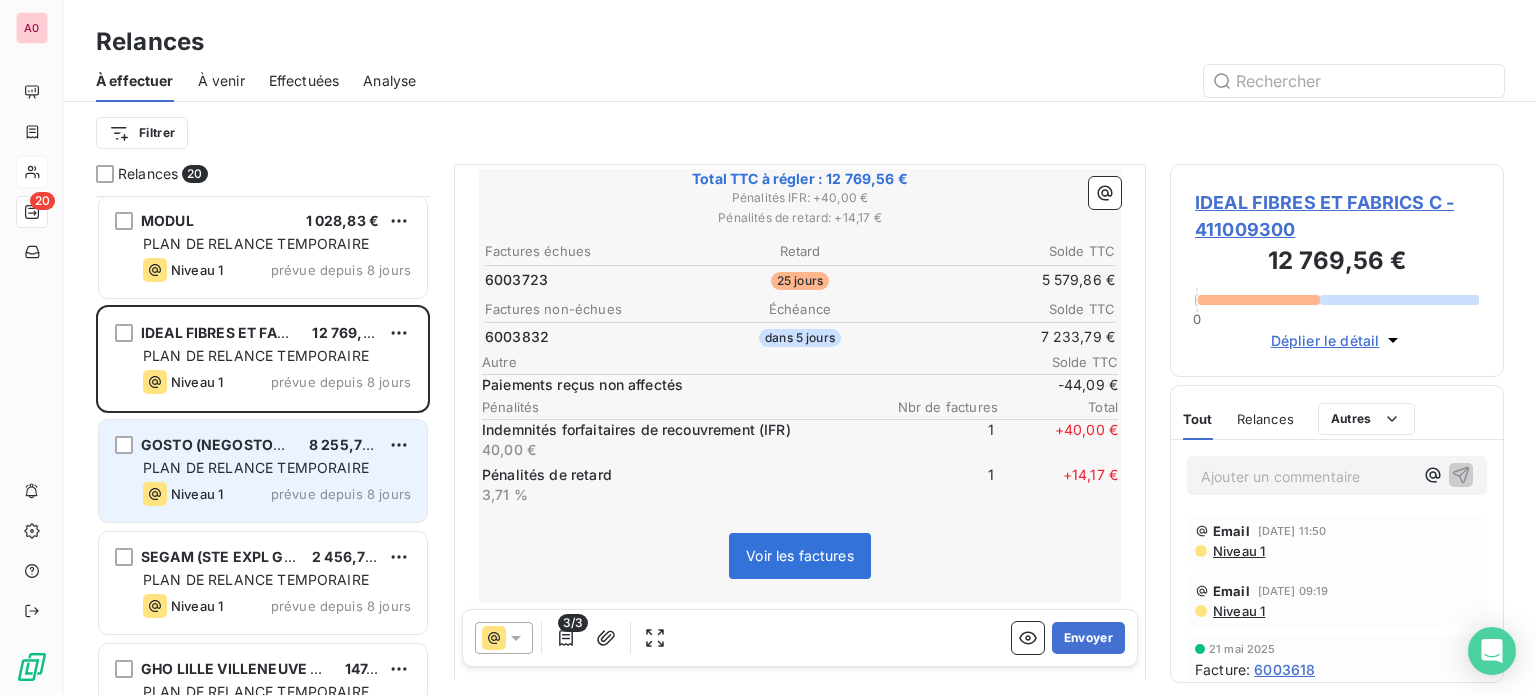 click on "PLAN DE RELANCE TEMPORAIRE" at bounding box center [256, 467] 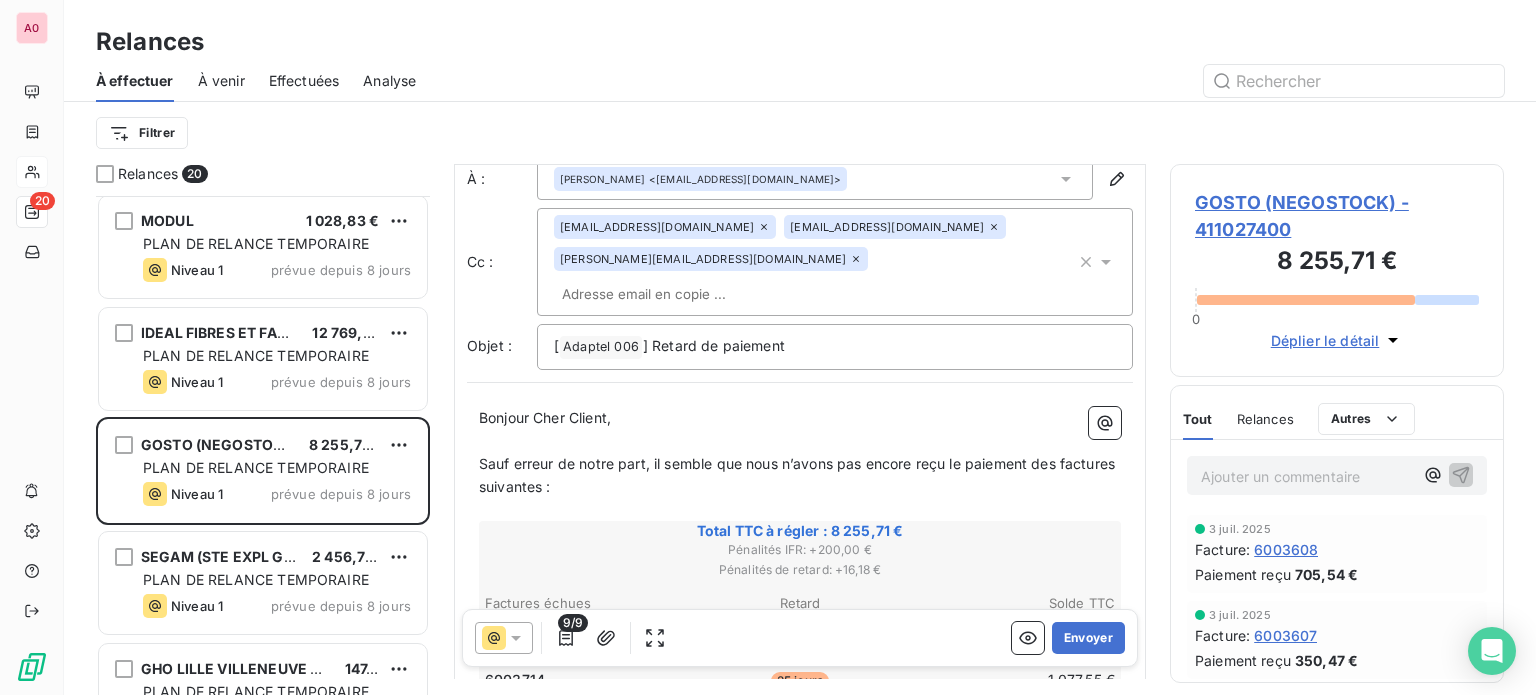 scroll, scrollTop: 0, scrollLeft: 0, axis: both 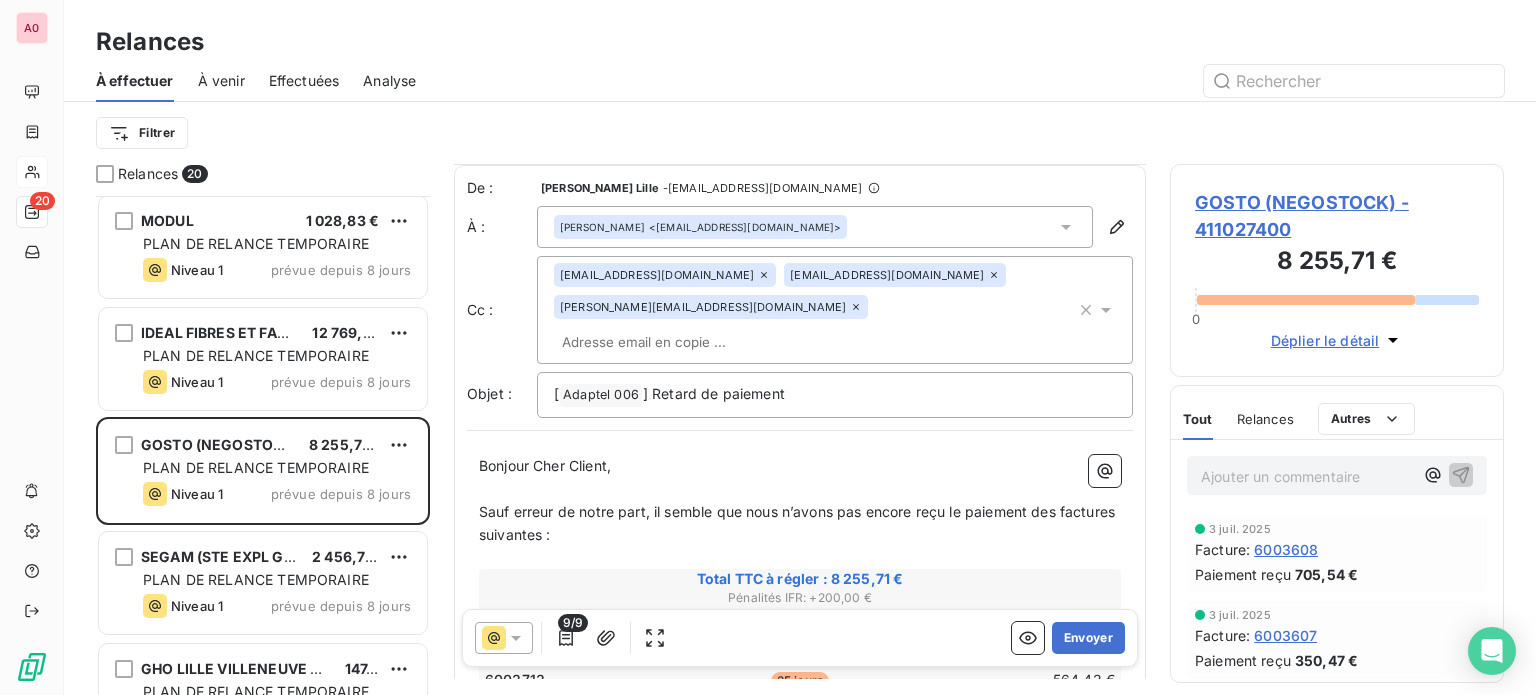 click 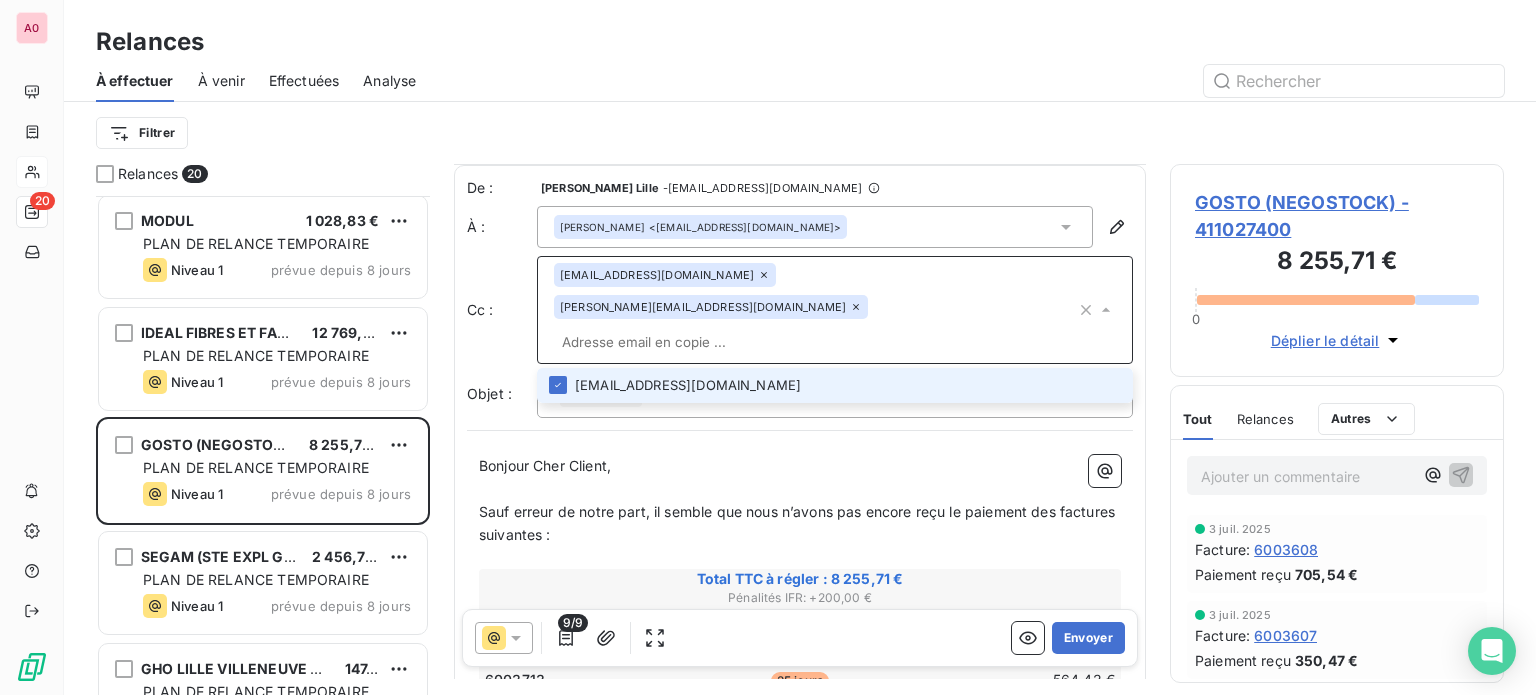 click 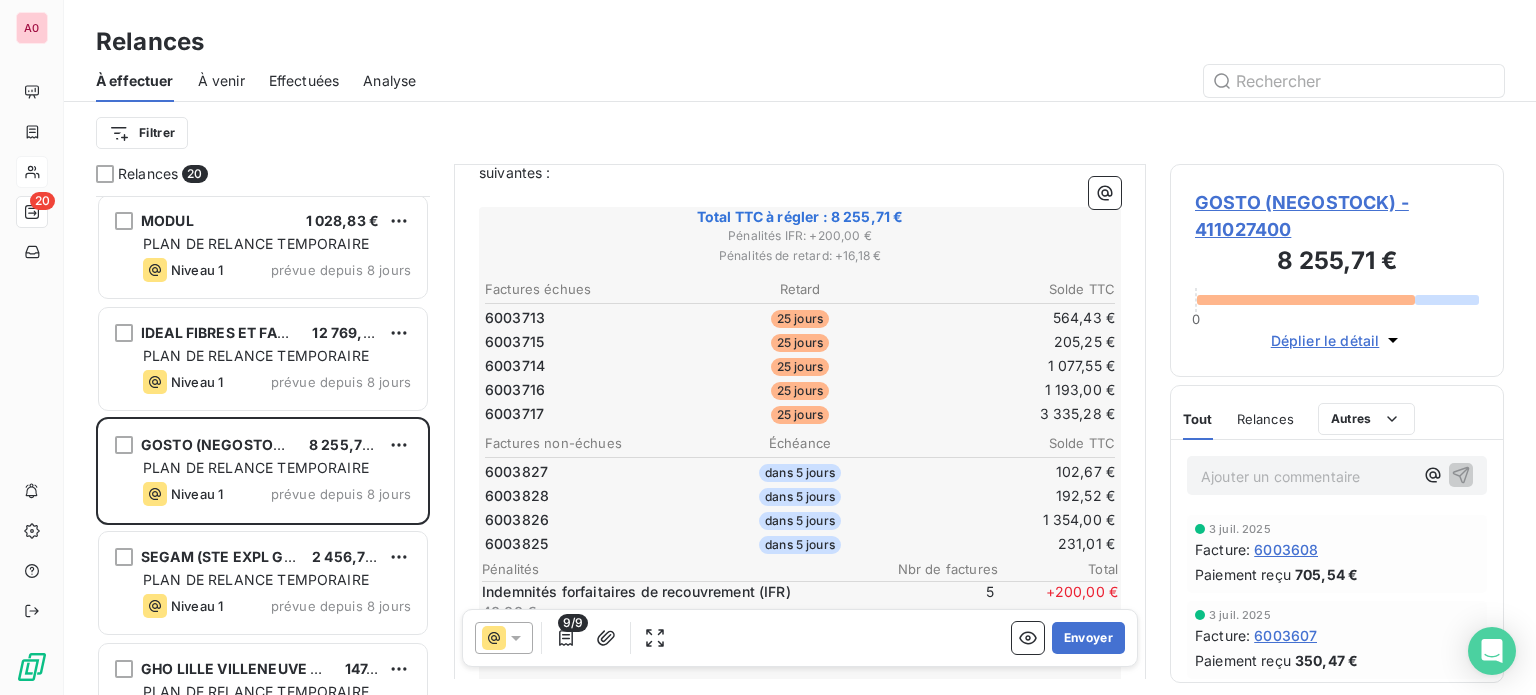 scroll, scrollTop: 200, scrollLeft: 0, axis: vertical 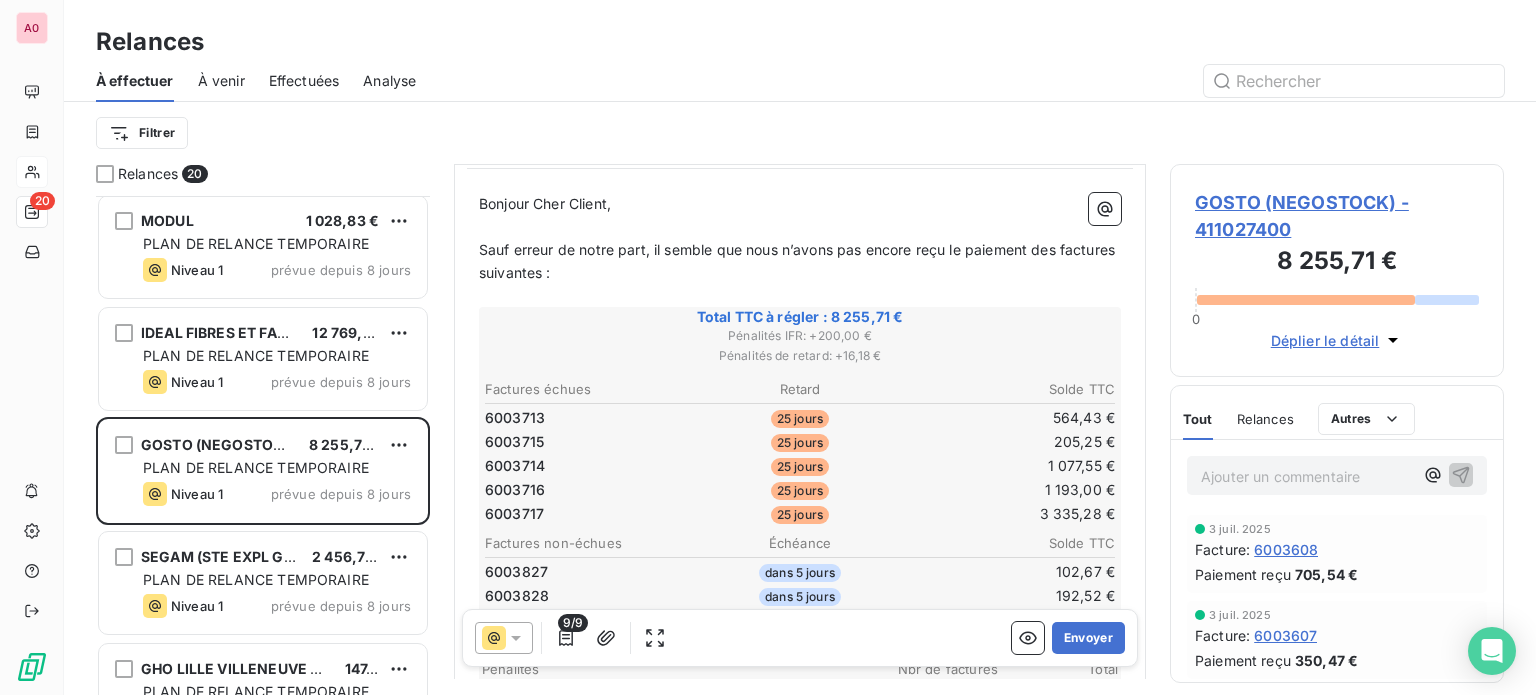 click on "Sauf erreur de notre part, il semble que nous n’avons pas encore reçu le paiement des factures suivantes :" at bounding box center (799, 261) 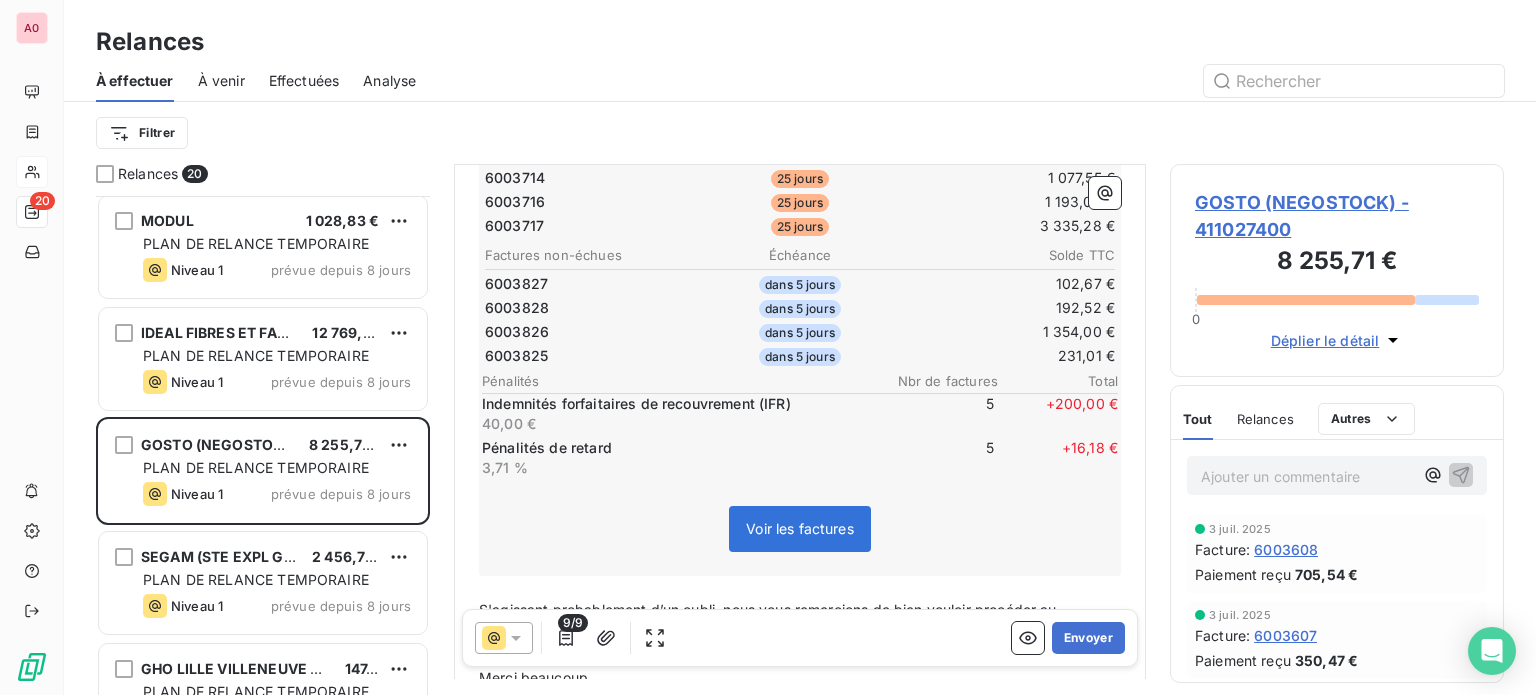 scroll, scrollTop: 500, scrollLeft: 0, axis: vertical 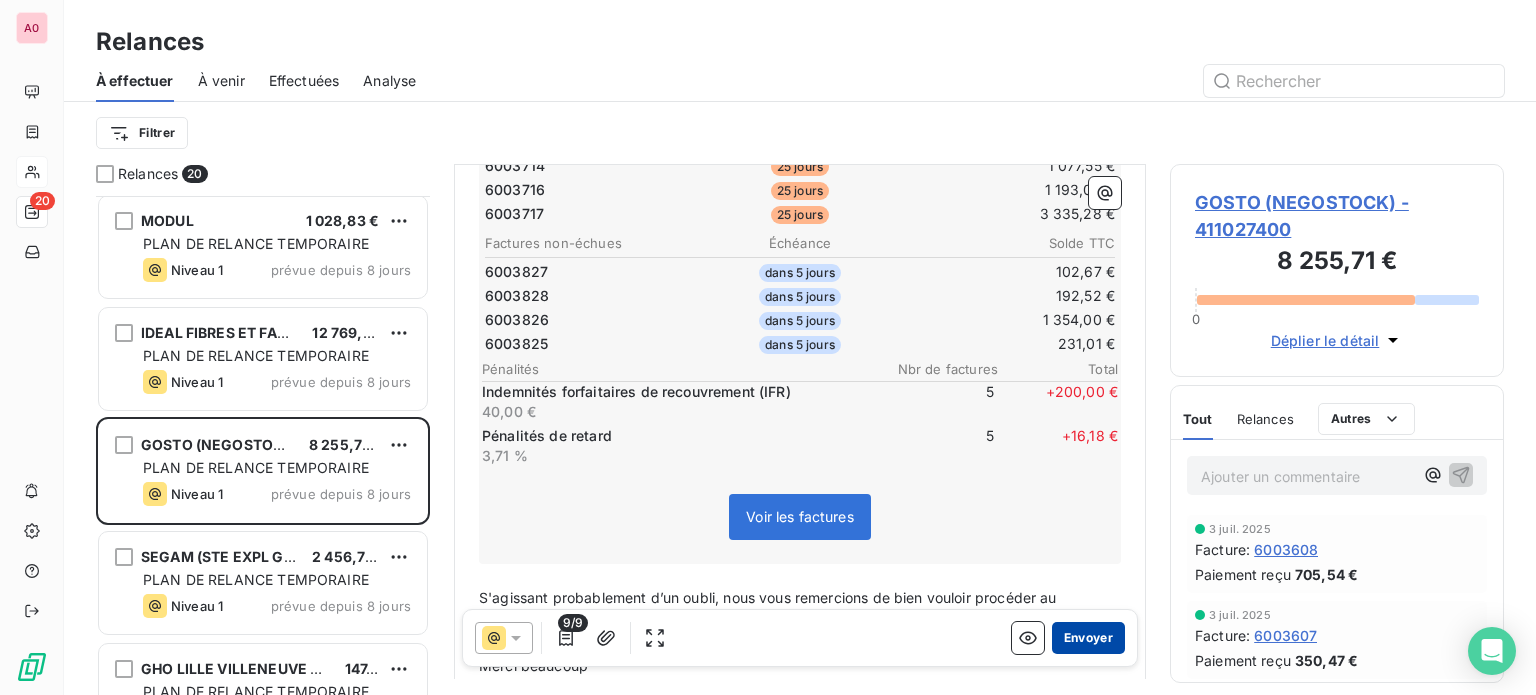 click on "Envoyer" at bounding box center [1088, 638] 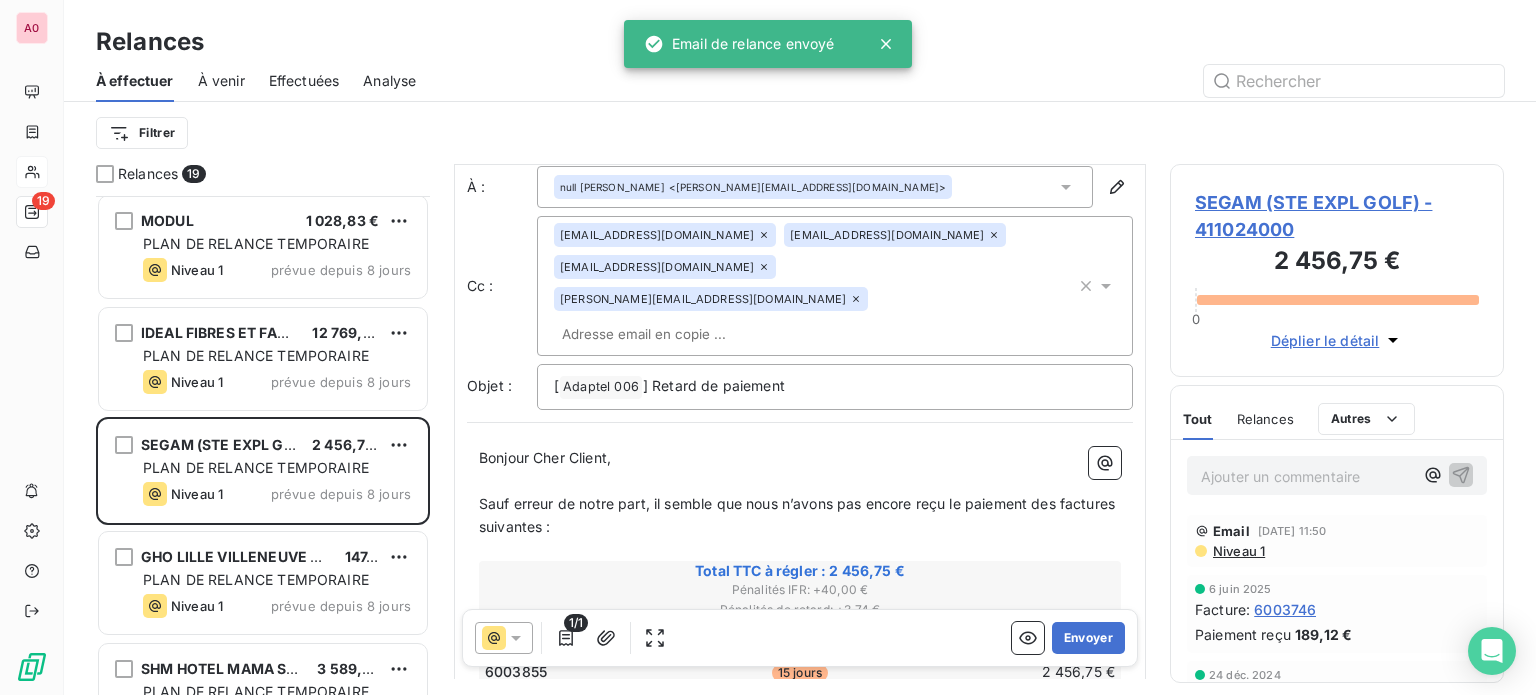 scroll, scrollTop: 100, scrollLeft: 0, axis: vertical 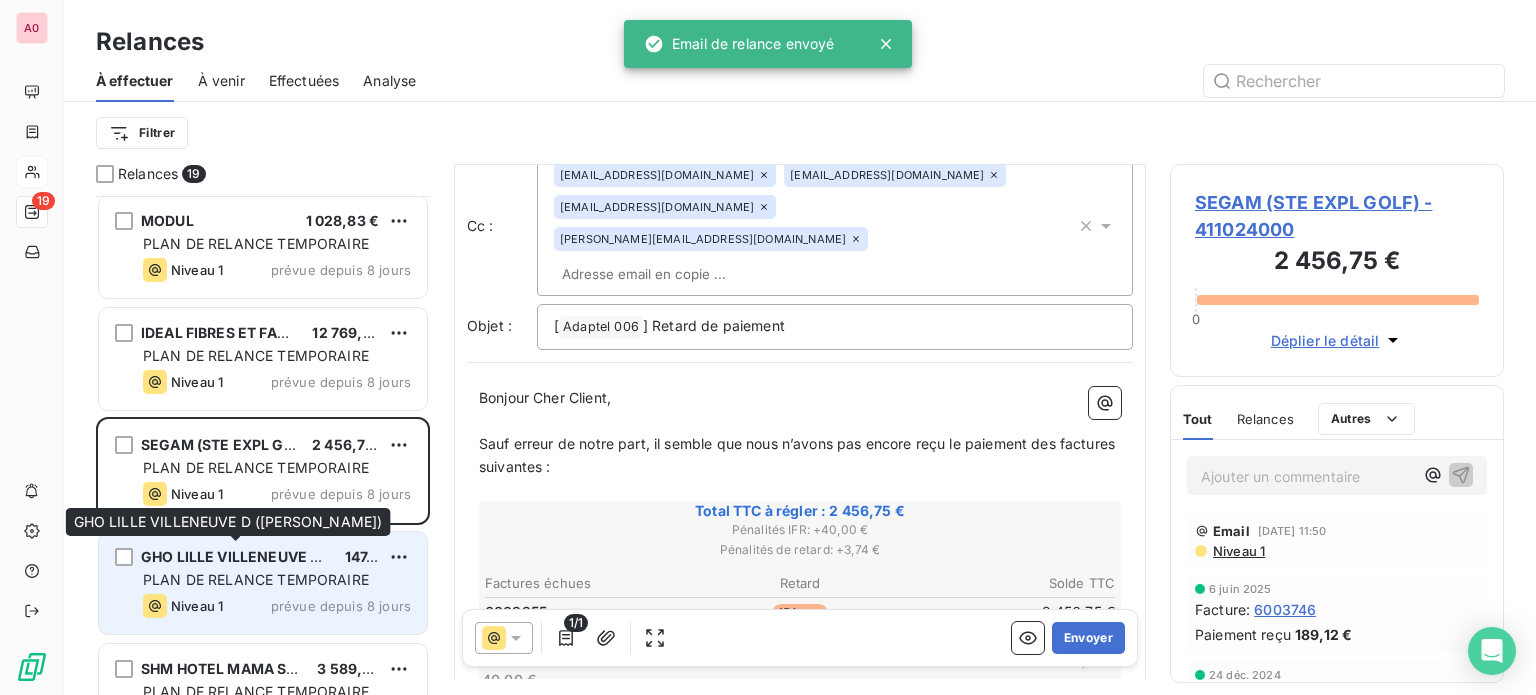 click on "GHO LILLE VILLENEUVE D ([PERSON_NAME])" at bounding box center [297, 556] 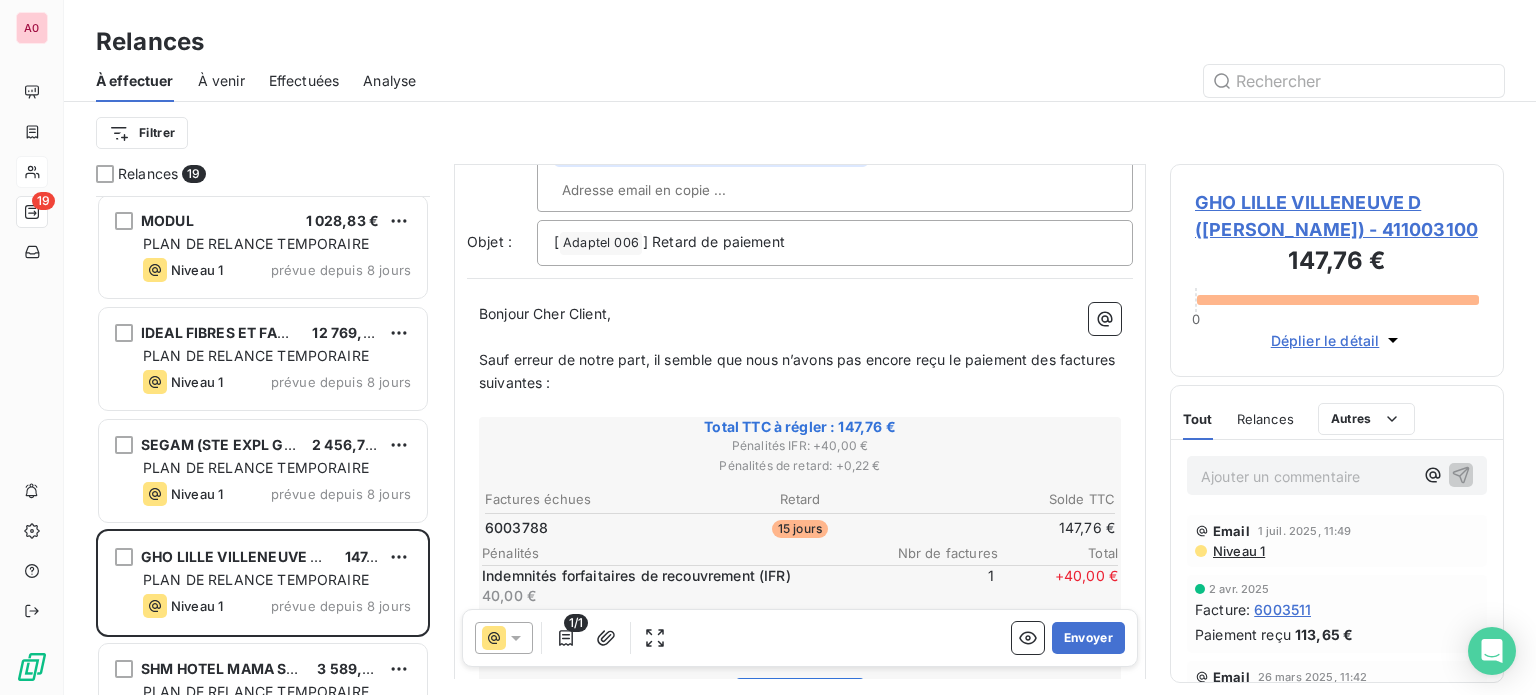 scroll, scrollTop: 200, scrollLeft: 0, axis: vertical 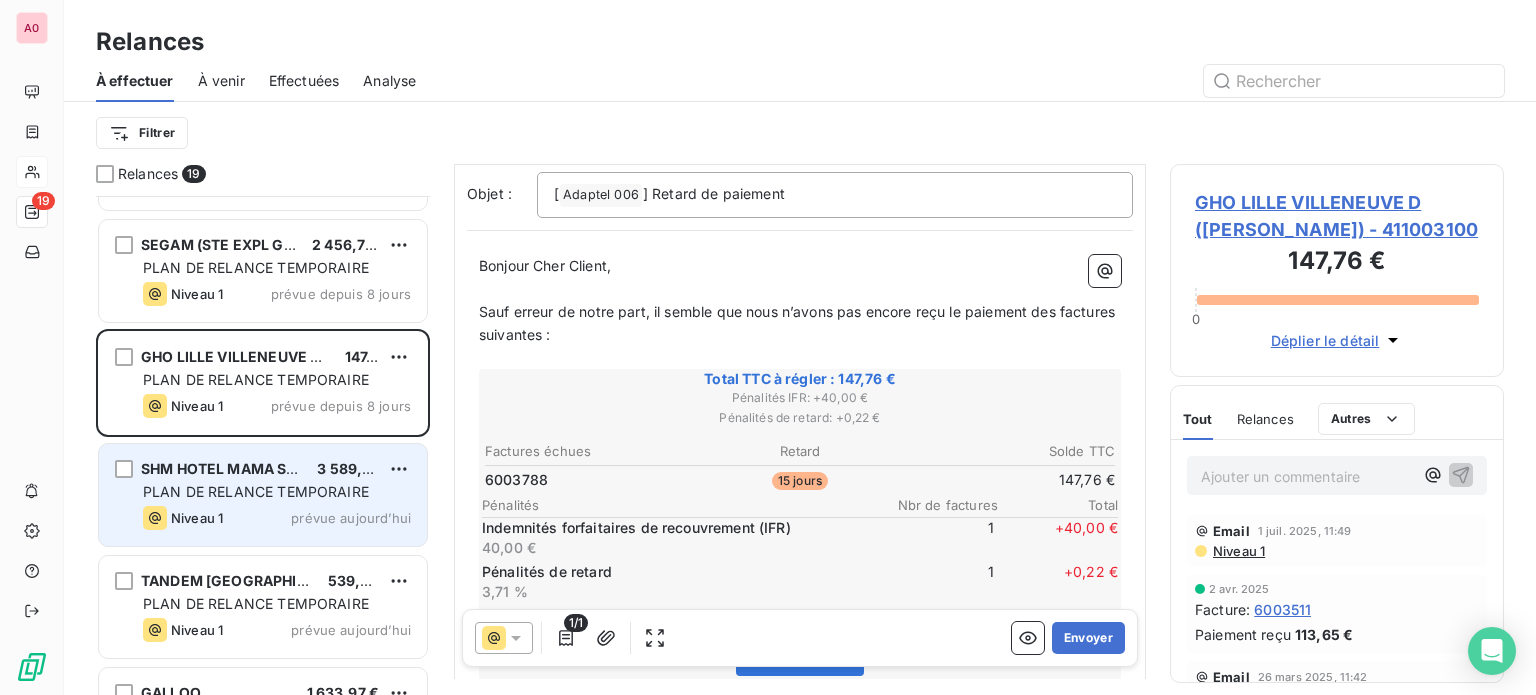 click on "PLAN DE RELANCE TEMPORAIRE" at bounding box center [256, 491] 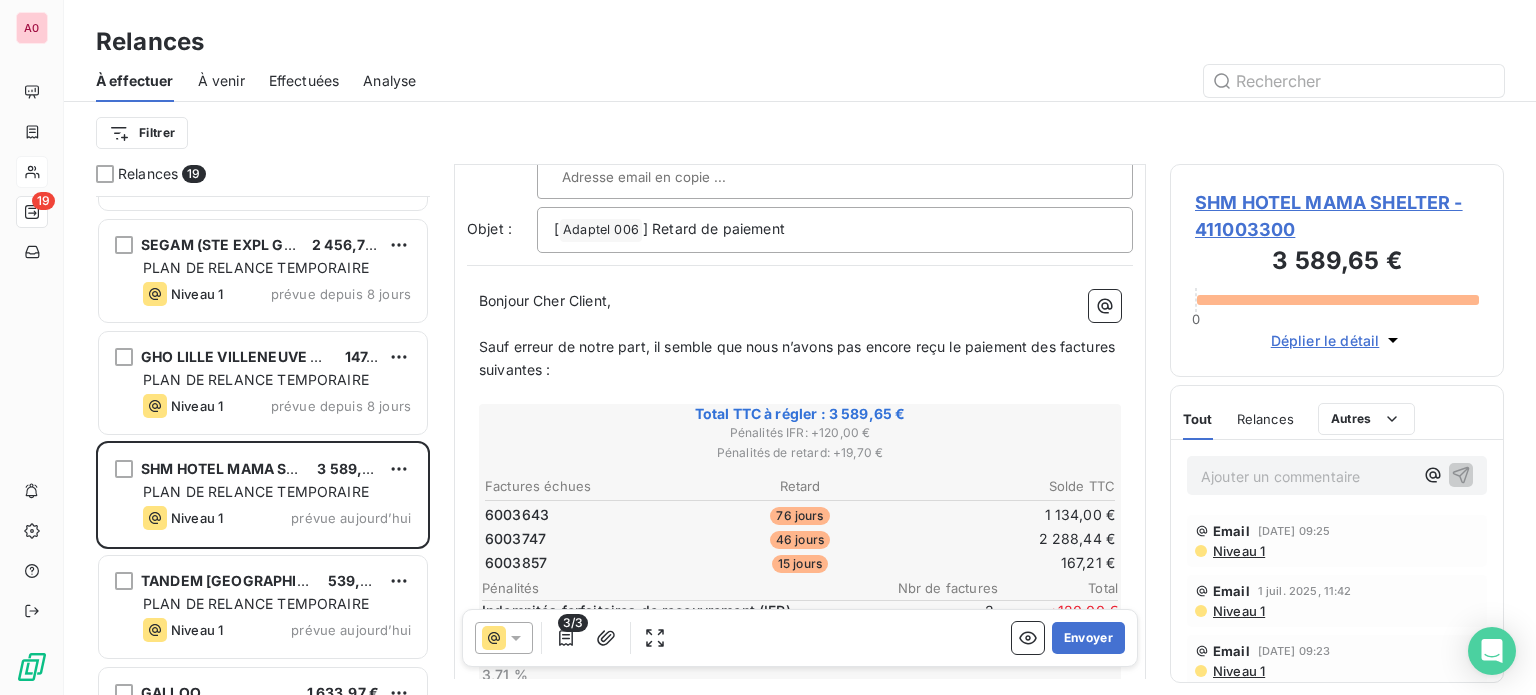 scroll, scrollTop: 200, scrollLeft: 0, axis: vertical 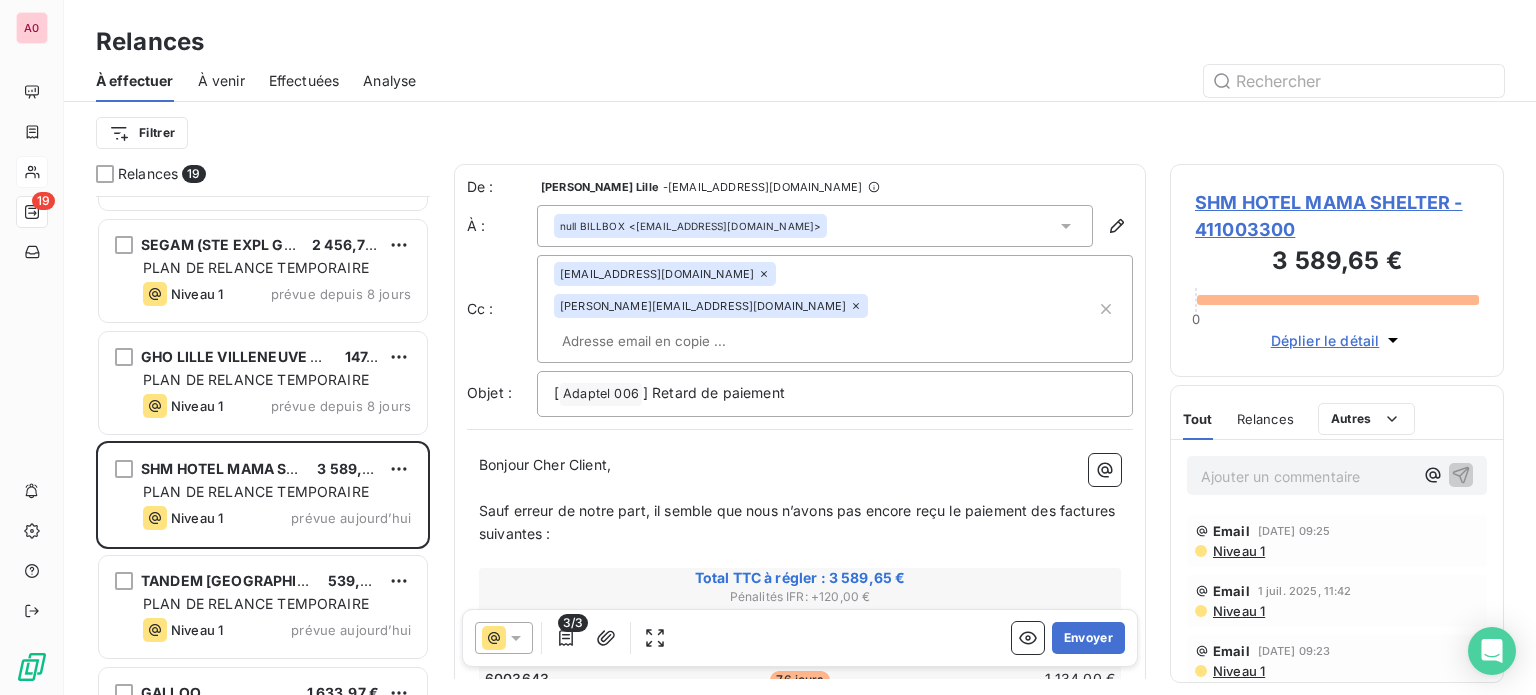 click 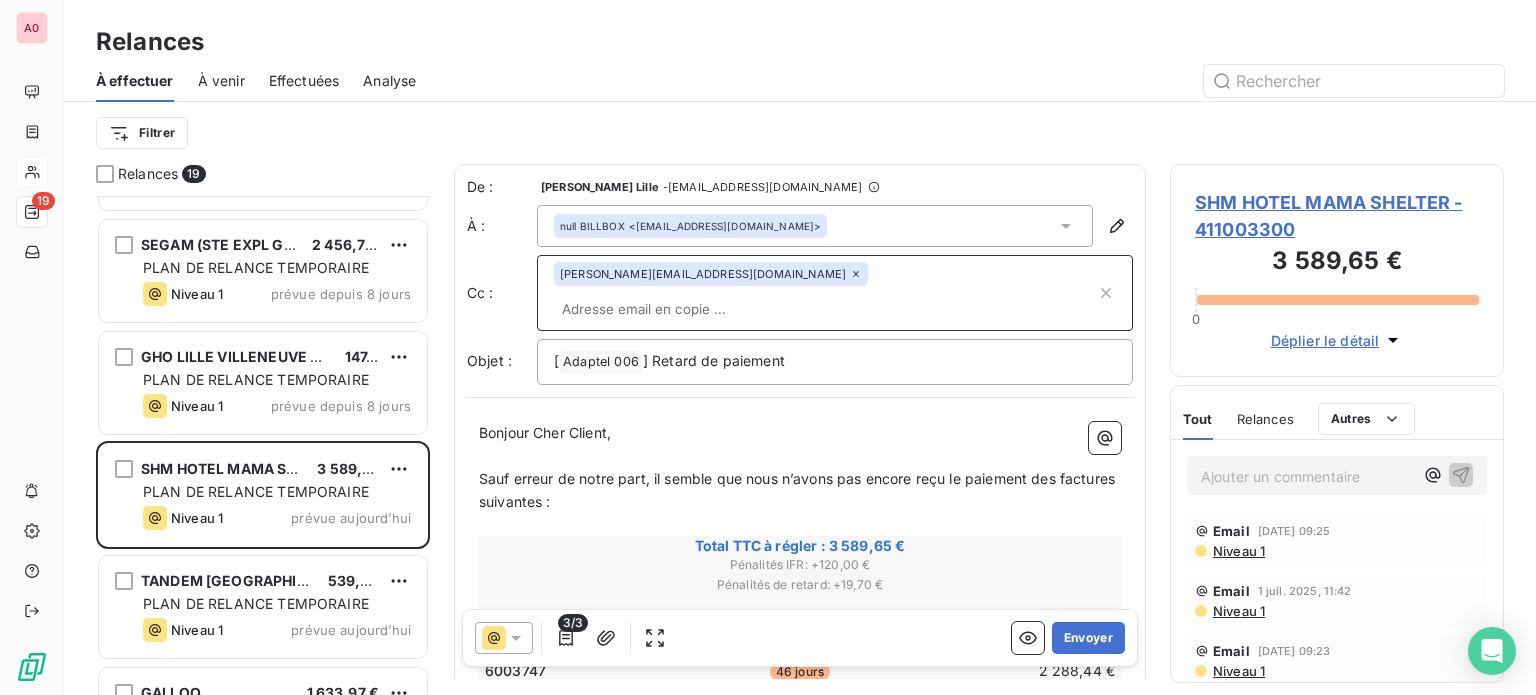 click 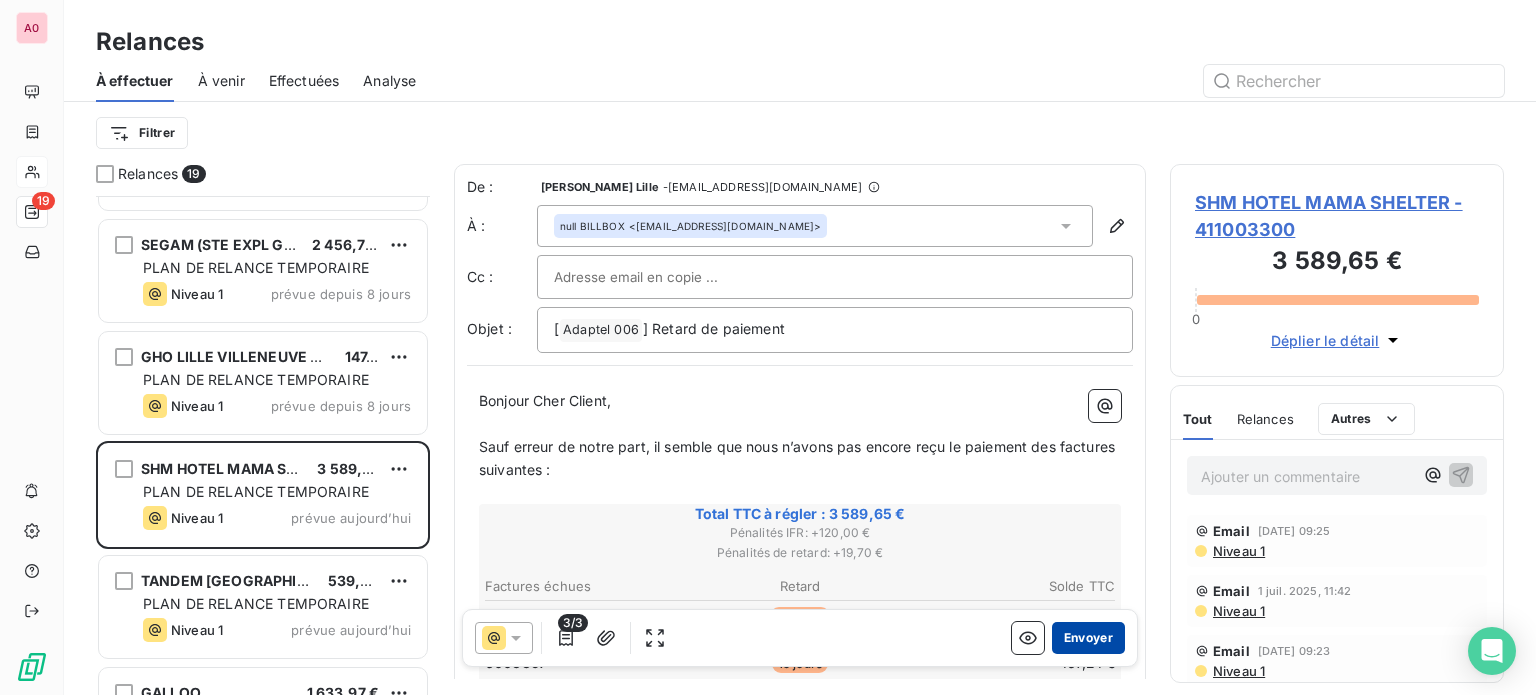 click on "Envoyer" at bounding box center (1088, 638) 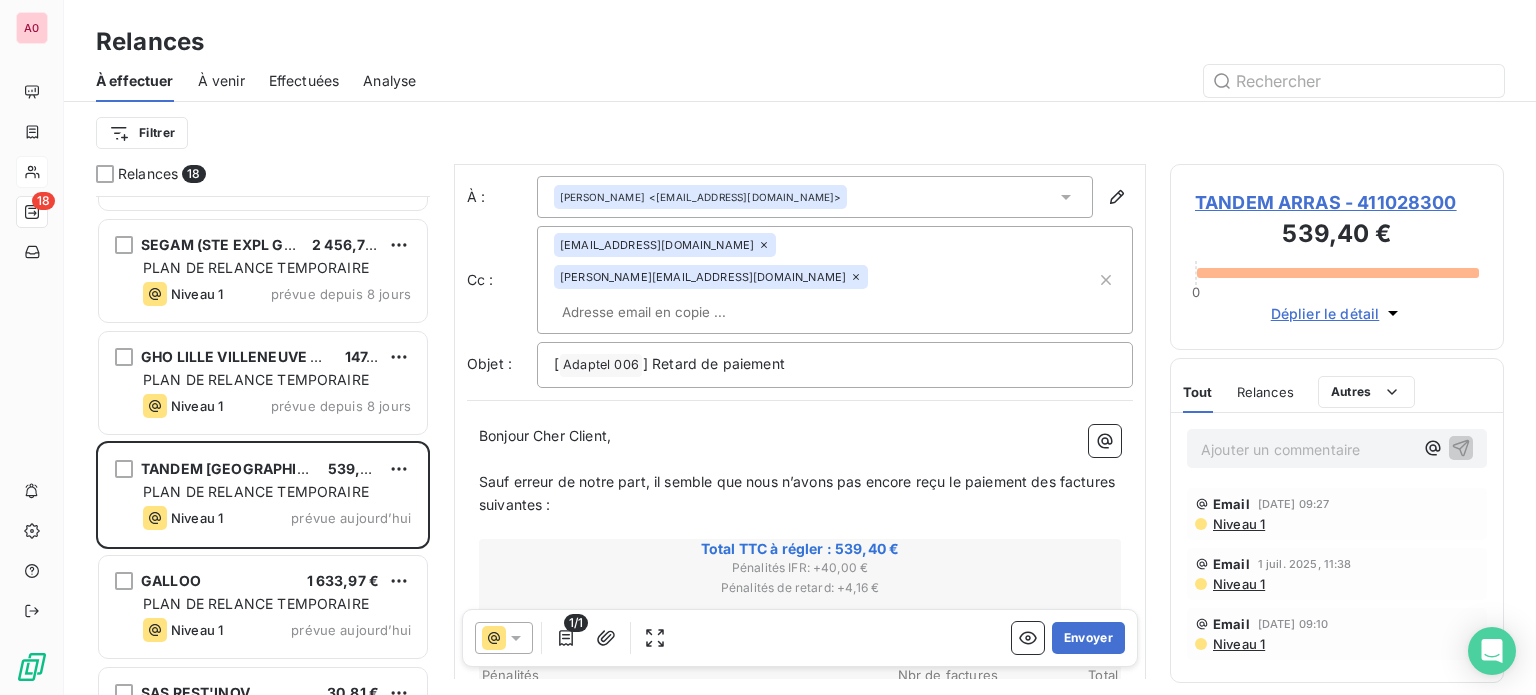 scroll, scrollTop: 0, scrollLeft: 0, axis: both 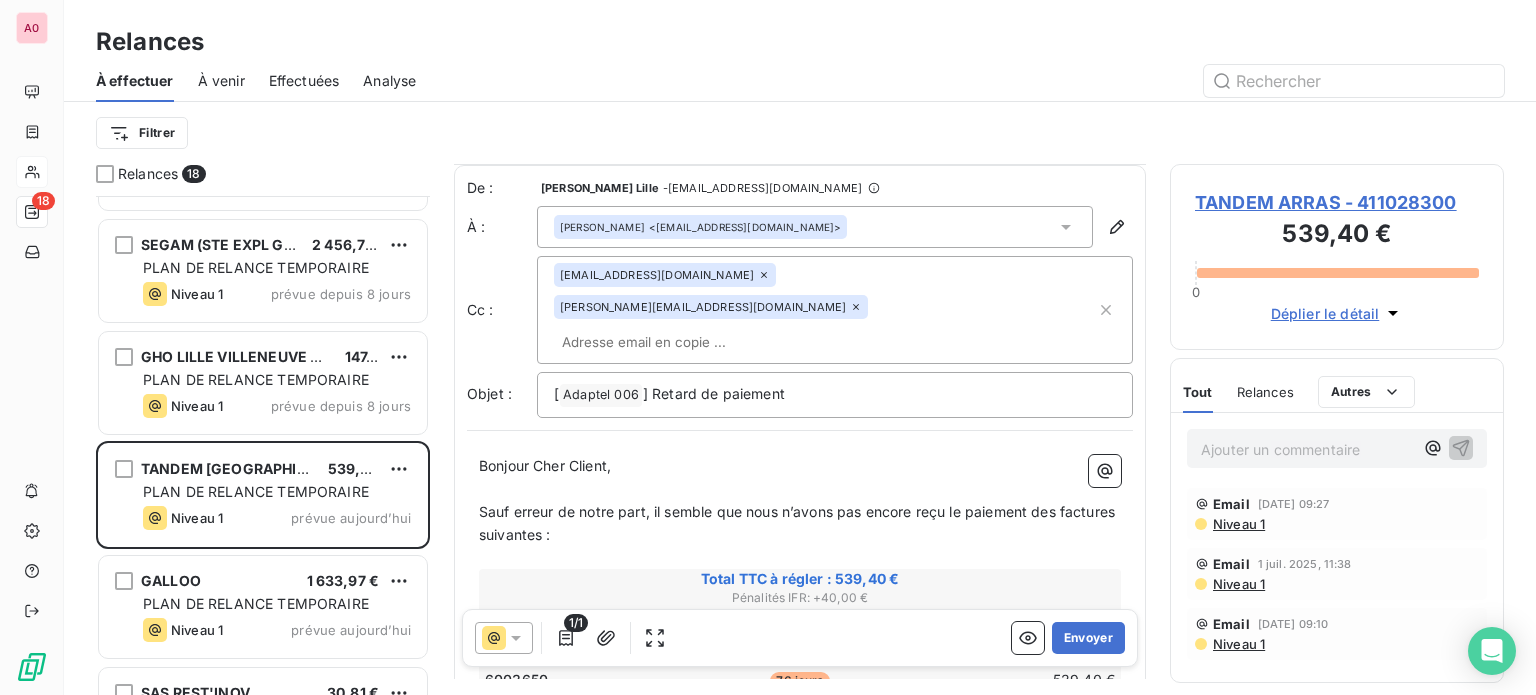 click 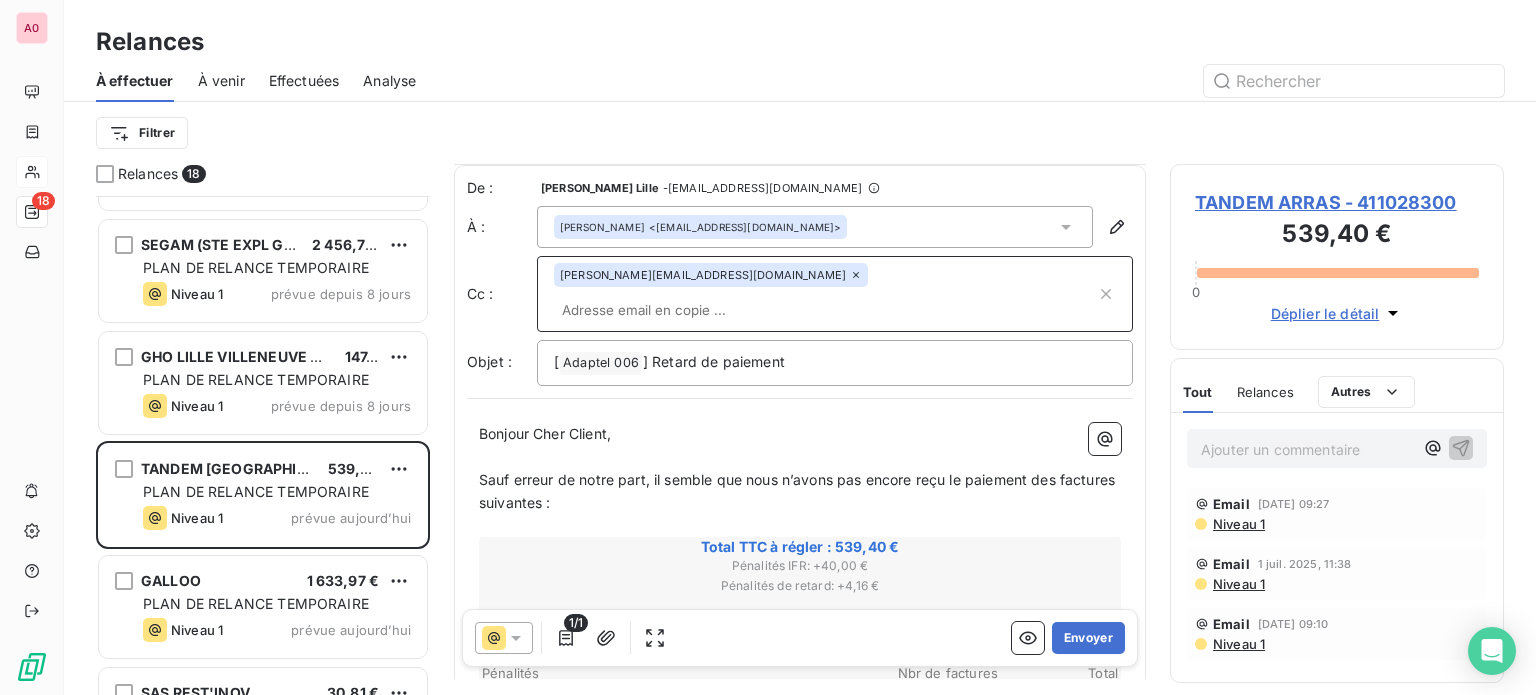 click 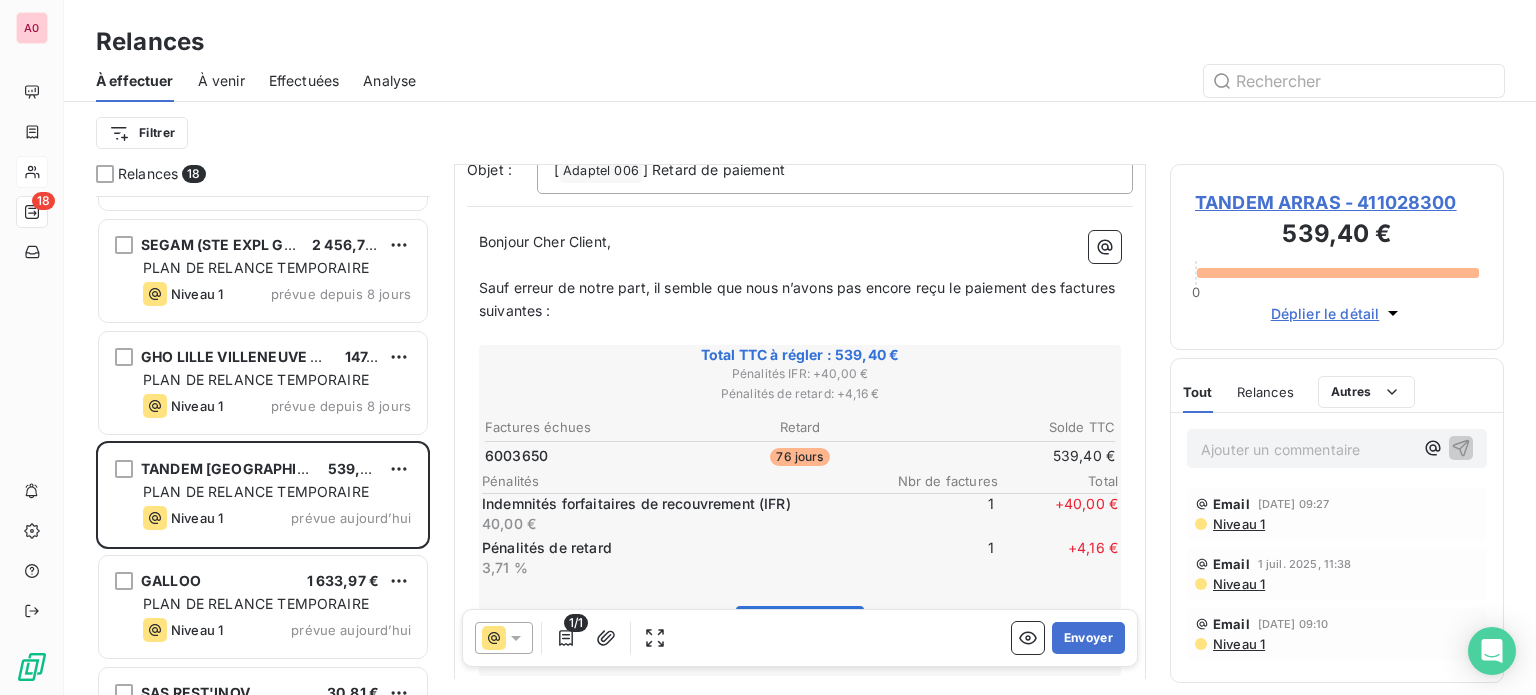 scroll, scrollTop: 300, scrollLeft: 0, axis: vertical 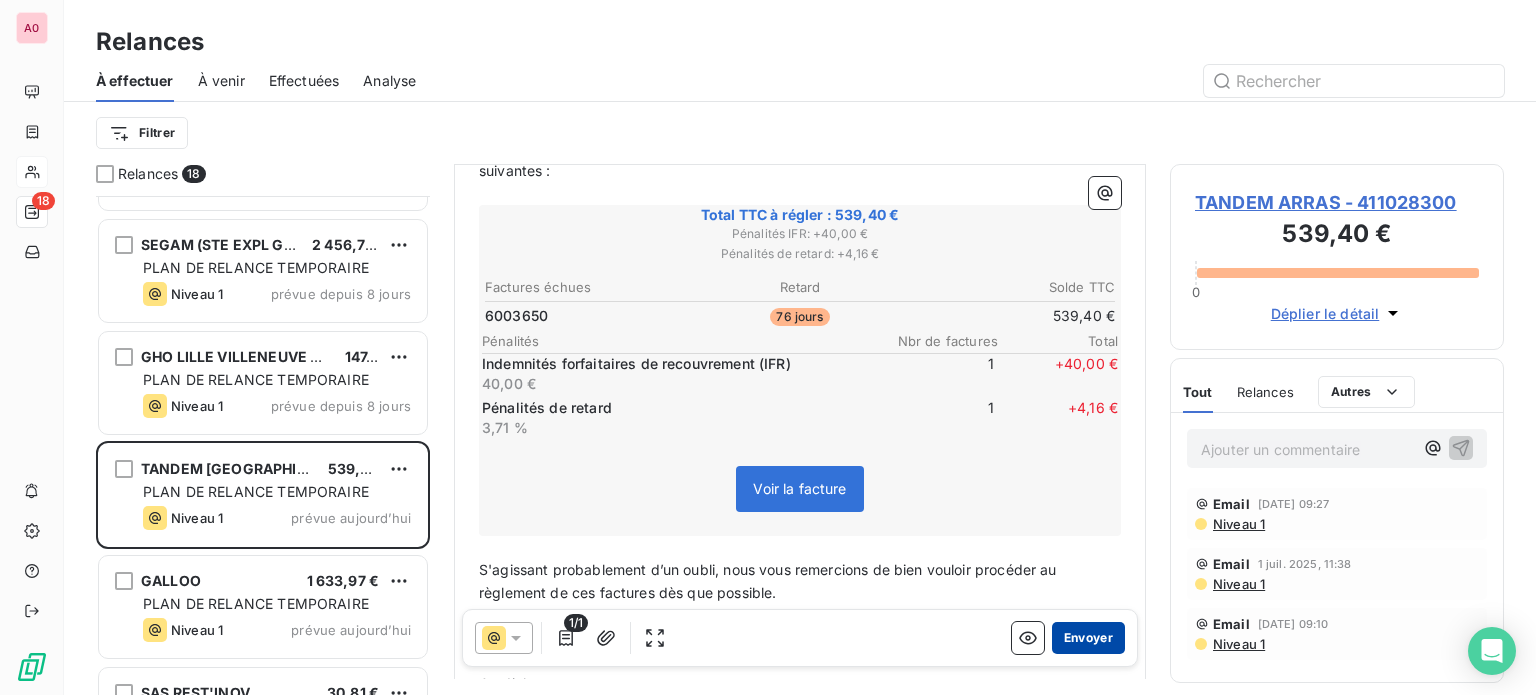 click on "Envoyer" at bounding box center [1088, 638] 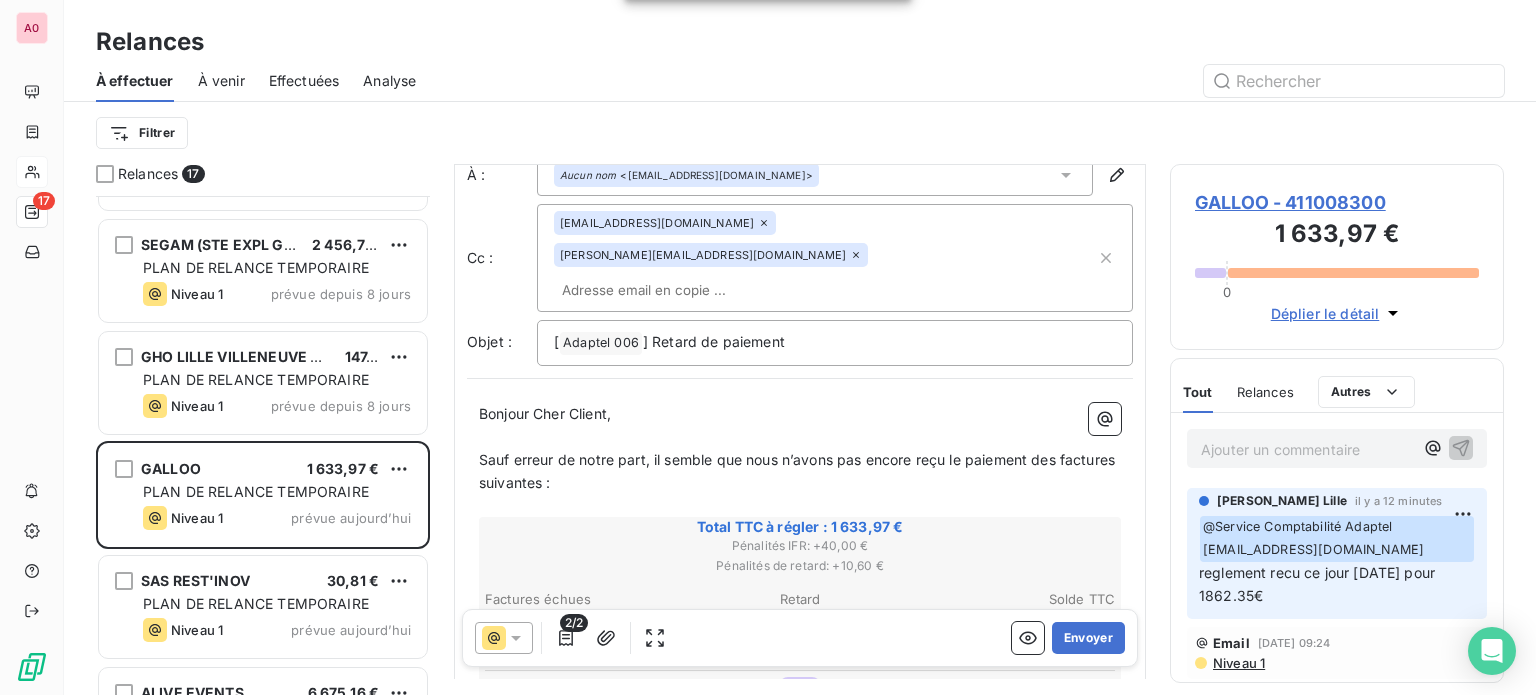 scroll, scrollTop: 100, scrollLeft: 0, axis: vertical 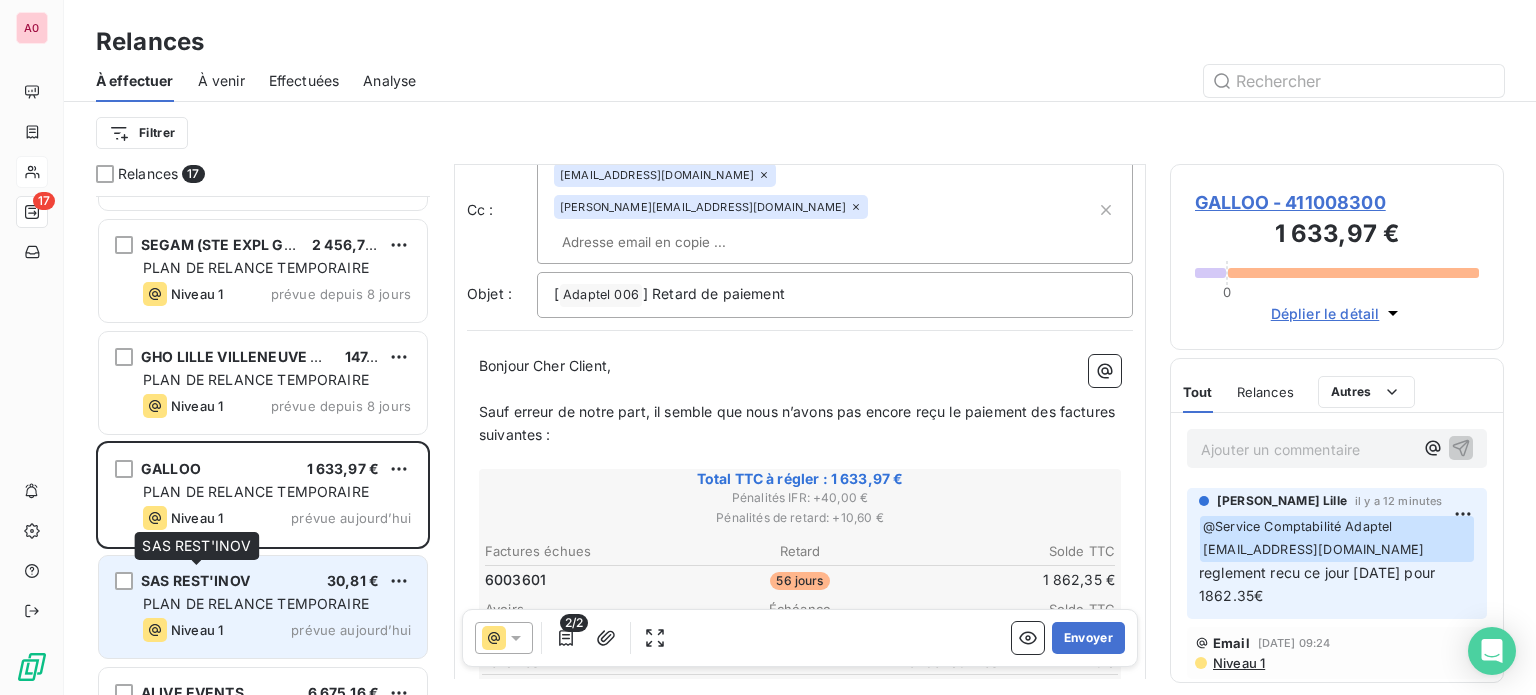 click on "SAS REST'INOV" at bounding box center (195, 580) 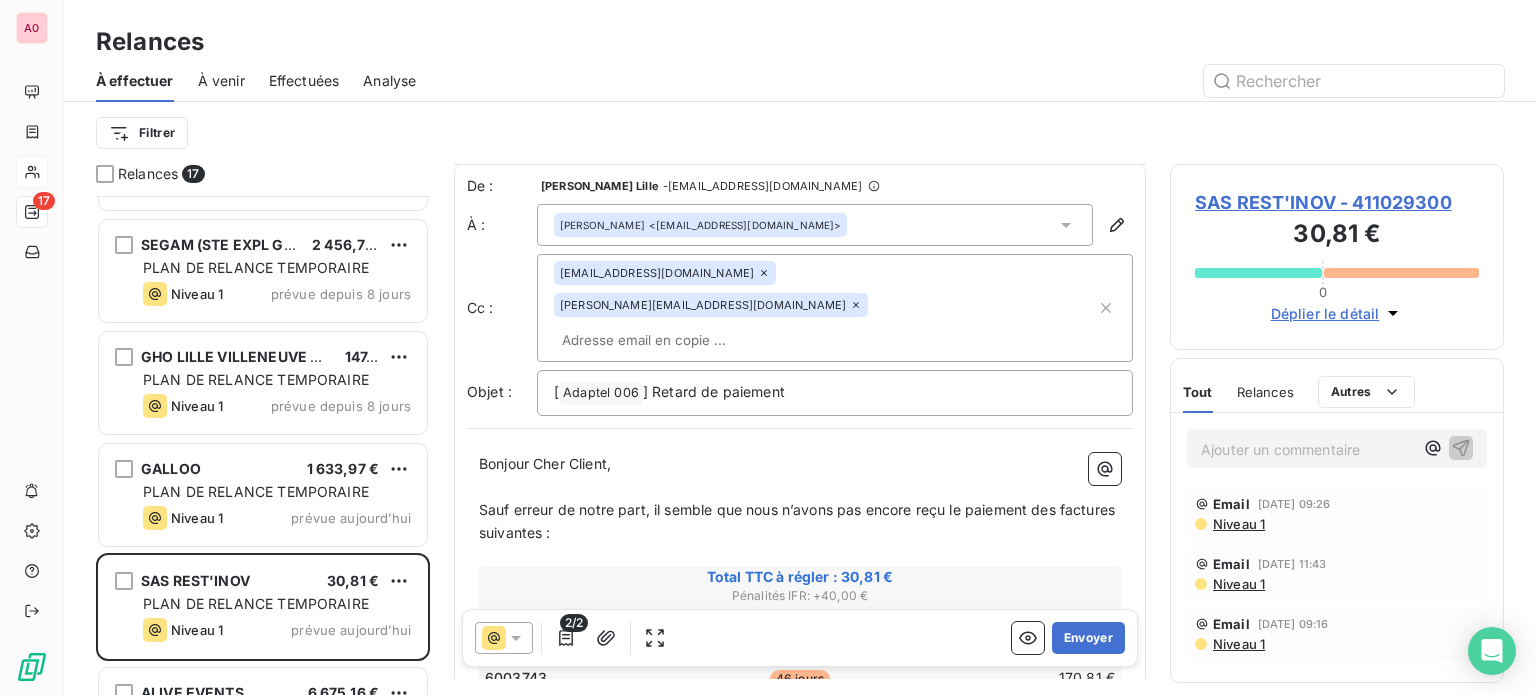 scroll, scrollTop: 0, scrollLeft: 0, axis: both 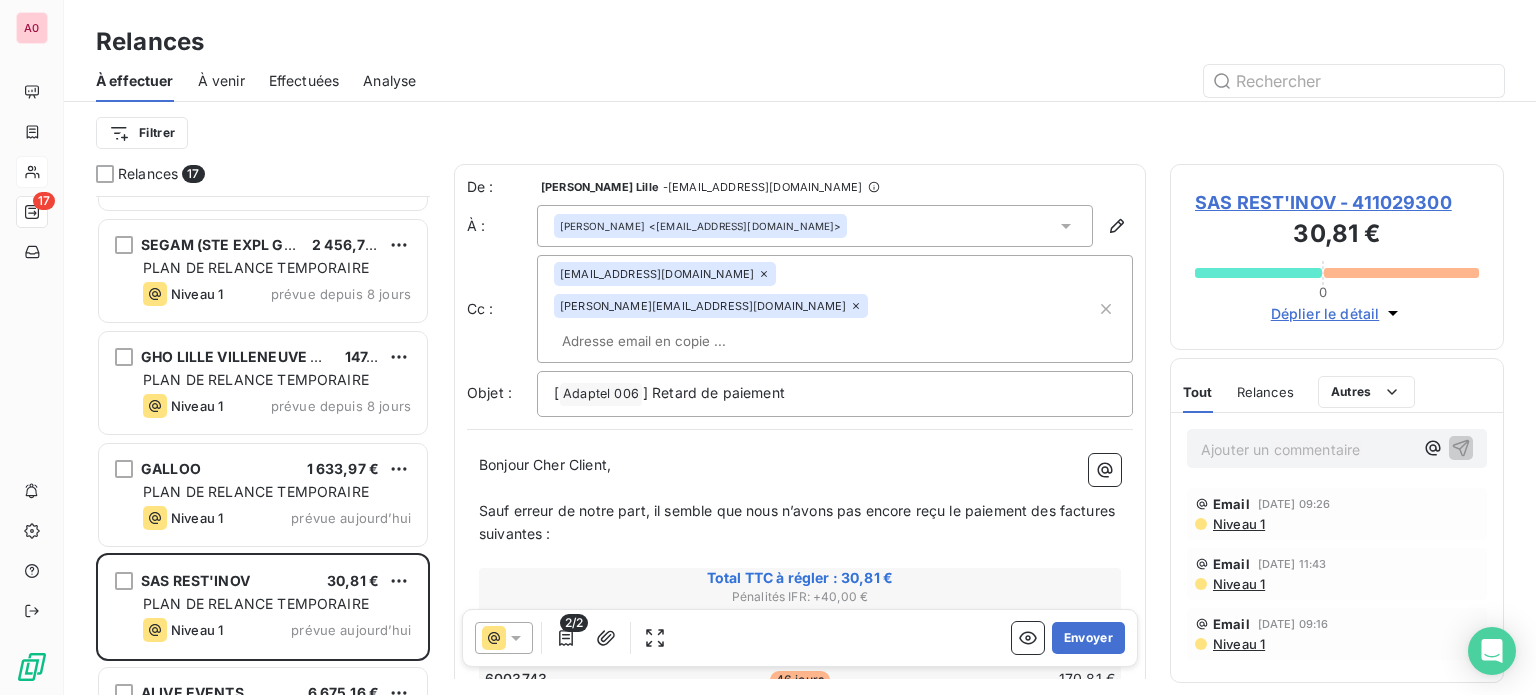 click 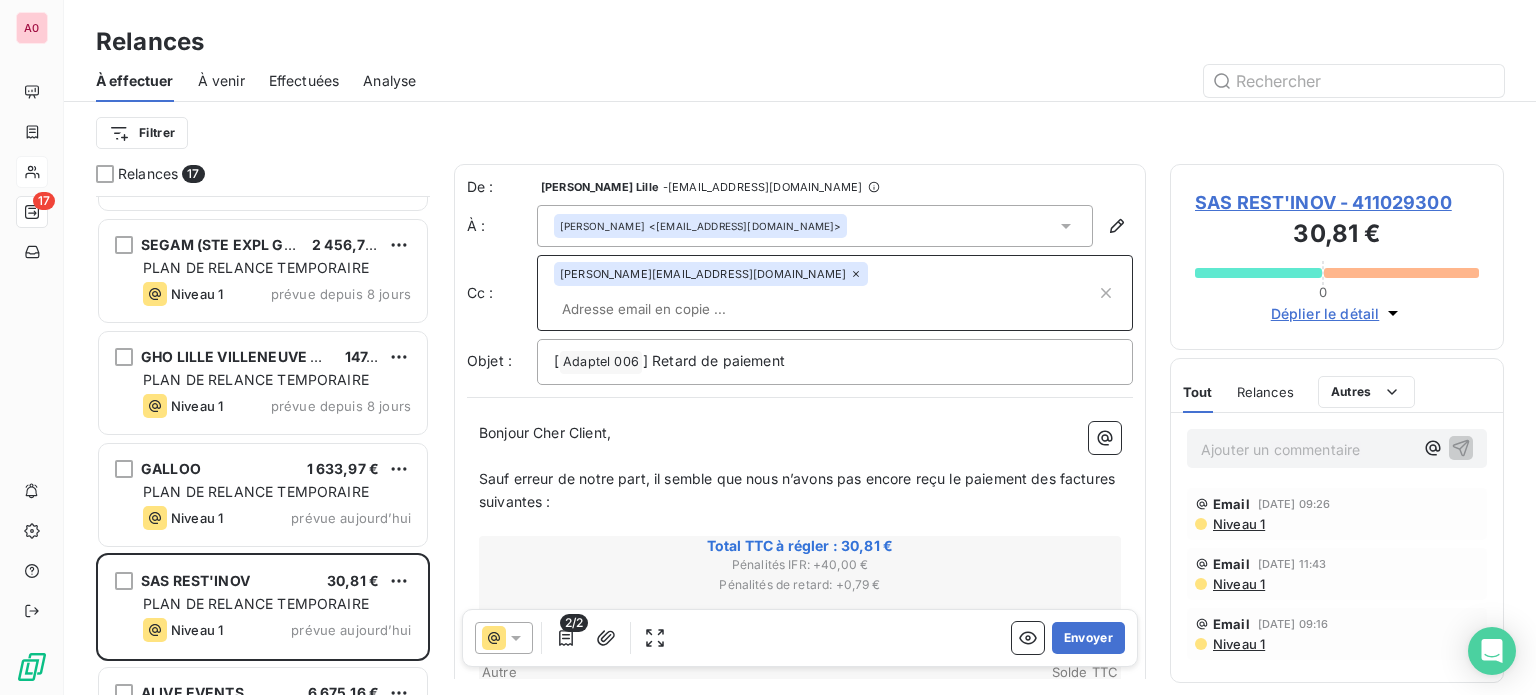 click 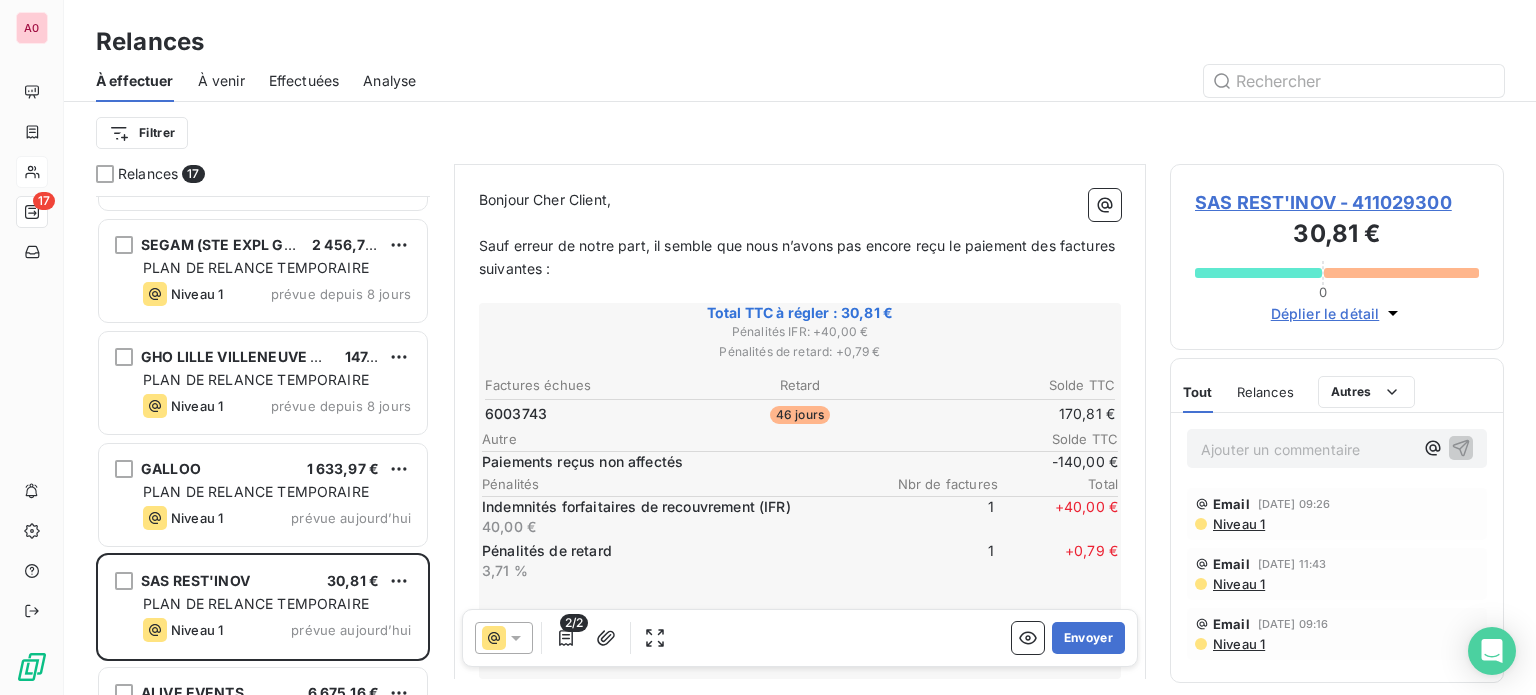 scroll, scrollTop: 102, scrollLeft: 0, axis: vertical 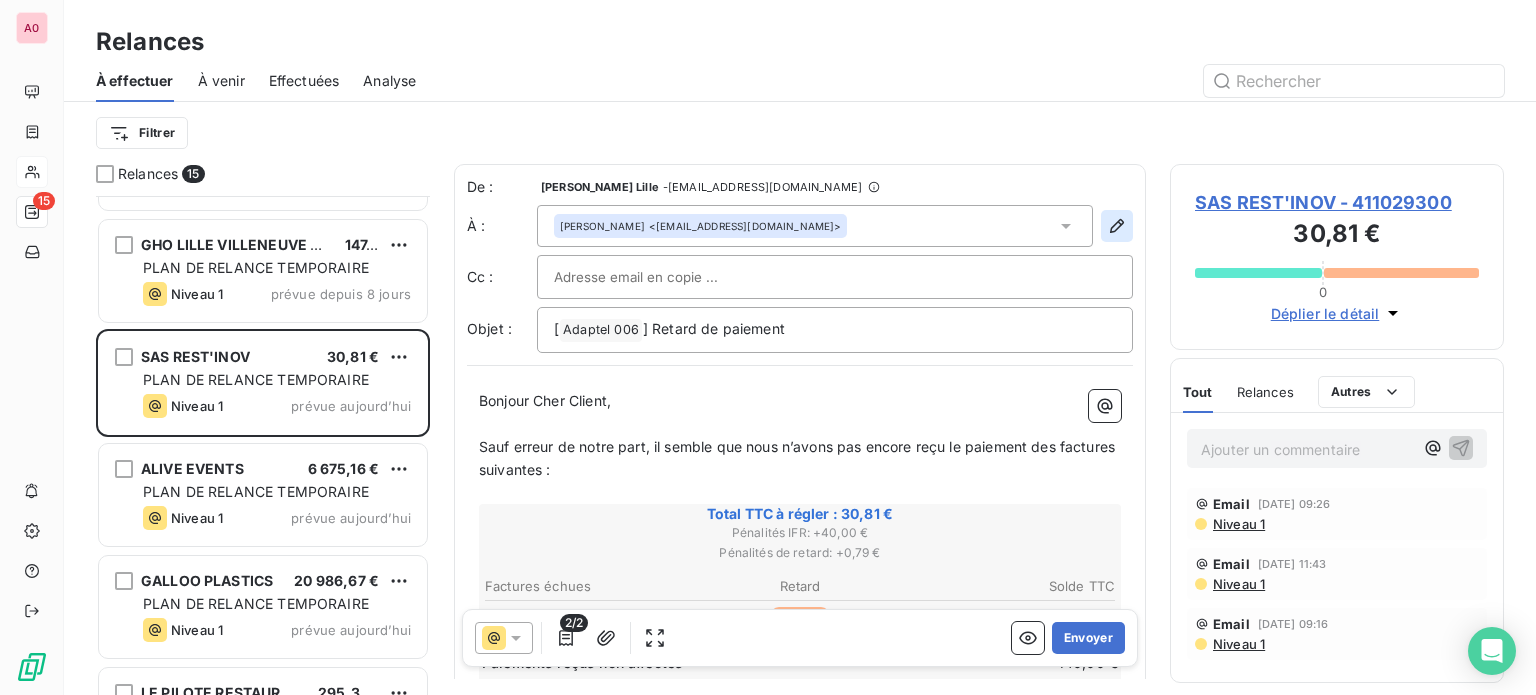 click 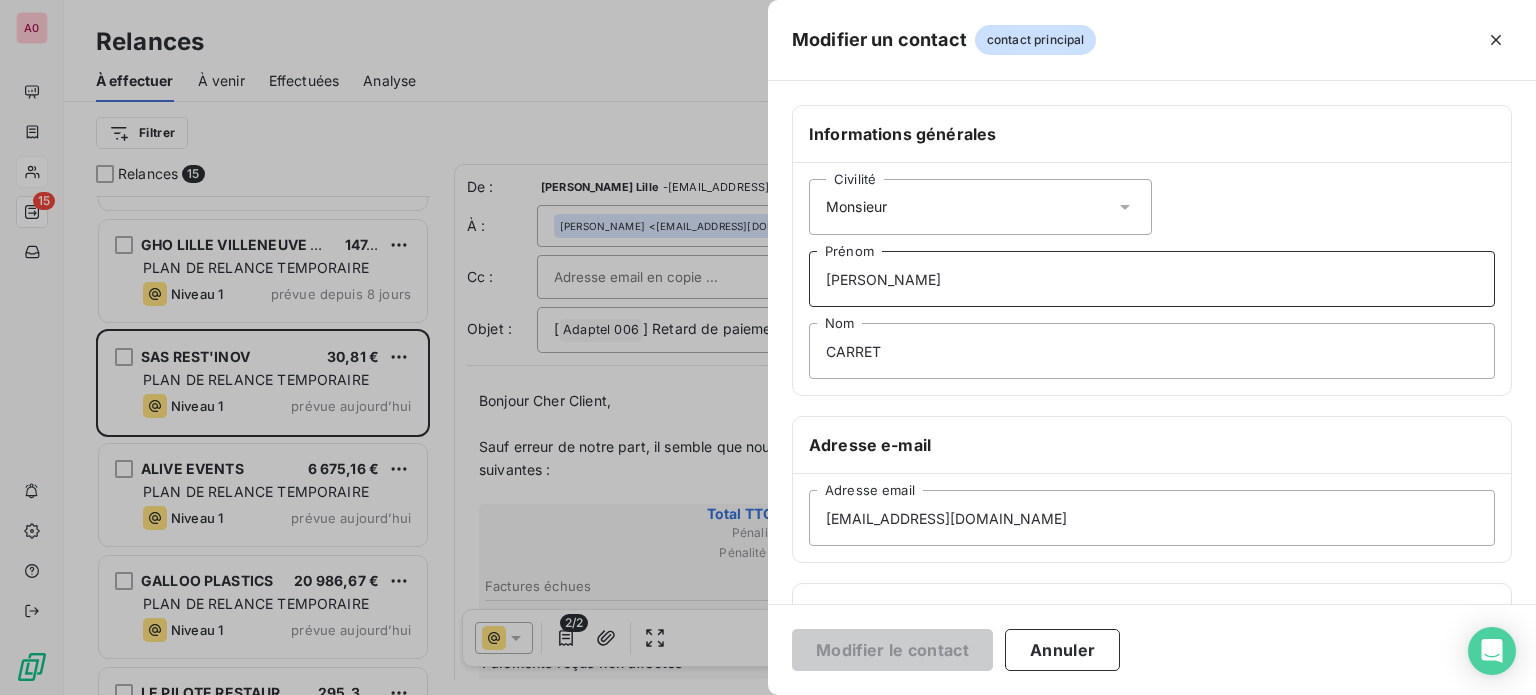 drag, startPoint x: 926, startPoint y: 283, endPoint x: 815, endPoint y: 295, distance: 111.64677 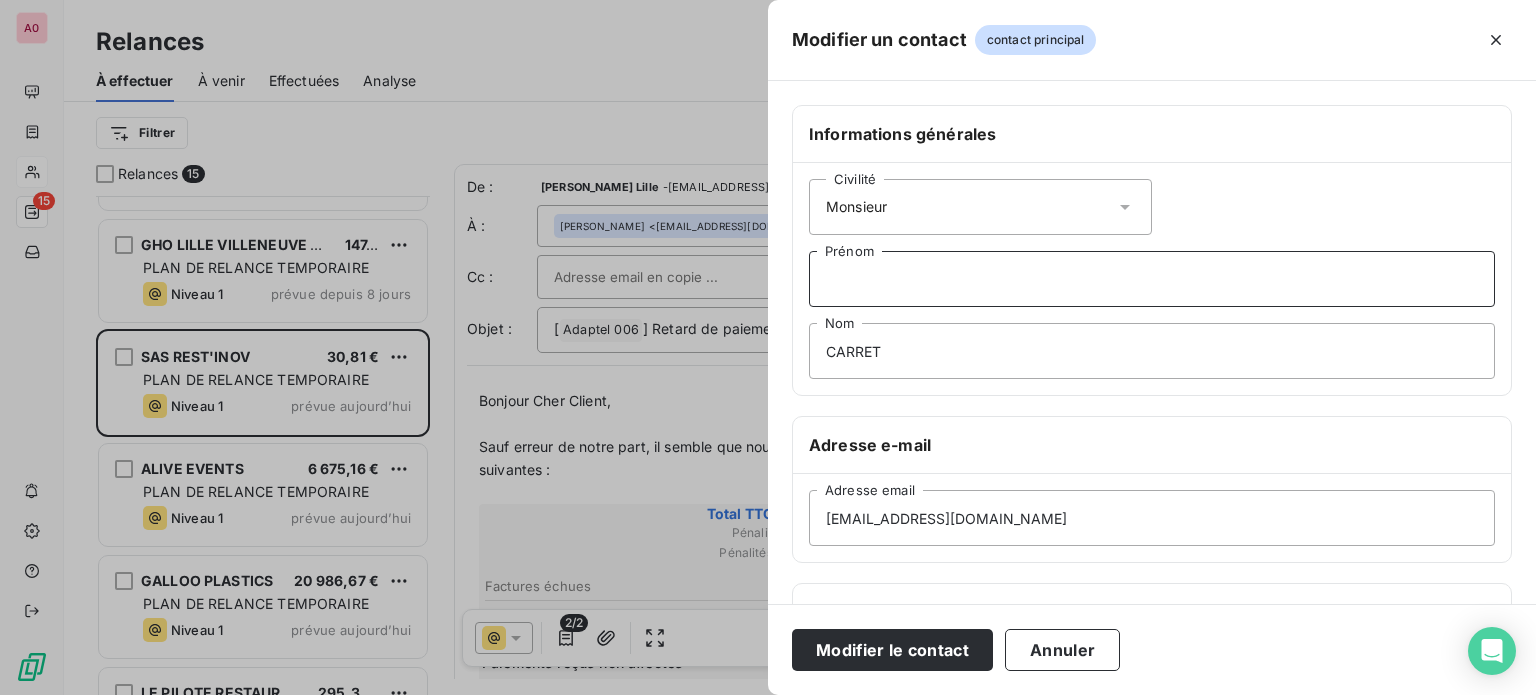 type 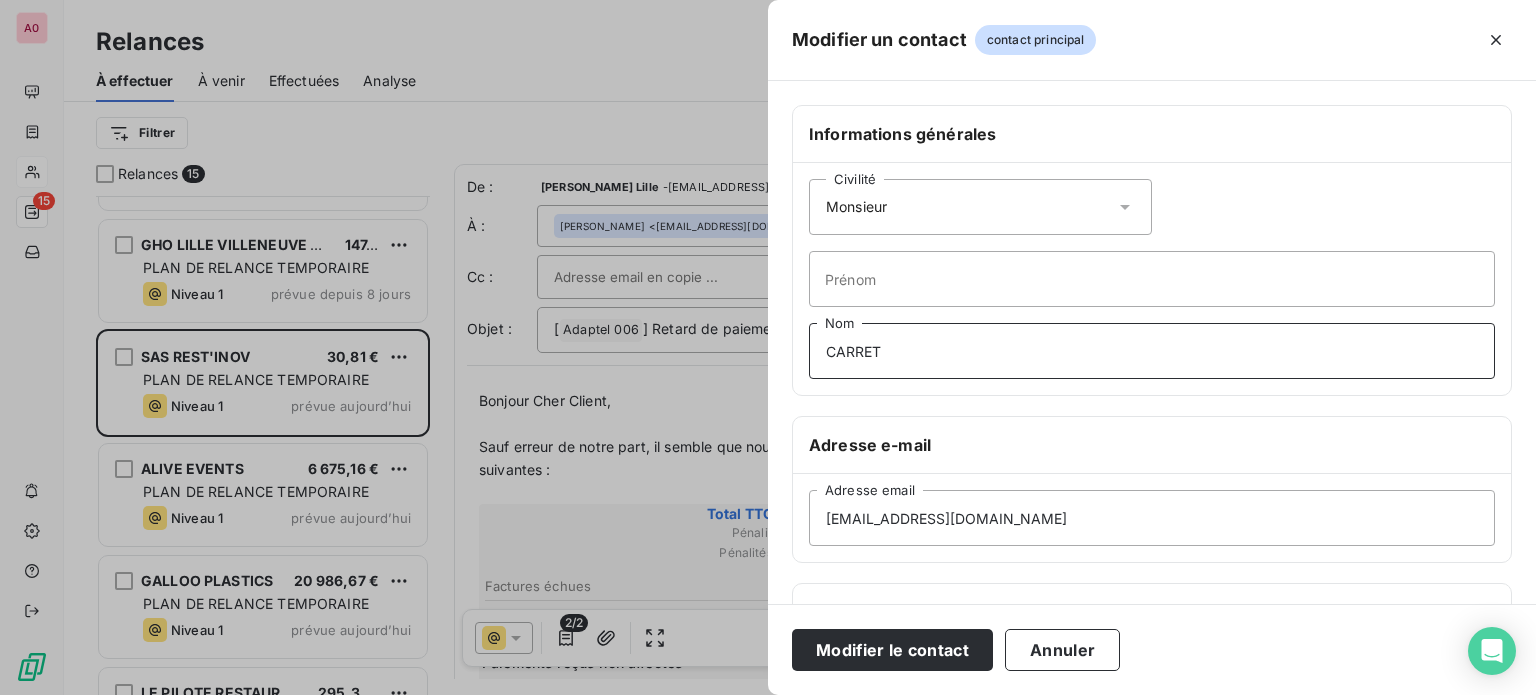 drag, startPoint x: 905, startPoint y: 342, endPoint x: 819, endPoint y: 352, distance: 86.579445 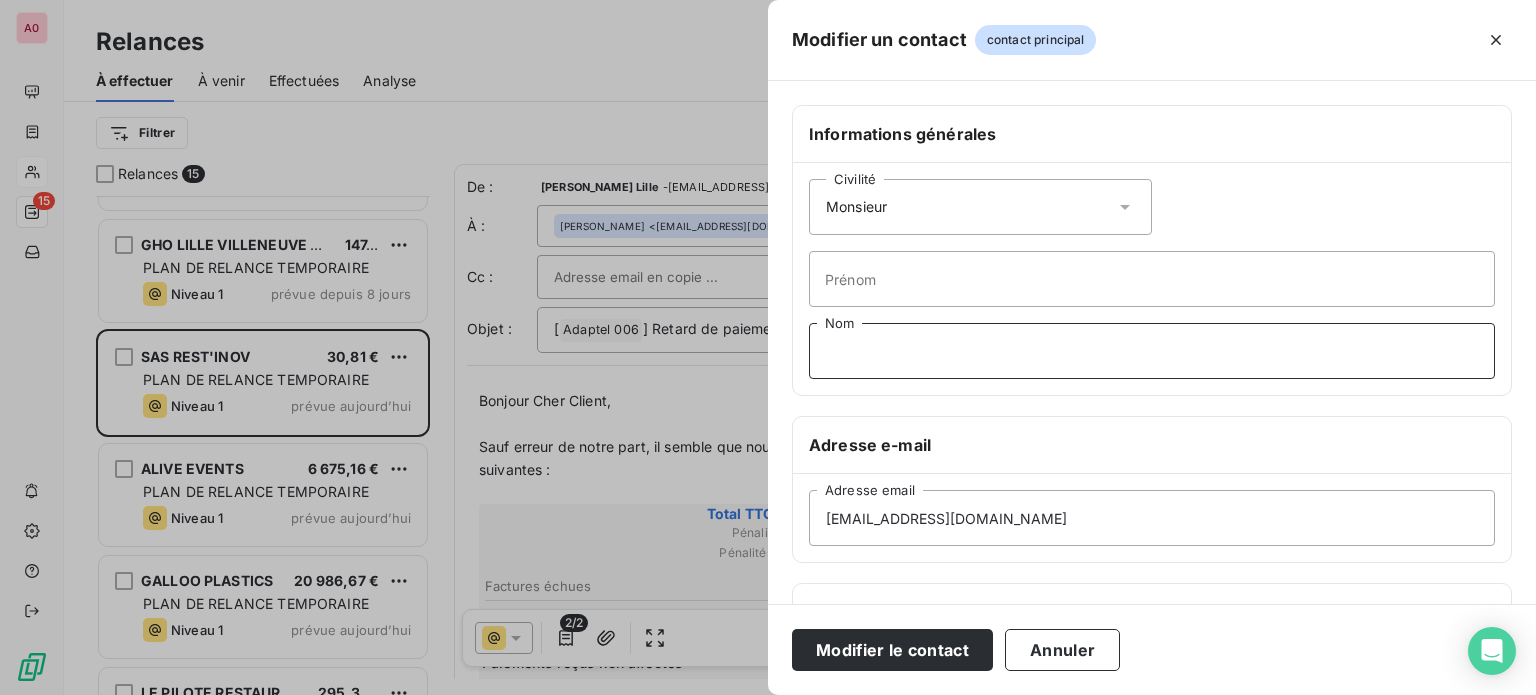 type 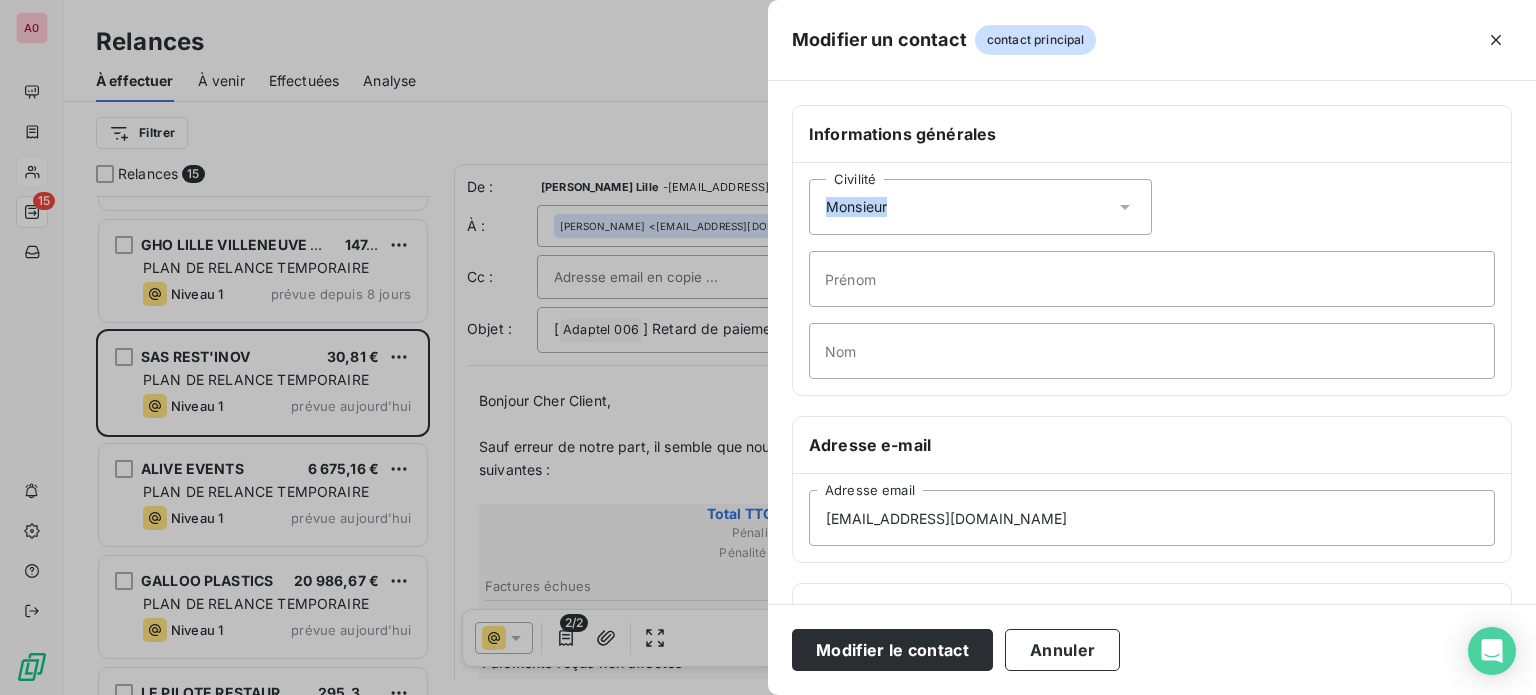drag, startPoint x: 908, startPoint y: 204, endPoint x: 822, endPoint y: 223, distance: 88.07383 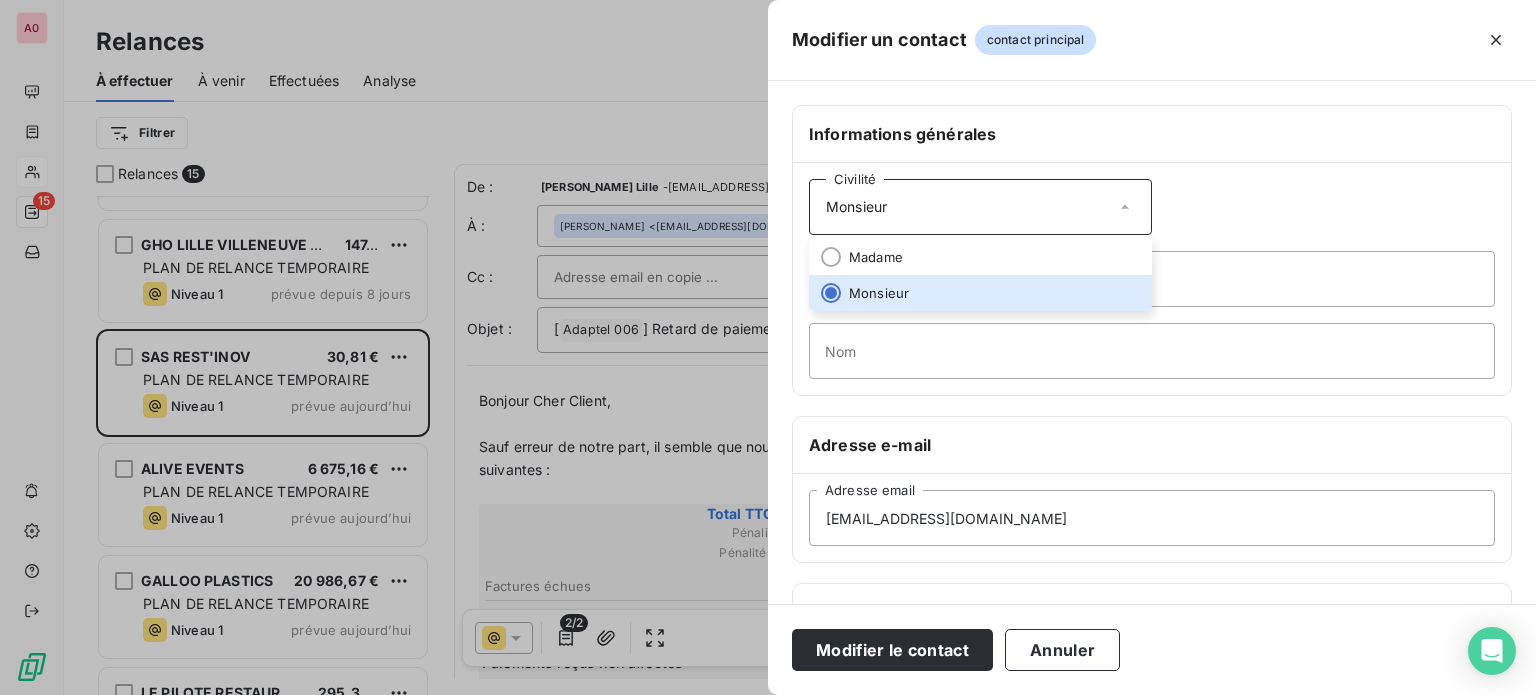 click 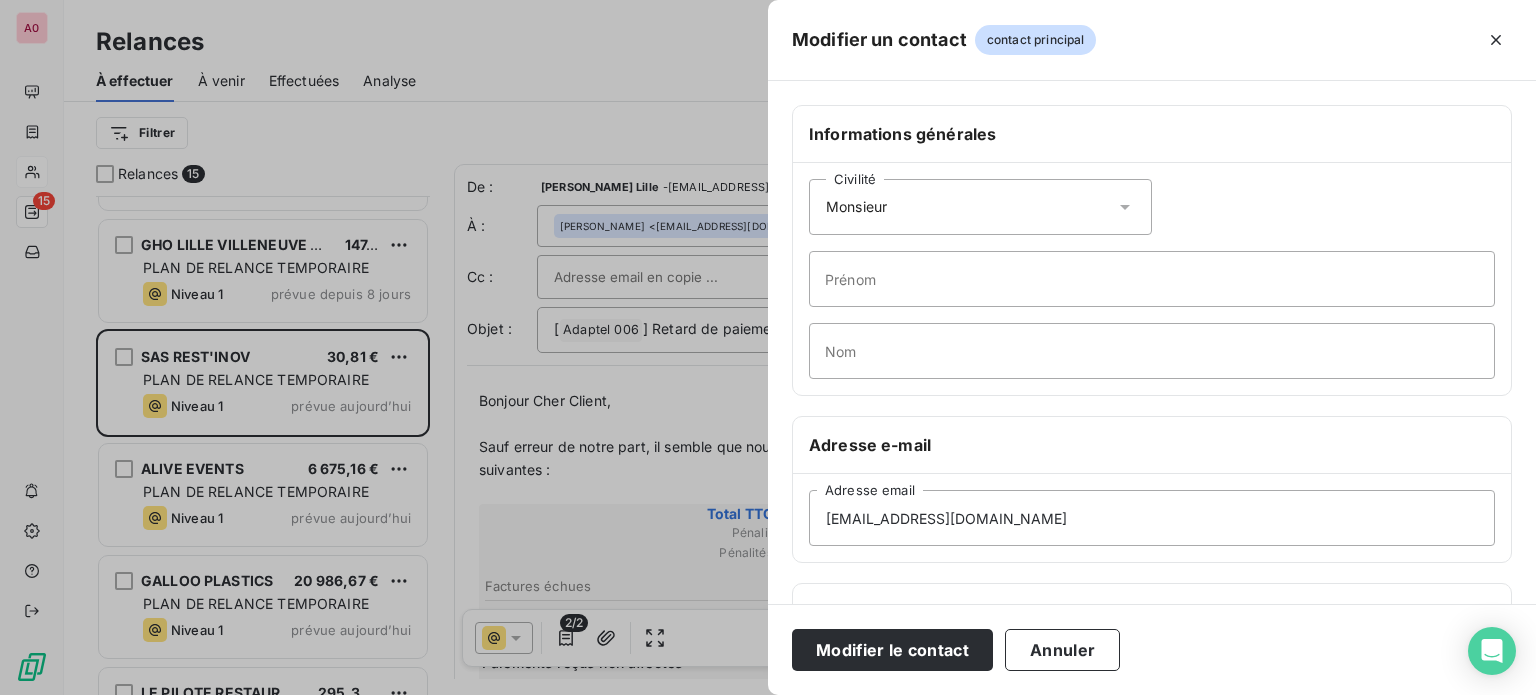 click 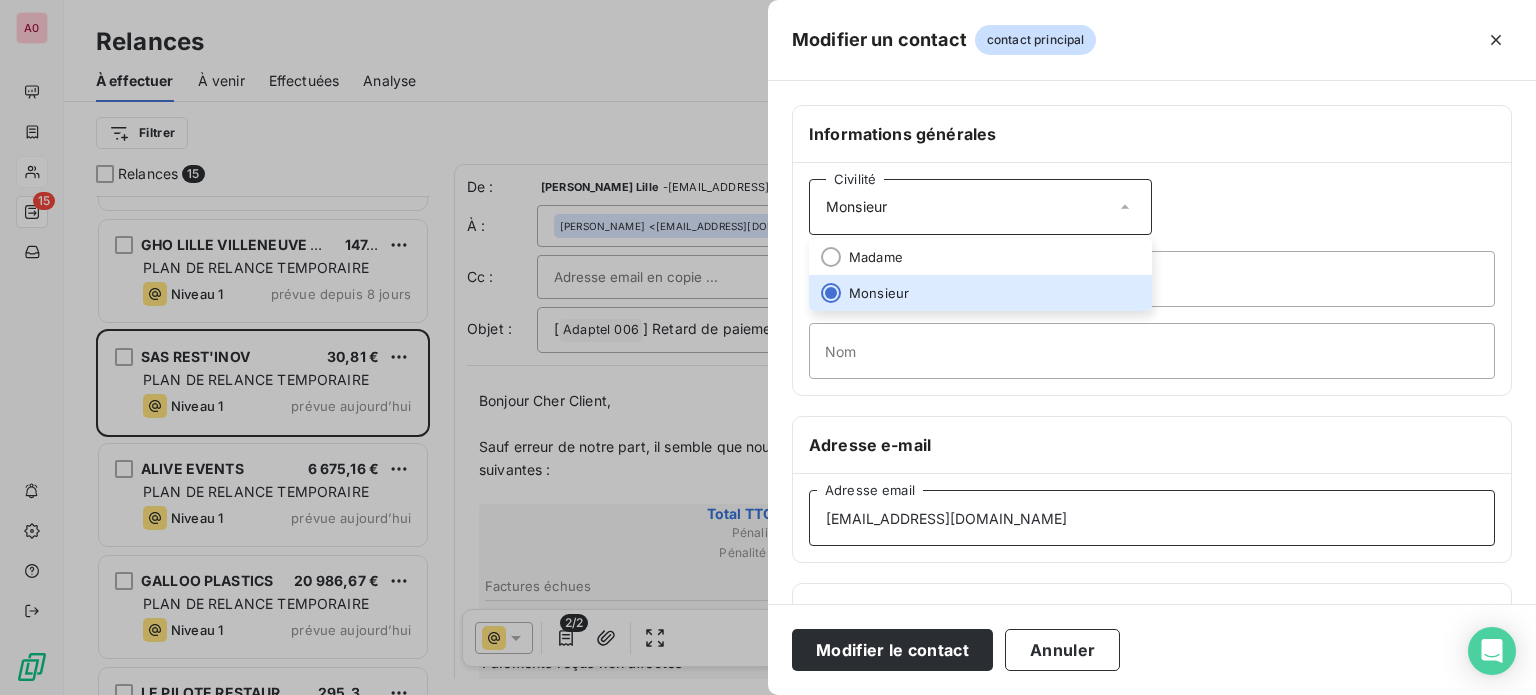 click on "[EMAIL_ADDRESS][DOMAIN_NAME]" at bounding box center [1152, 518] 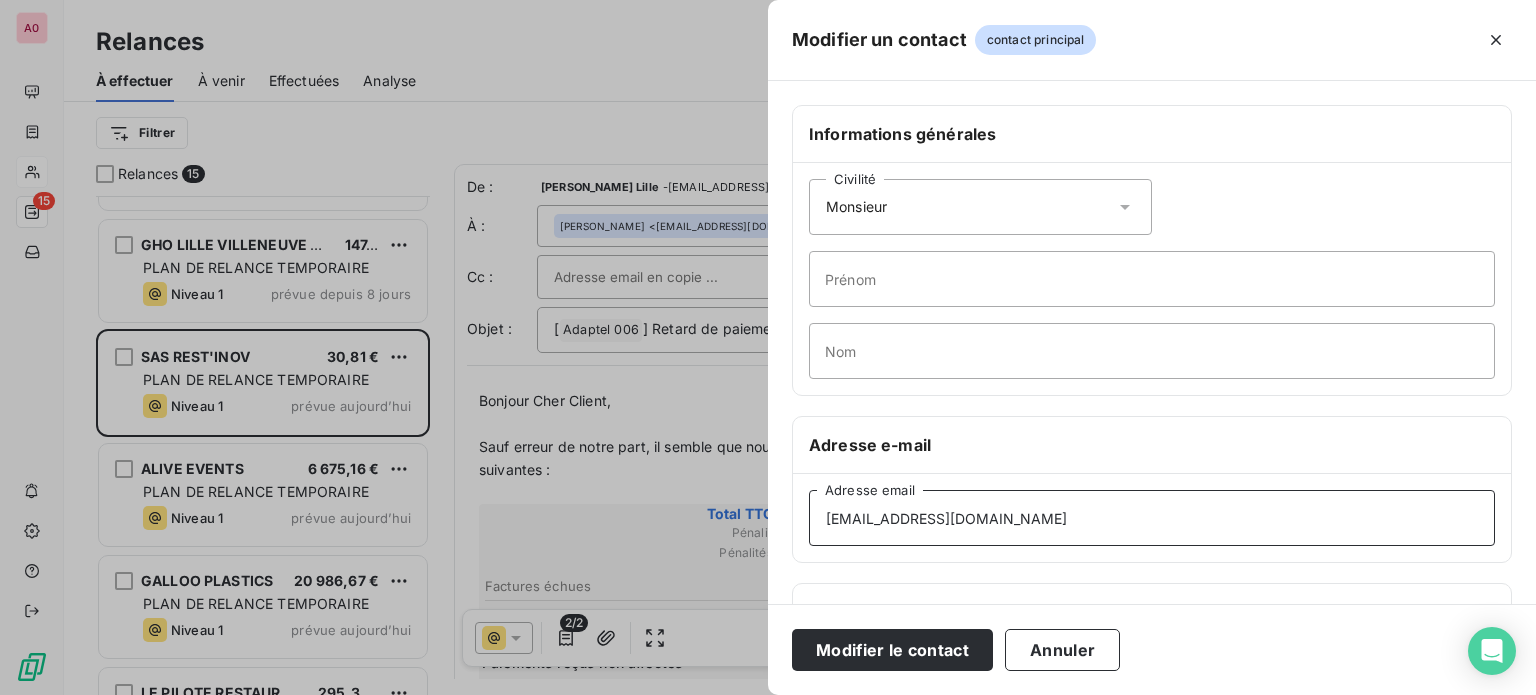 click on "[EMAIL_ADDRESS][DOMAIN_NAME]" at bounding box center (1152, 518) 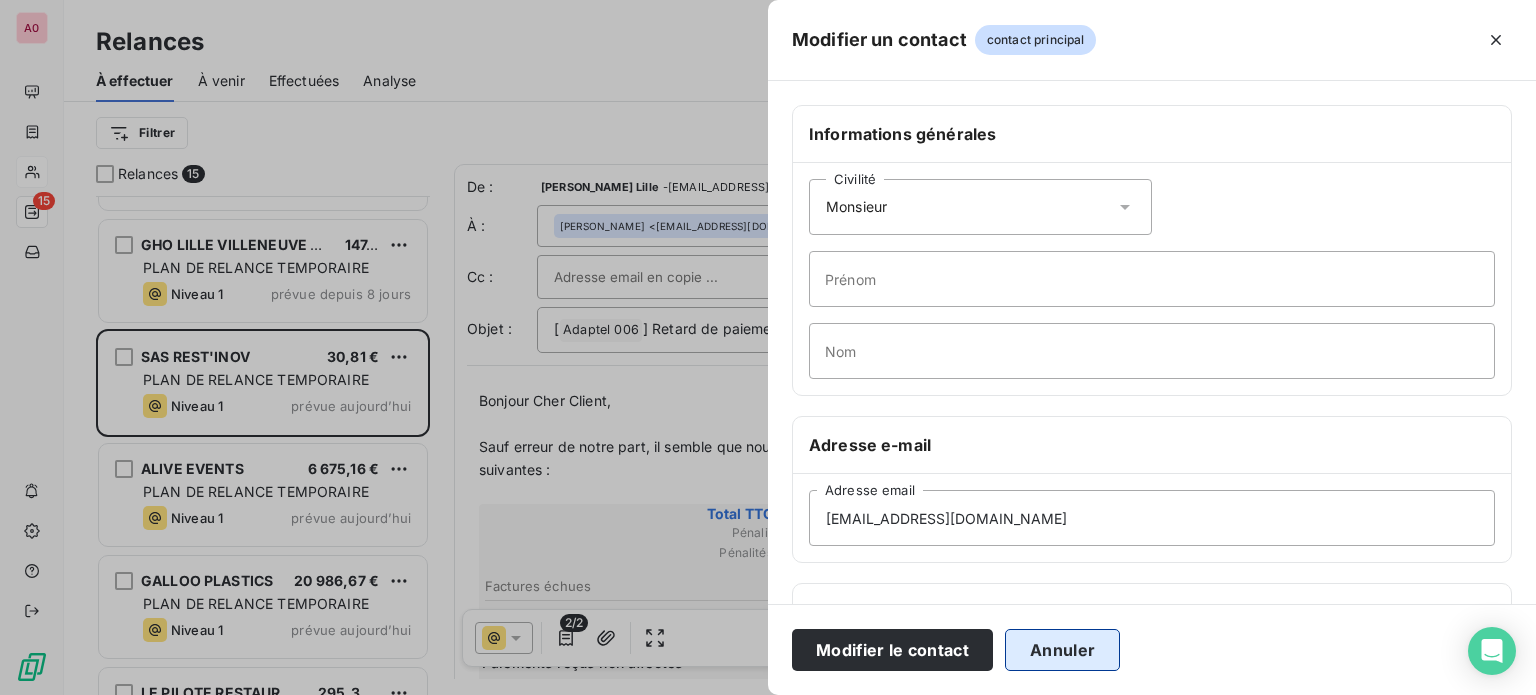 click on "Annuler" at bounding box center [1062, 650] 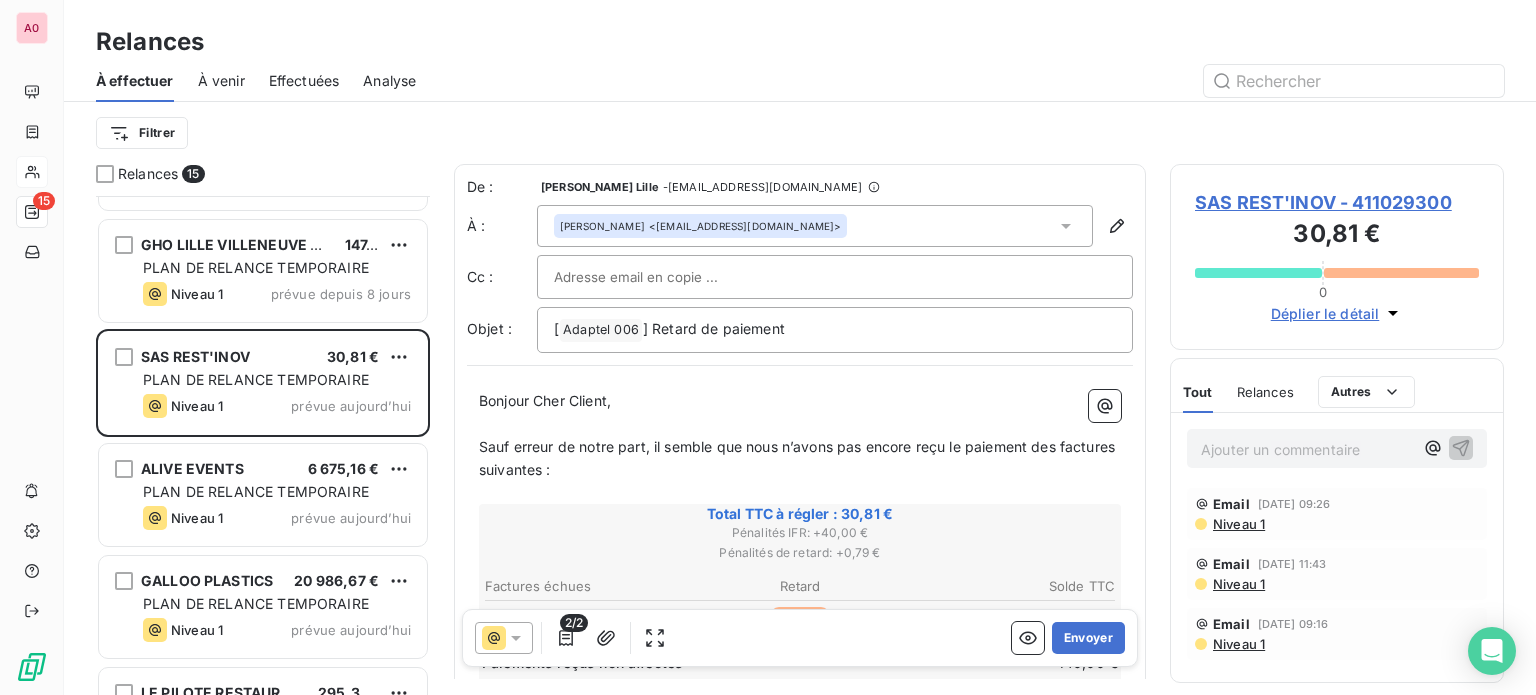click at bounding box center (835, 277) 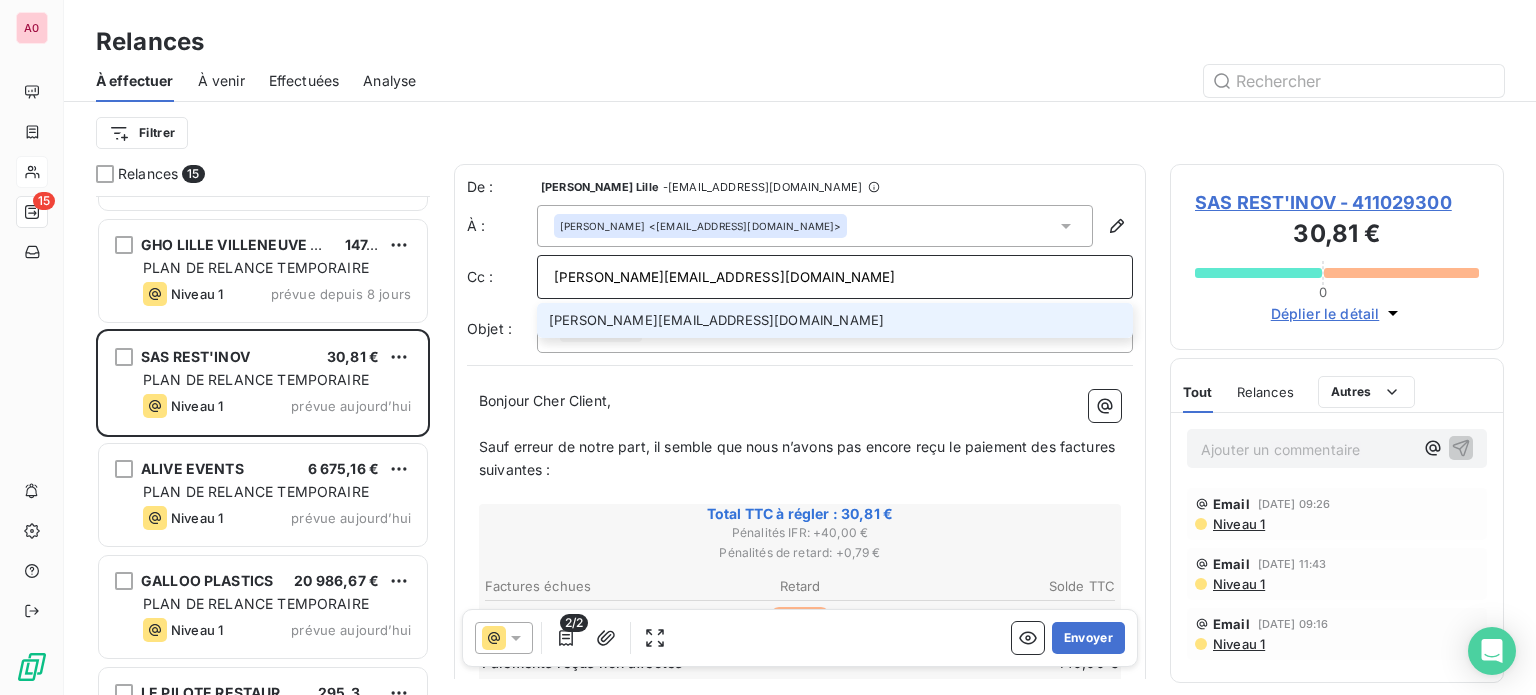 type on "[PERSON_NAME][EMAIL_ADDRESS][DOMAIN_NAME]" 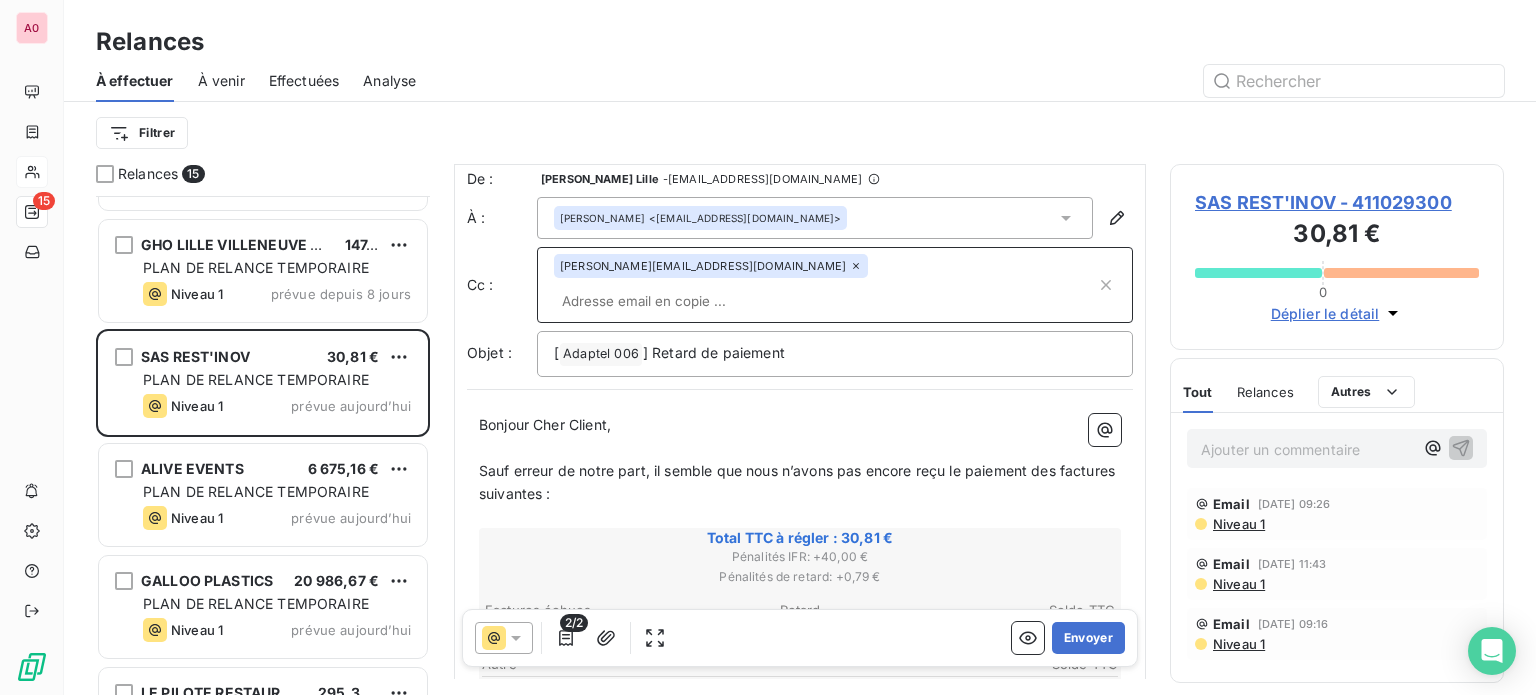 scroll, scrollTop: 0, scrollLeft: 0, axis: both 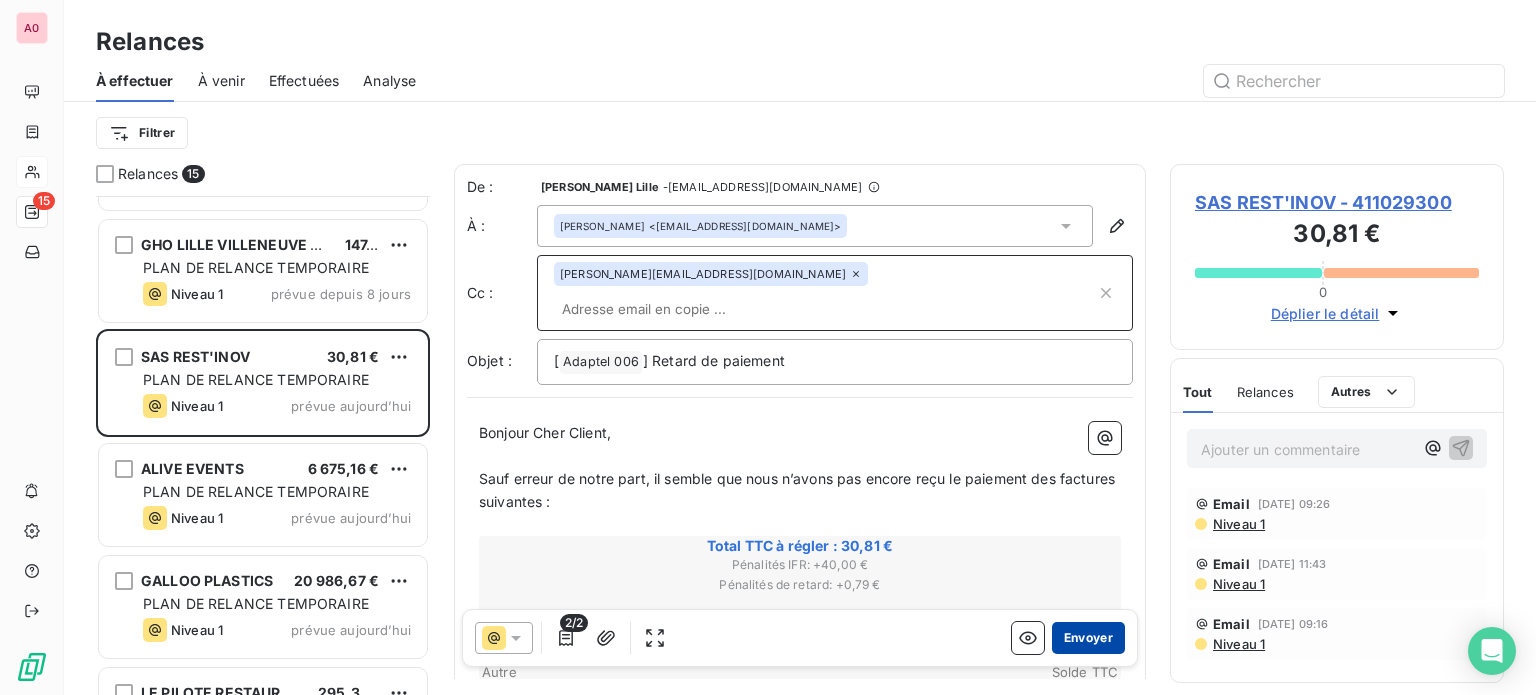 click on "Envoyer" at bounding box center [1088, 638] 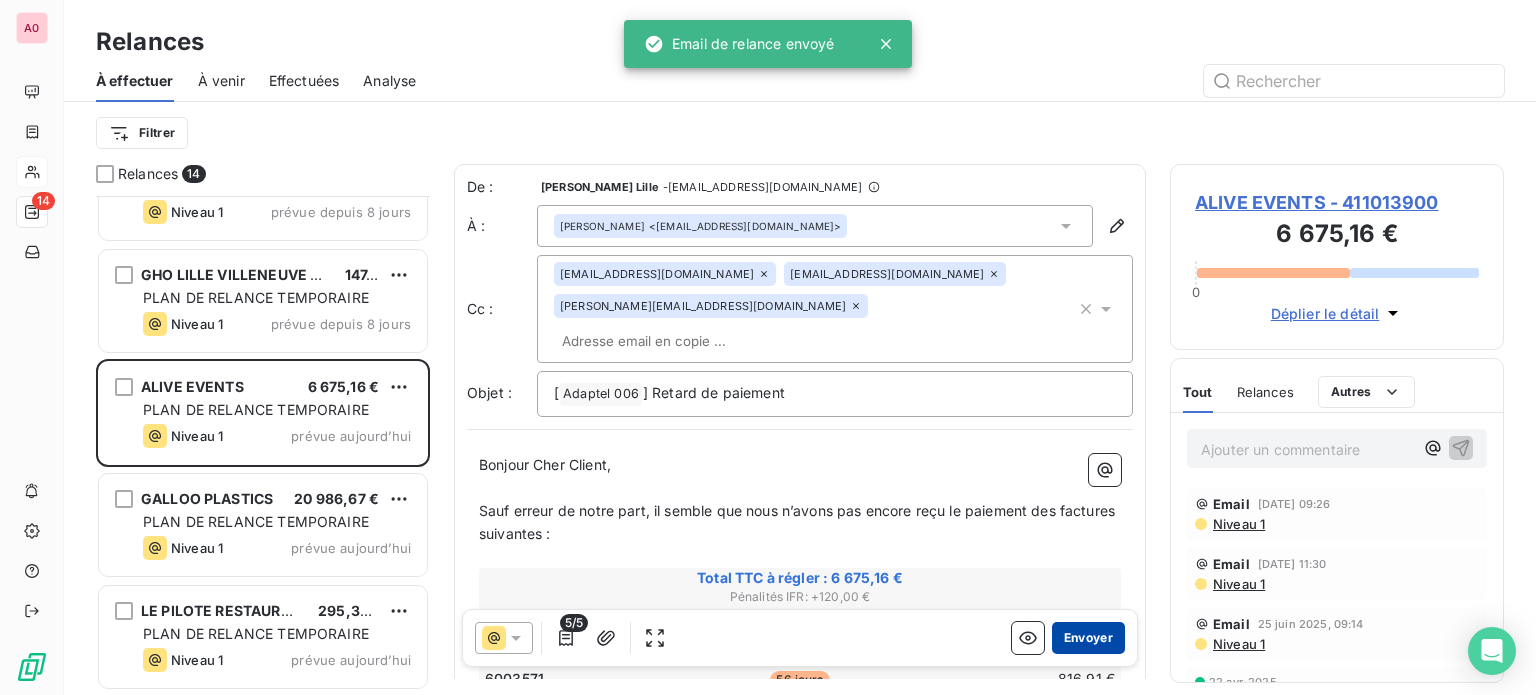 scroll, scrollTop: 1068, scrollLeft: 0, axis: vertical 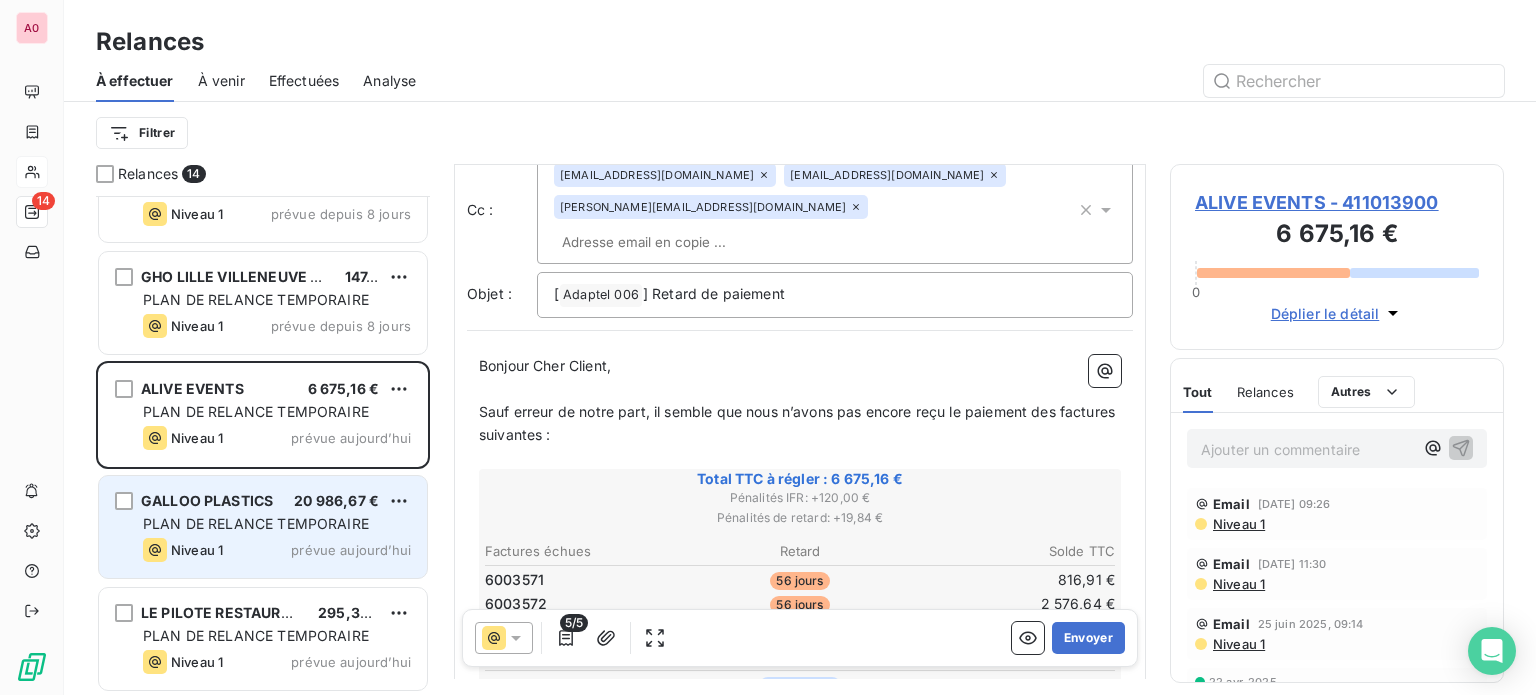 click on "PLAN DE RELANCE TEMPORAIRE" at bounding box center (256, 523) 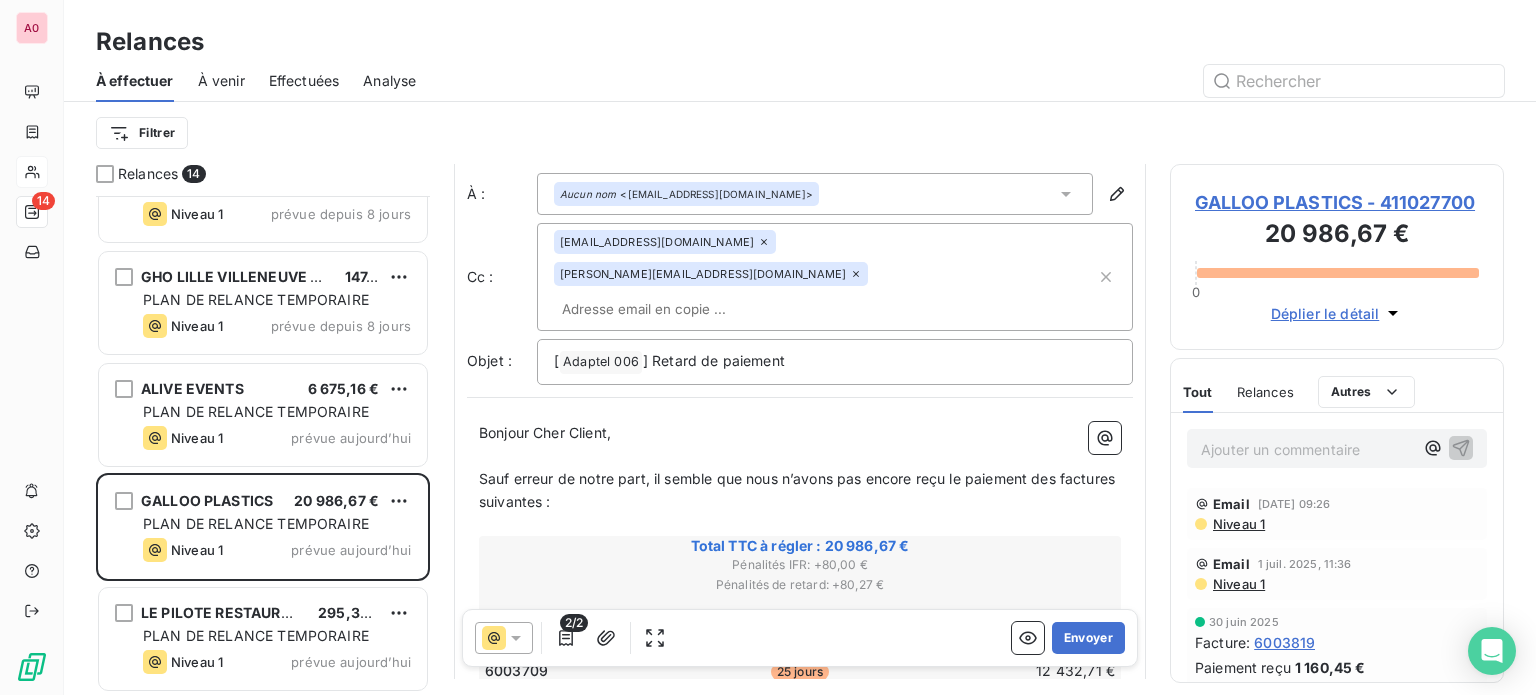 scroll, scrollTop: 0, scrollLeft: 0, axis: both 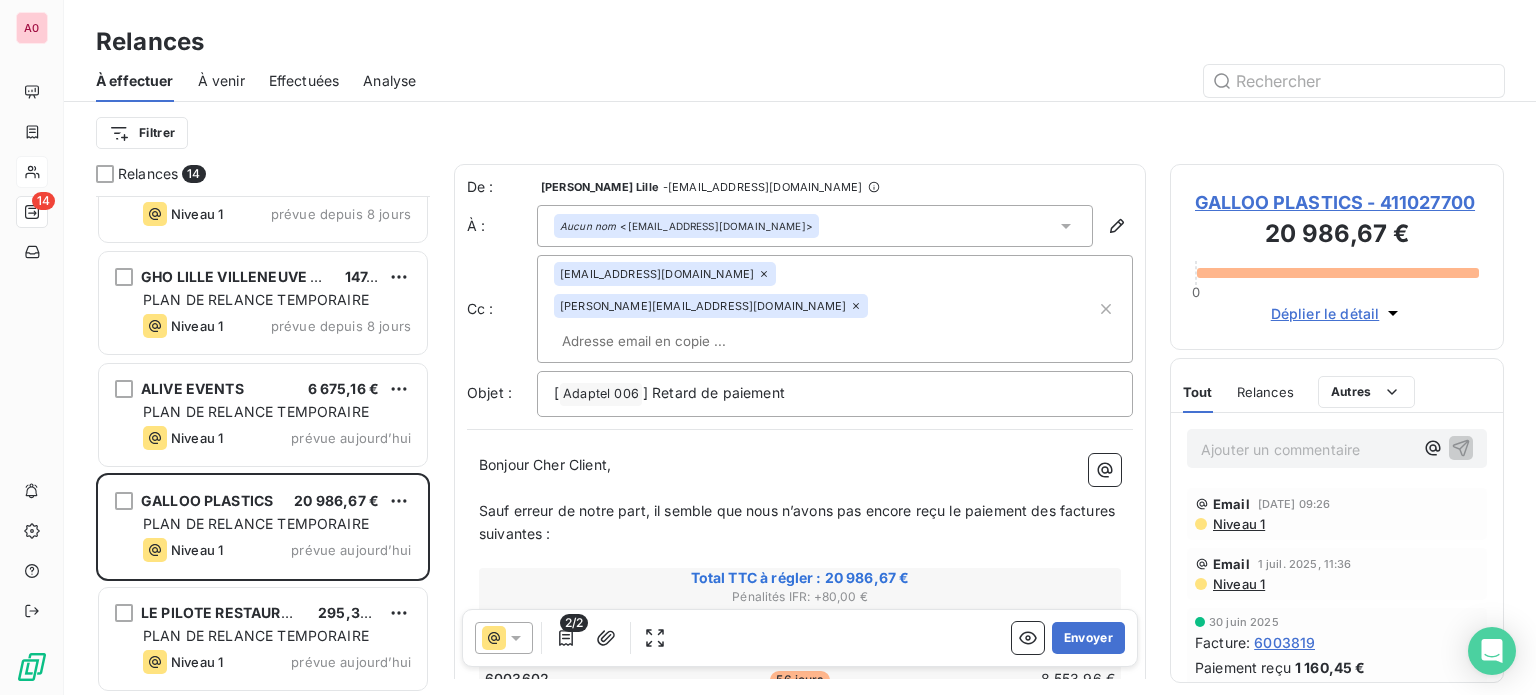 click 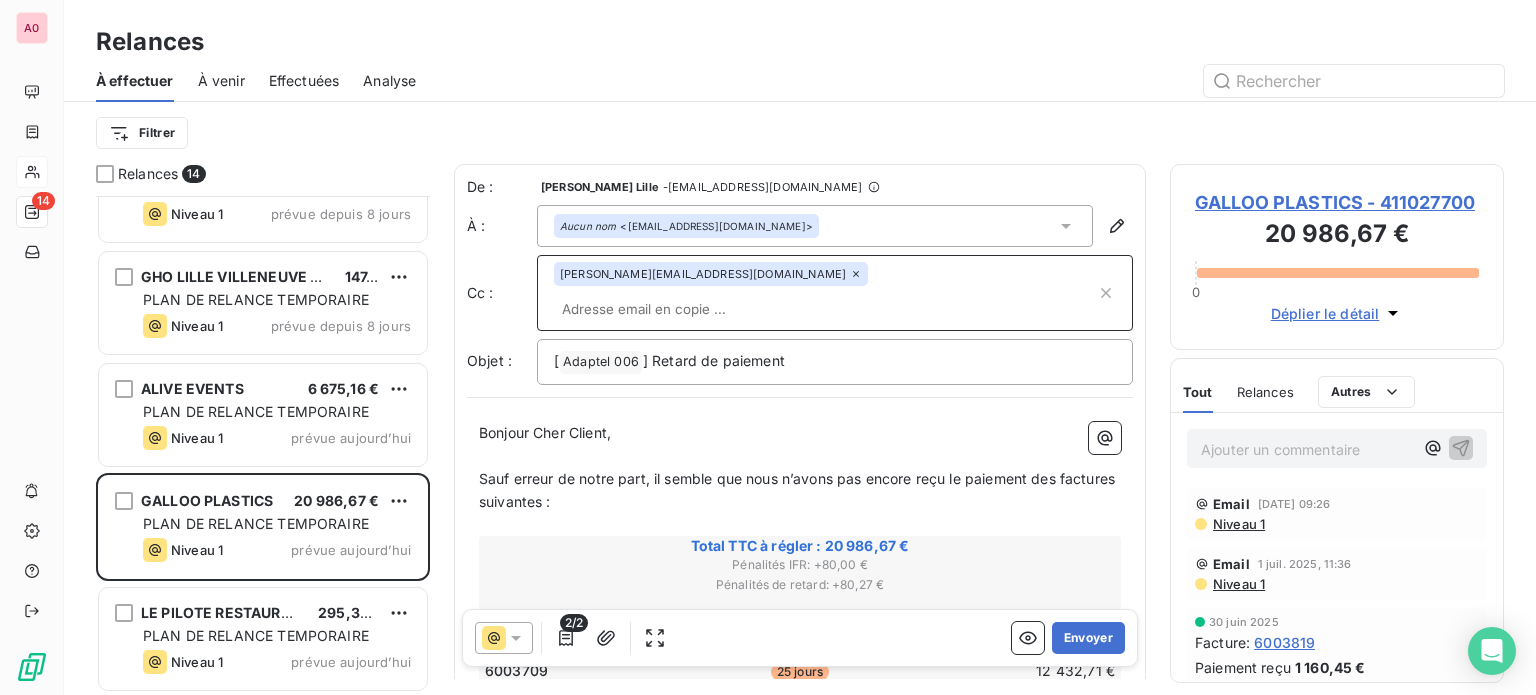 click 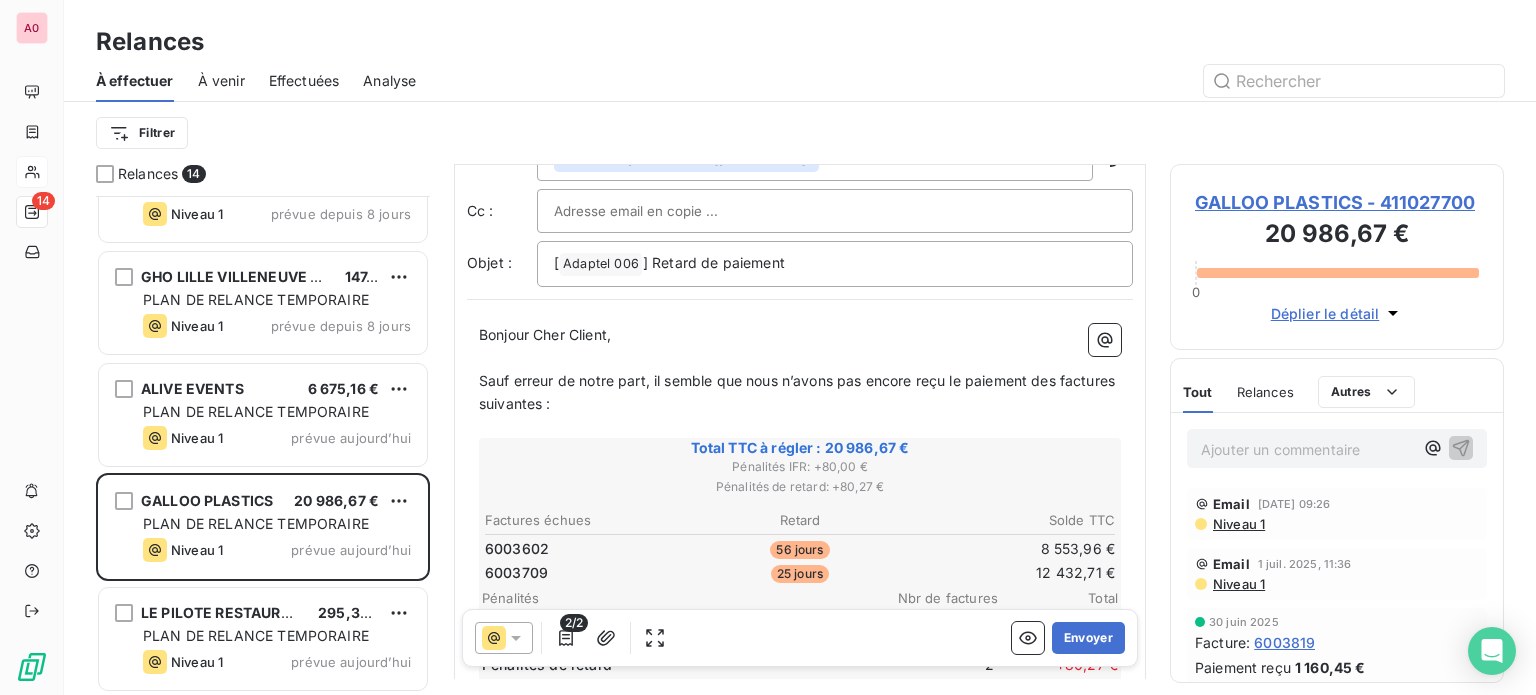 scroll, scrollTop: 167, scrollLeft: 0, axis: vertical 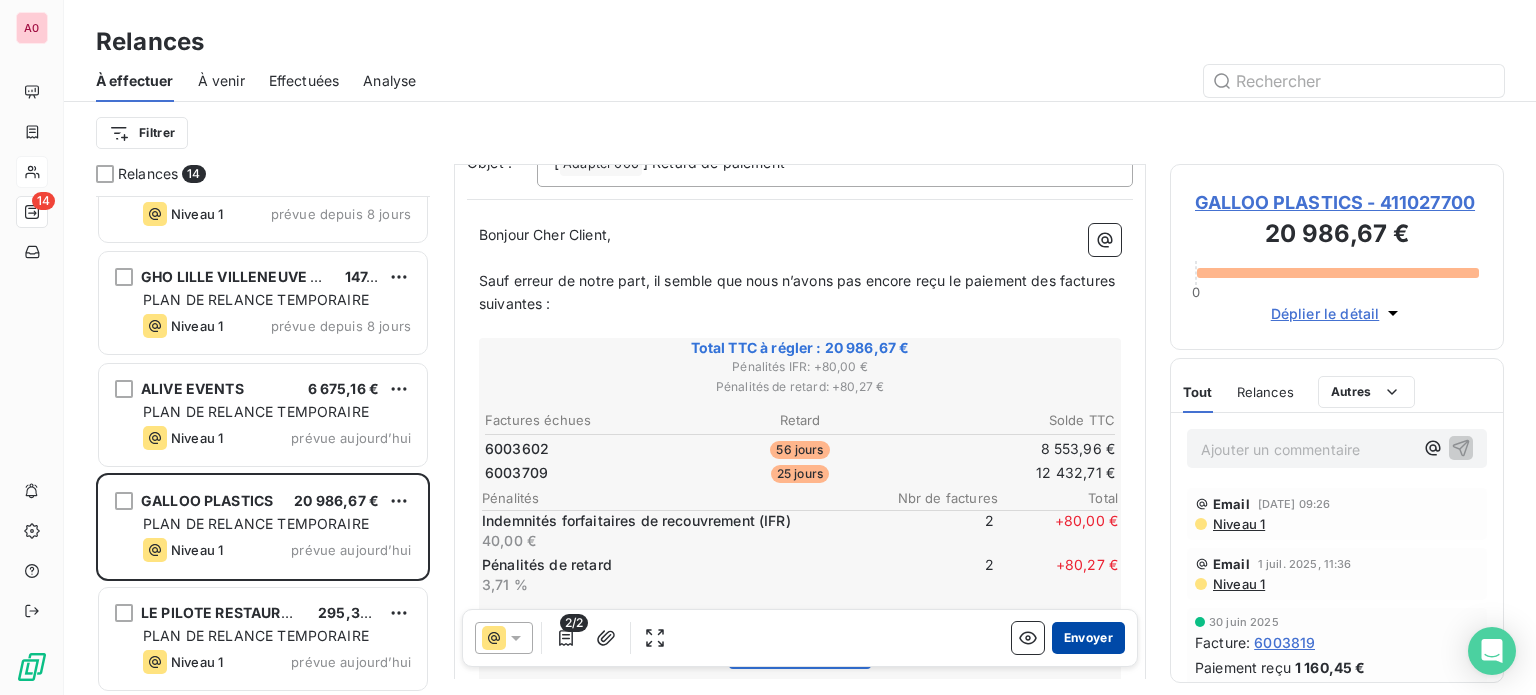 click on "Envoyer" at bounding box center [1088, 638] 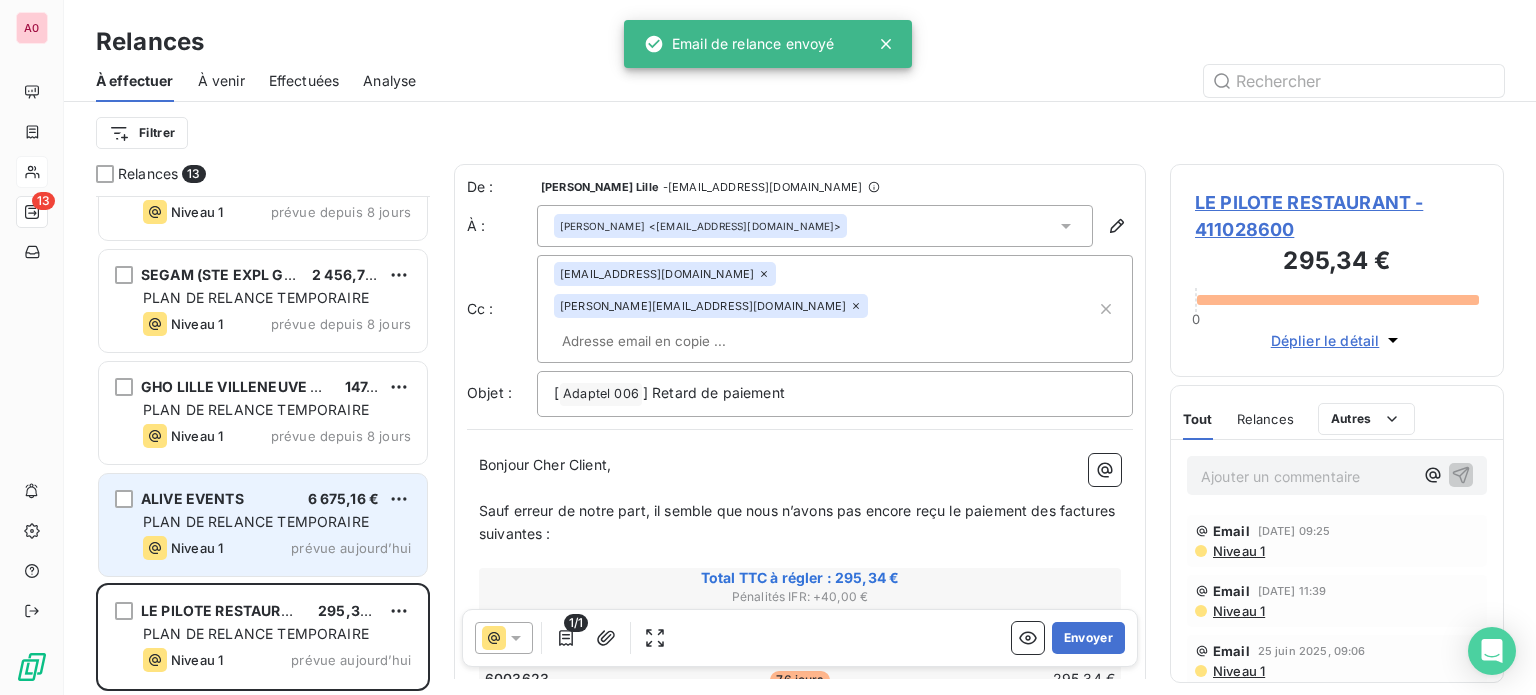 scroll, scrollTop: 956, scrollLeft: 0, axis: vertical 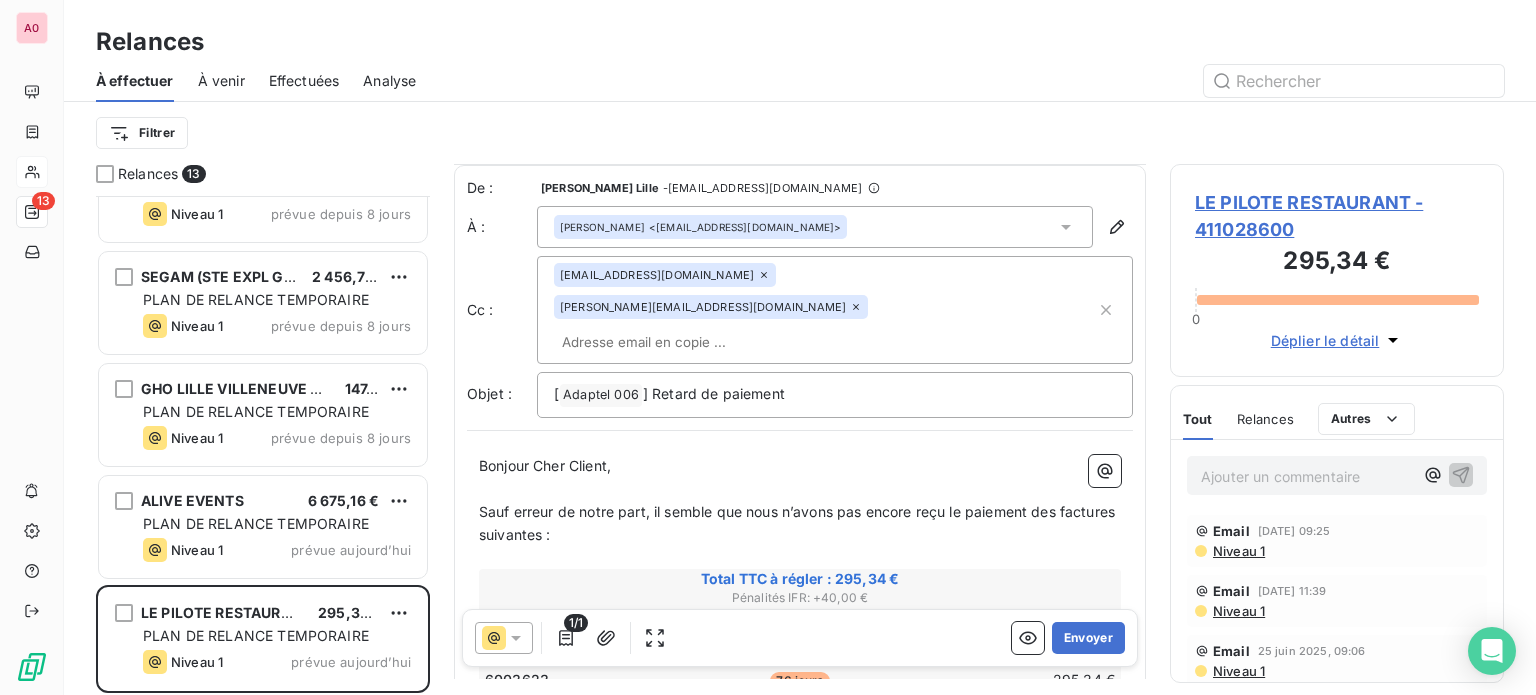 click 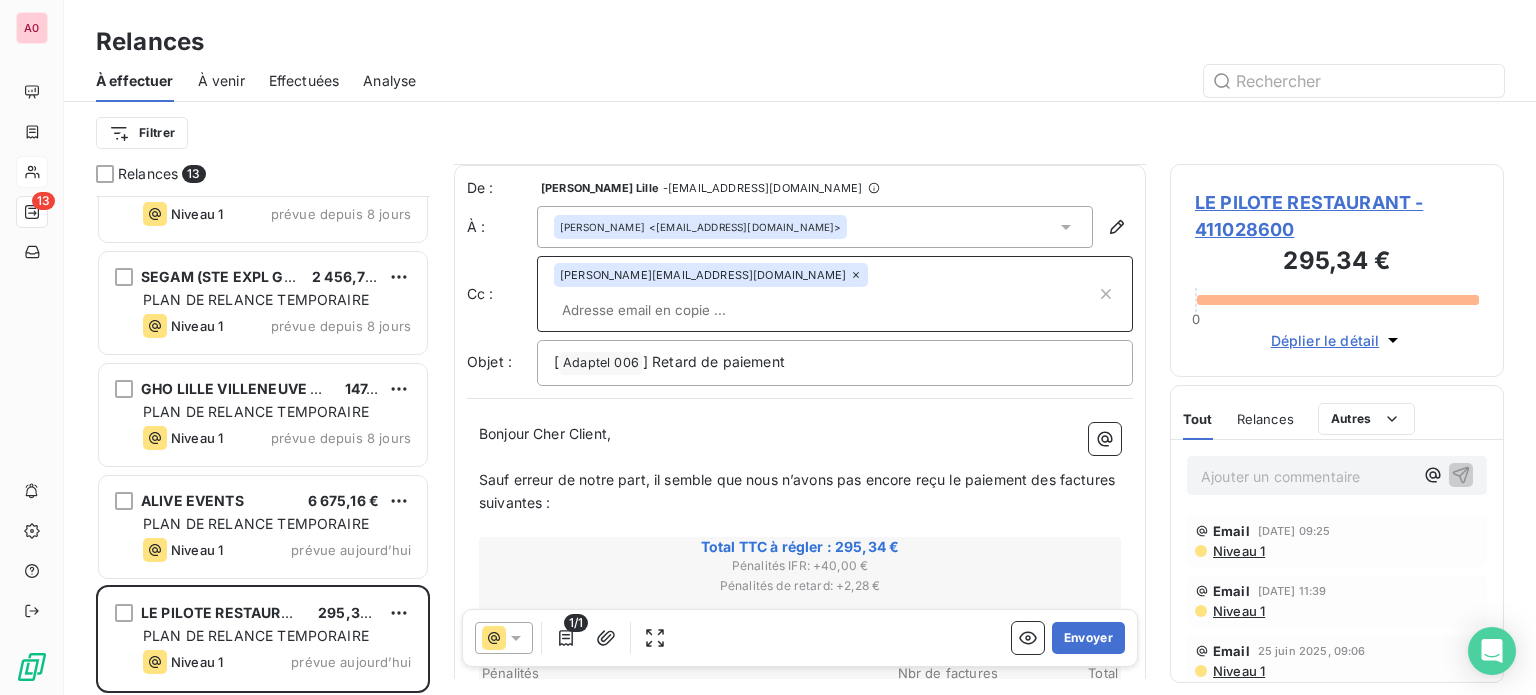 click 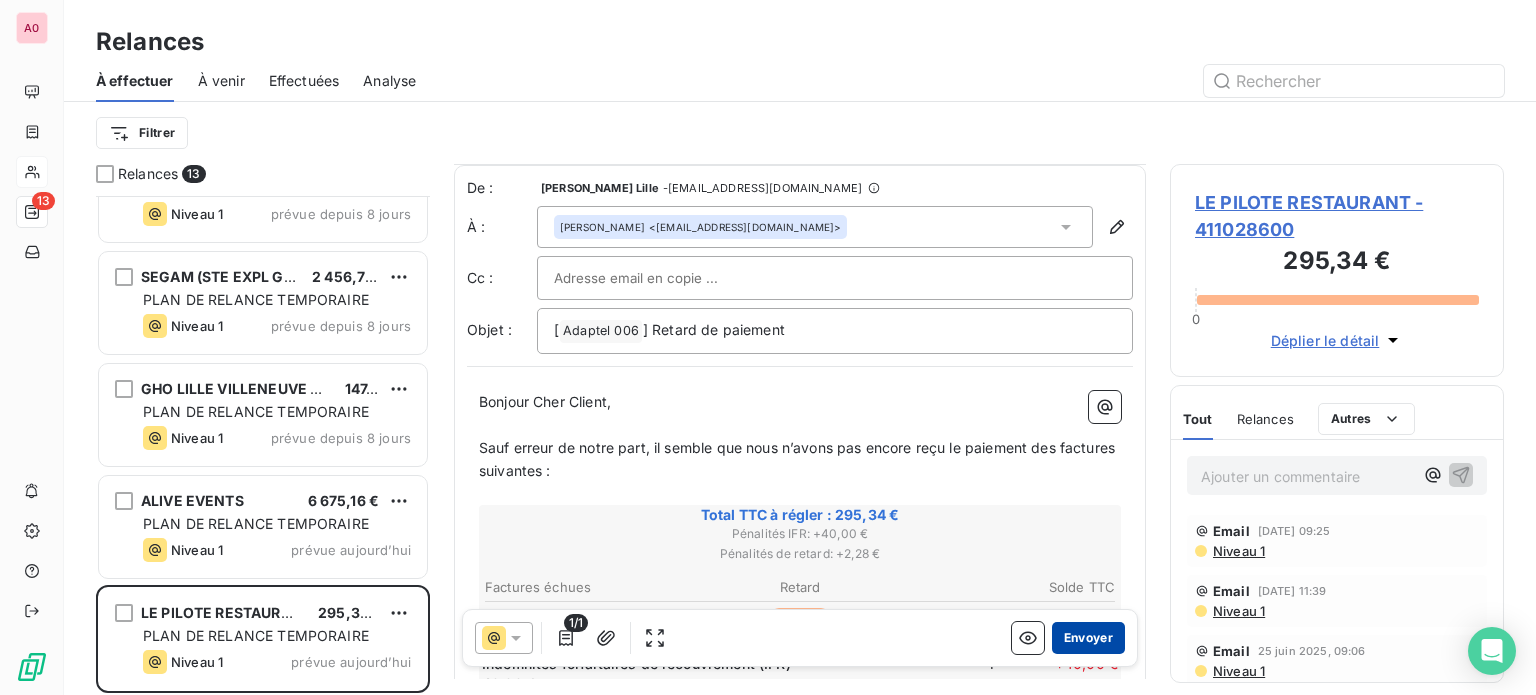 click on "Envoyer" at bounding box center [1088, 638] 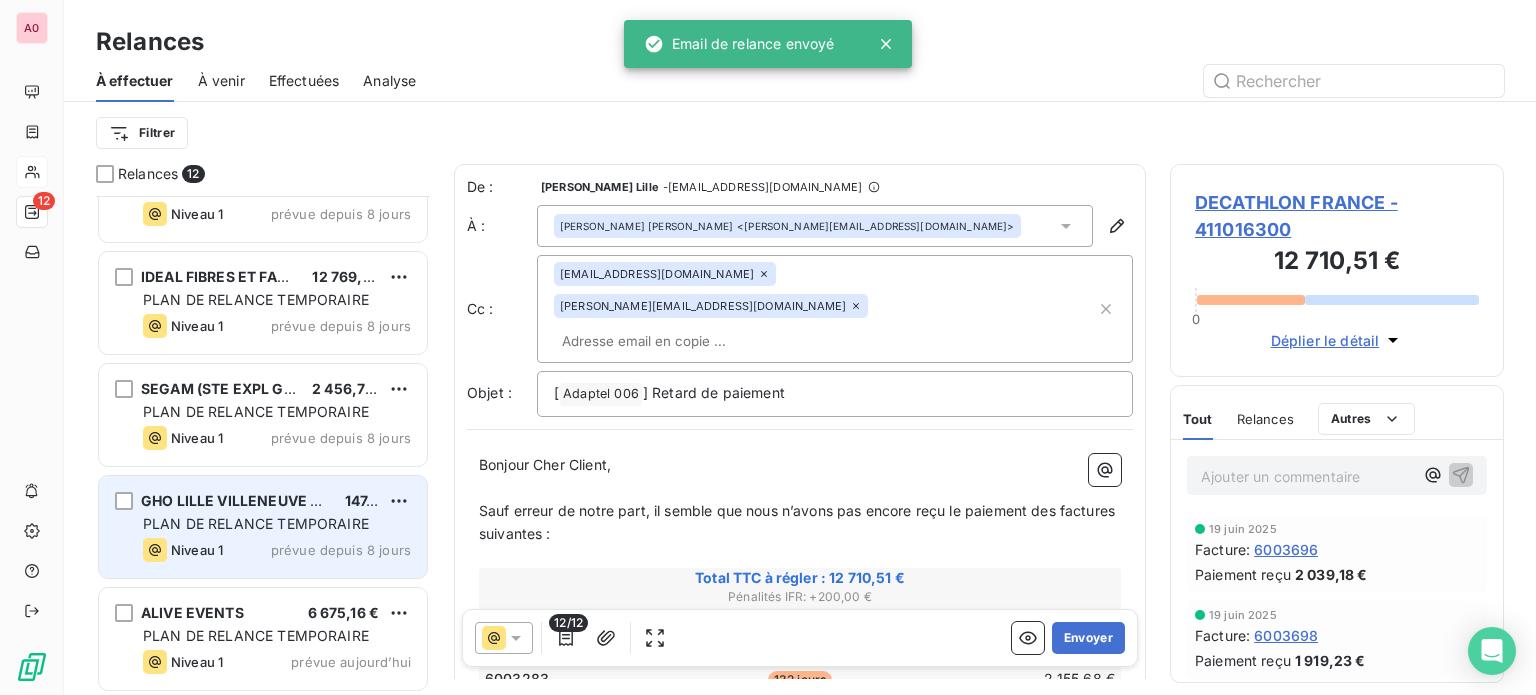 scroll, scrollTop: 845, scrollLeft: 0, axis: vertical 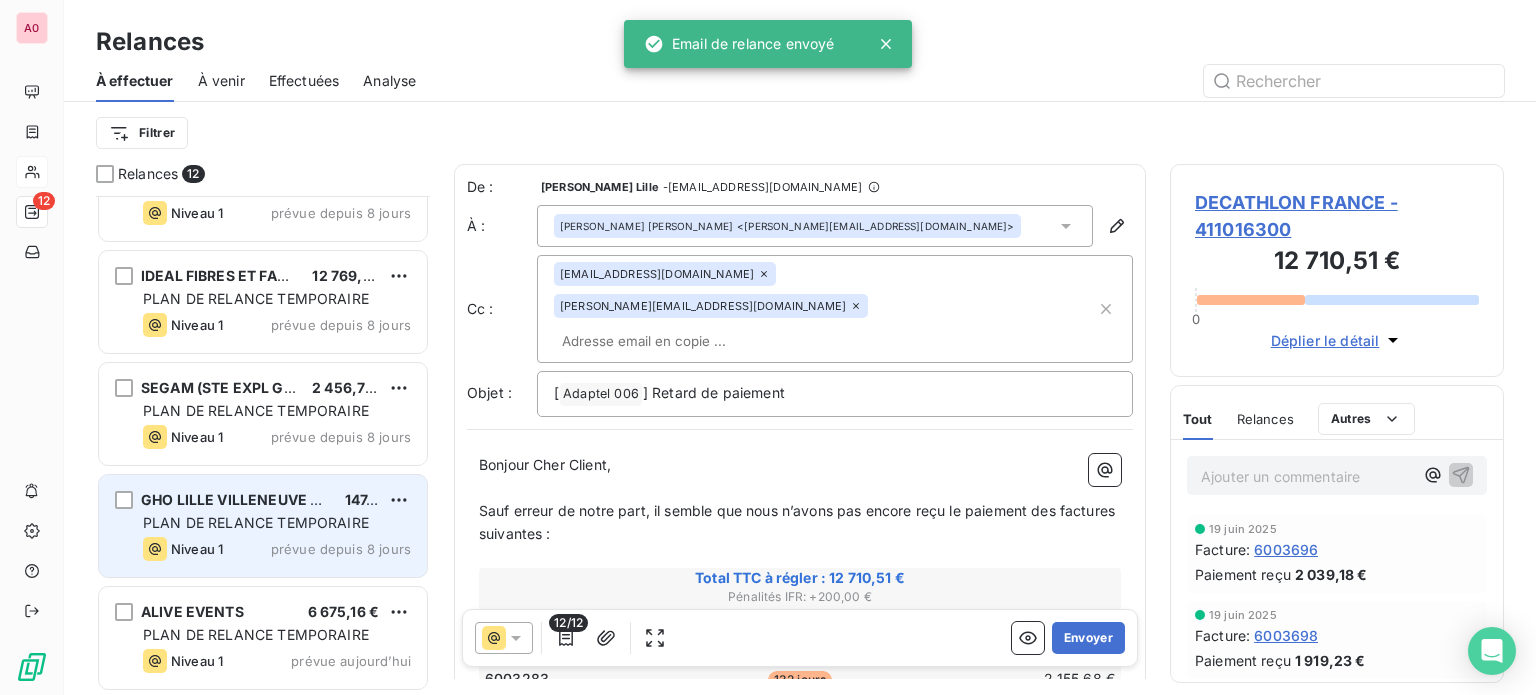 click on "PLAN DE RELANCE TEMPORAIRE" at bounding box center [277, 523] 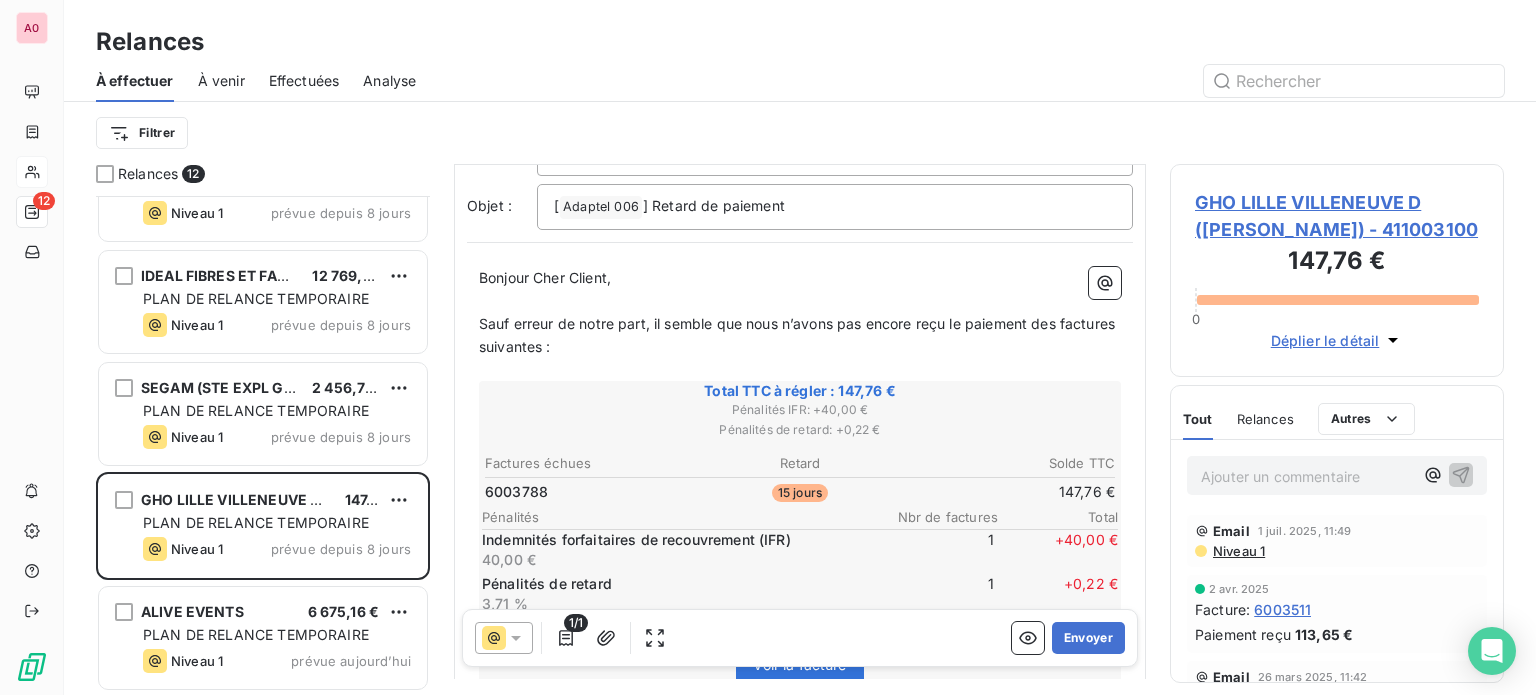 scroll, scrollTop: 200, scrollLeft: 0, axis: vertical 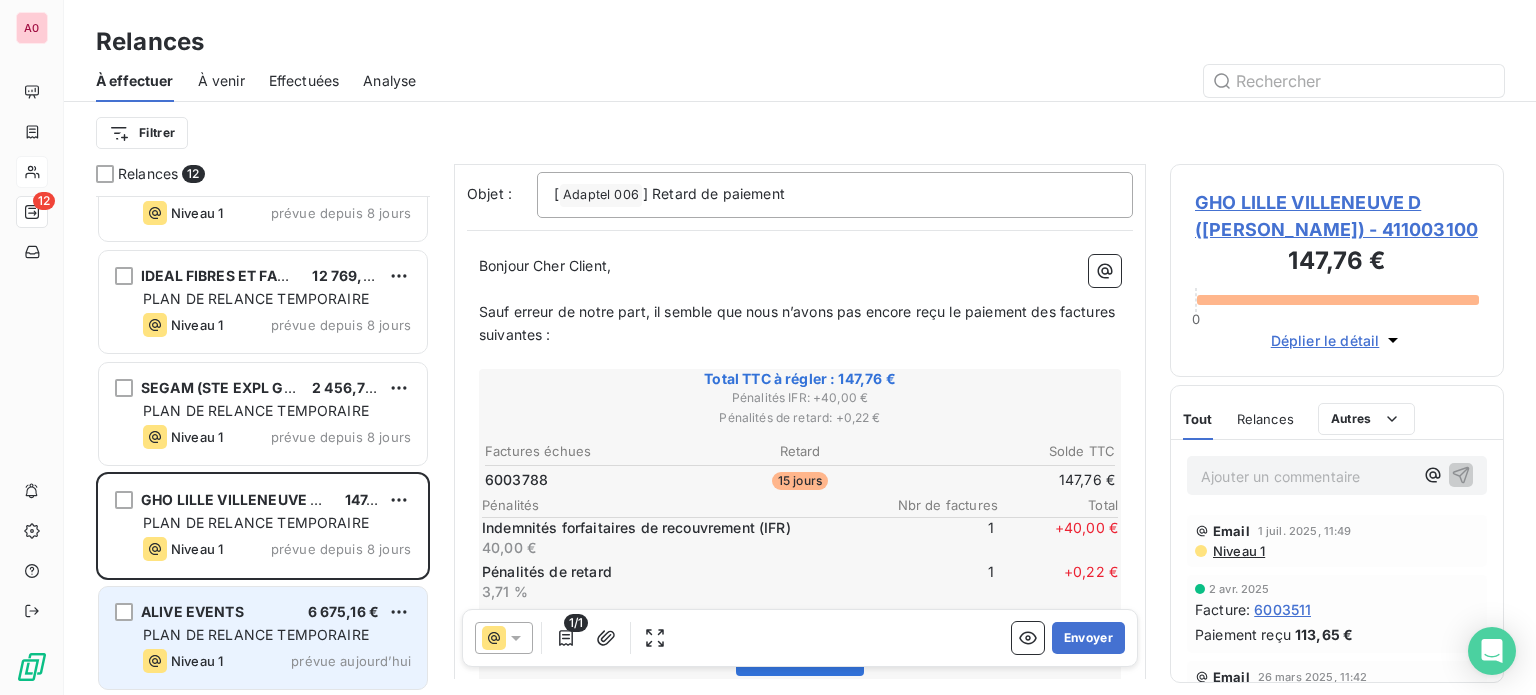 click on "PLAN DE RELANCE TEMPORAIRE" at bounding box center [256, 634] 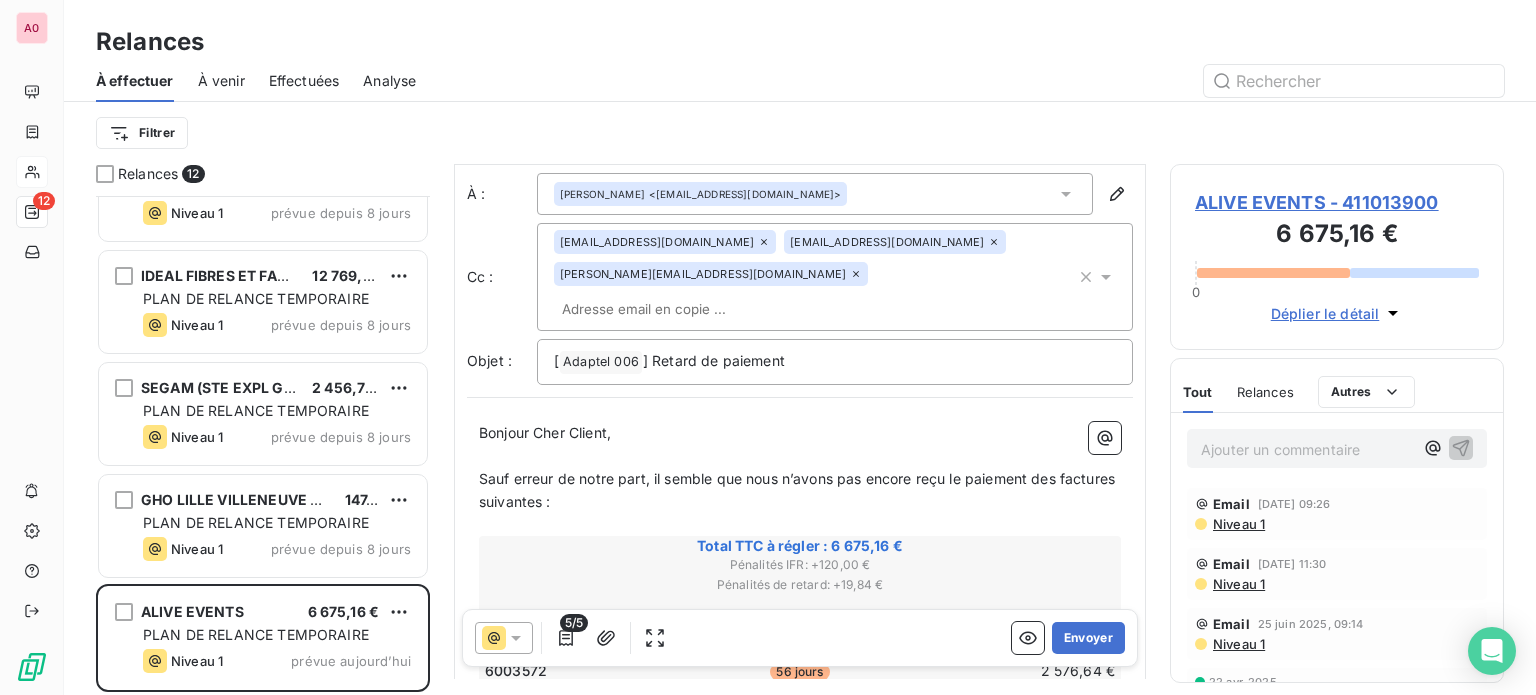 scroll, scrollTop: 0, scrollLeft: 0, axis: both 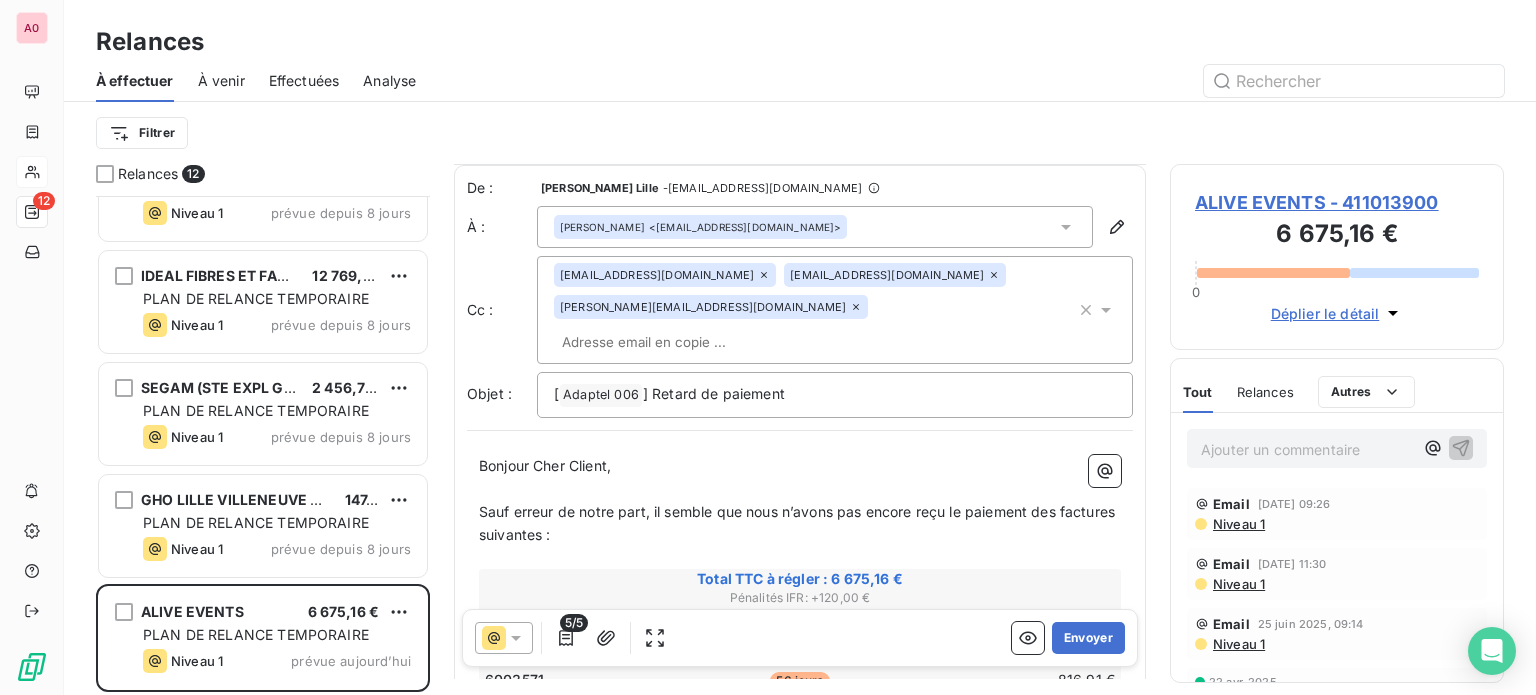 click on "[PERSON_NAME]   <[EMAIL_ADDRESS][DOMAIN_NAME]>" at bounding box center [815, 227] 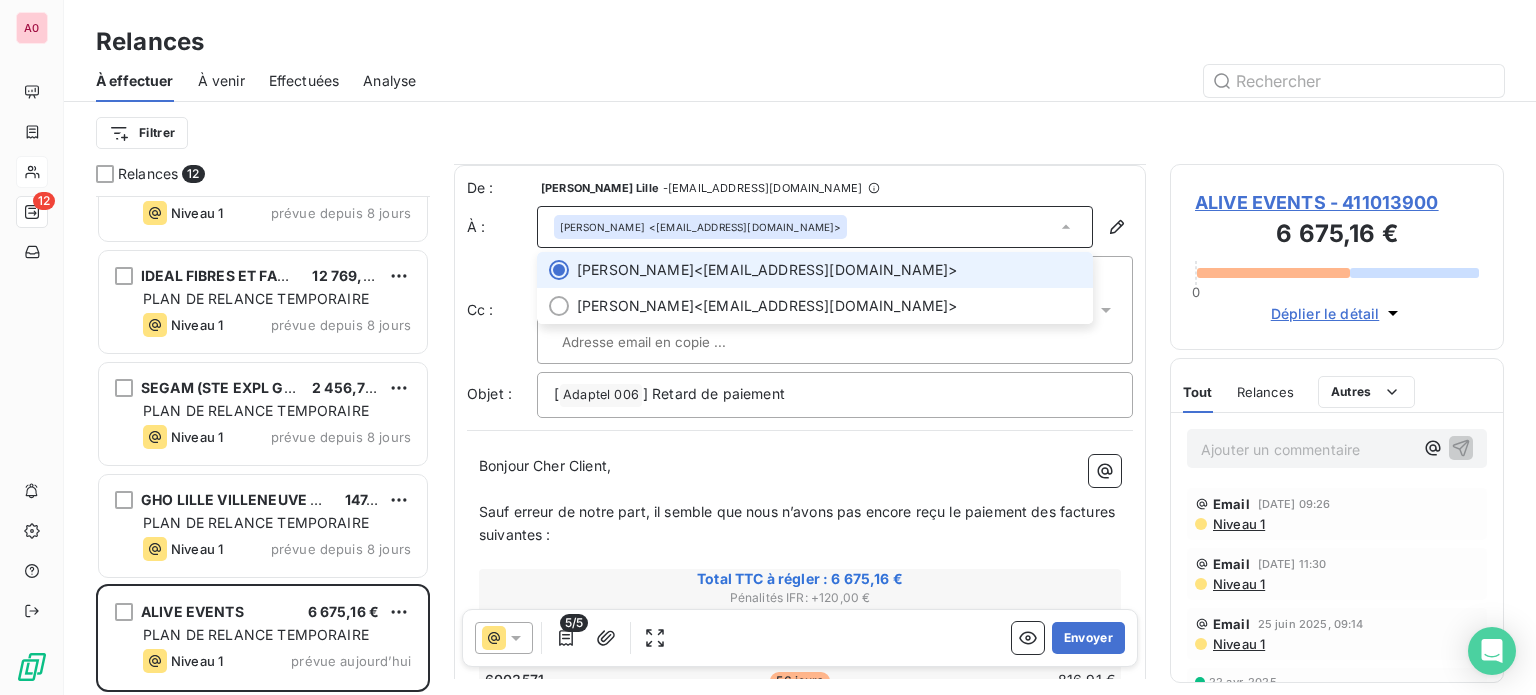 click on "[PERSON_NAME]   <[EMAIL_ADDRESS][DOMAIN_NAME]>" at bounding box center [815, 227] 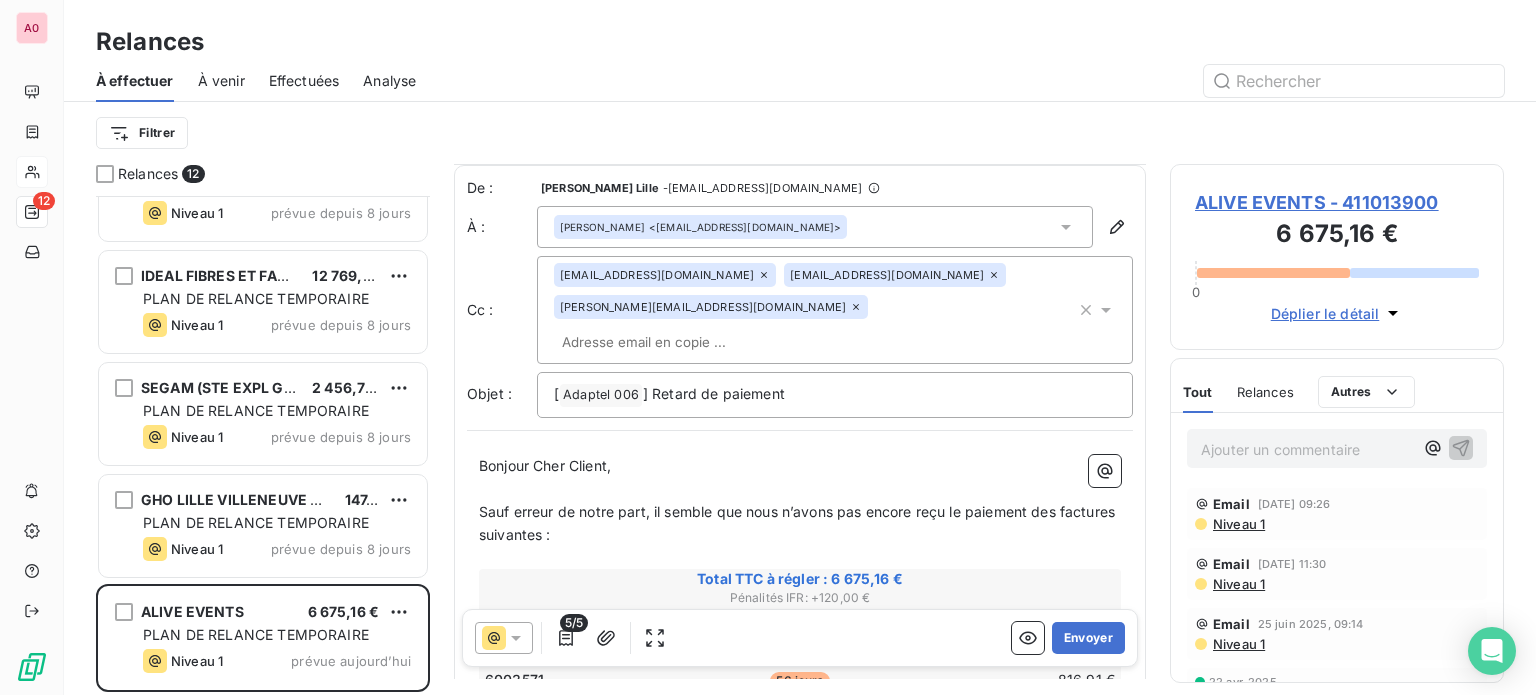 click on "[PERSON_NAME]   <[EMAIL_ADDRESS][DOMAIN_NAME]>" at bounding box center [815, 227] 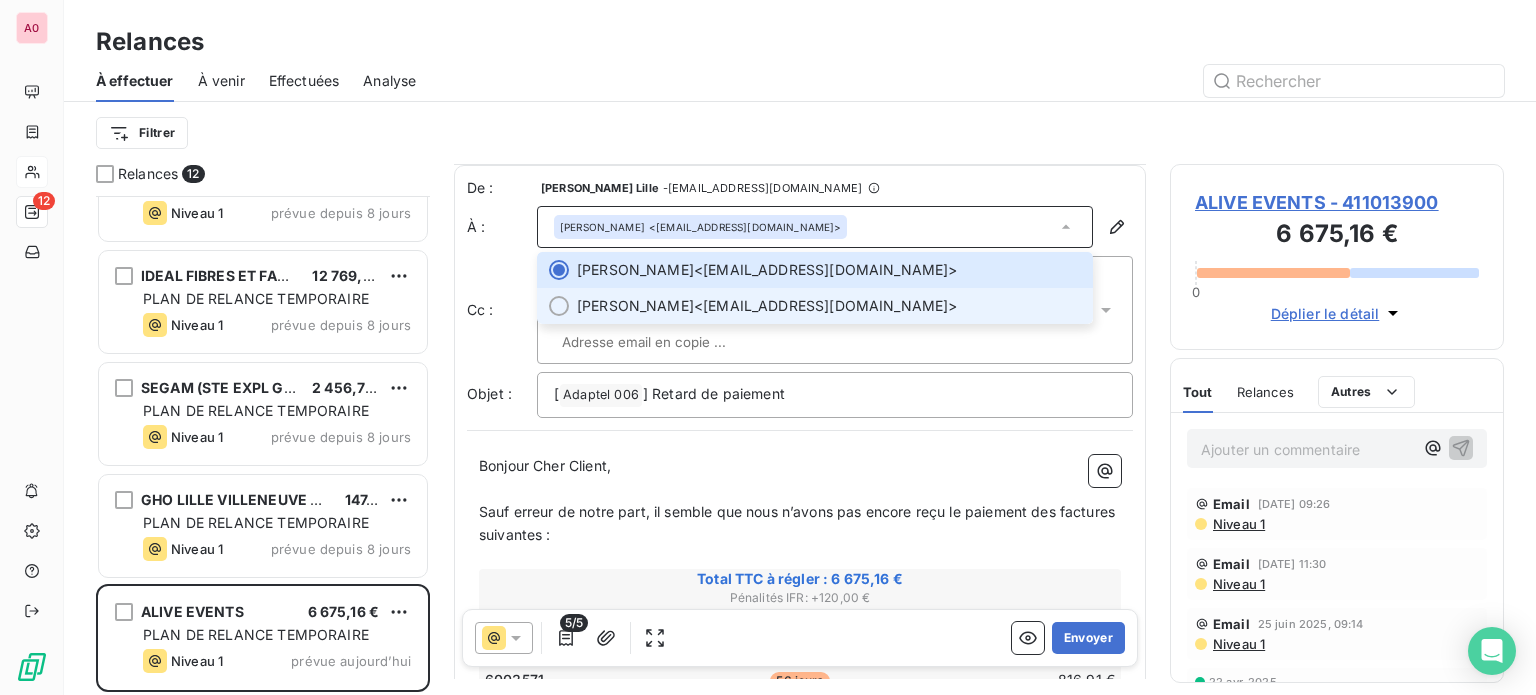 click on "[PERSON_NAME]   <[EMAIL_ADDRESS][DOMAIN_NAME]>" at bounding box center [829, 306] 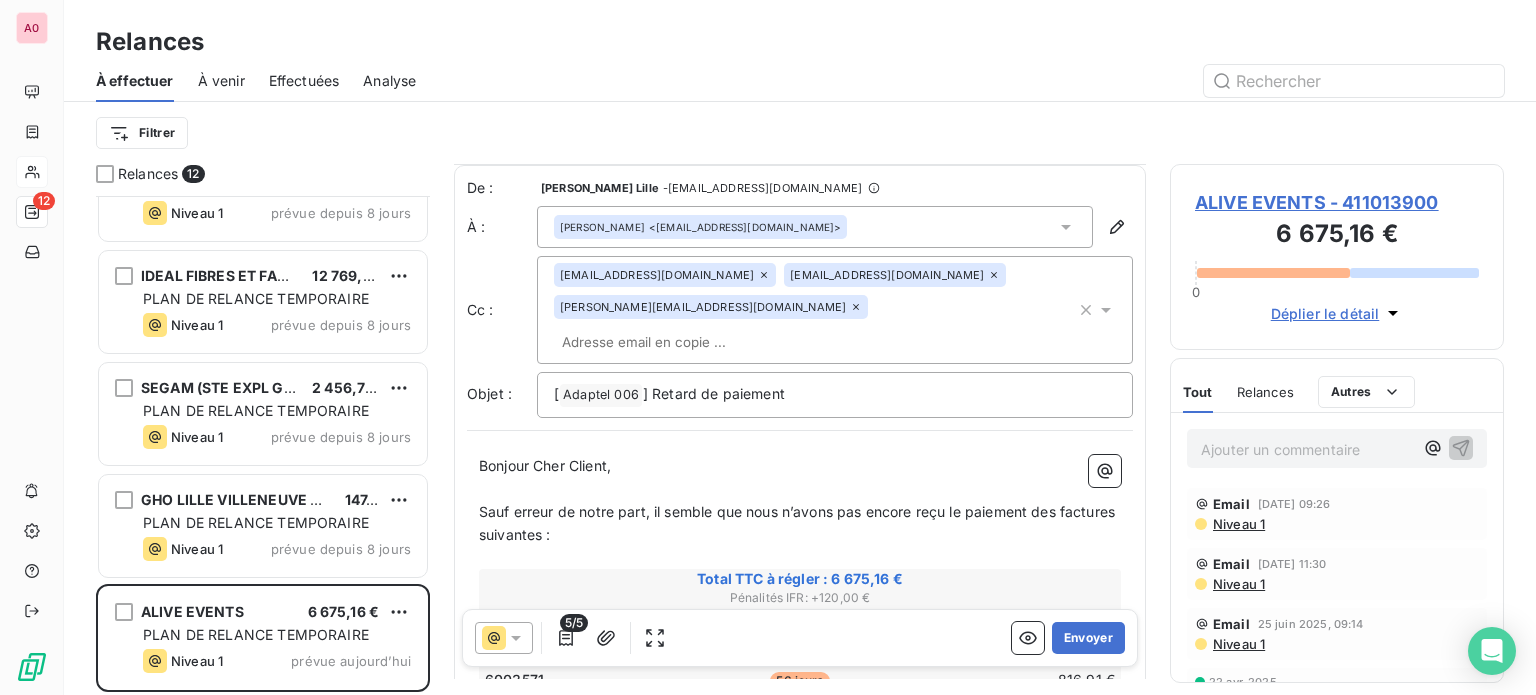 click 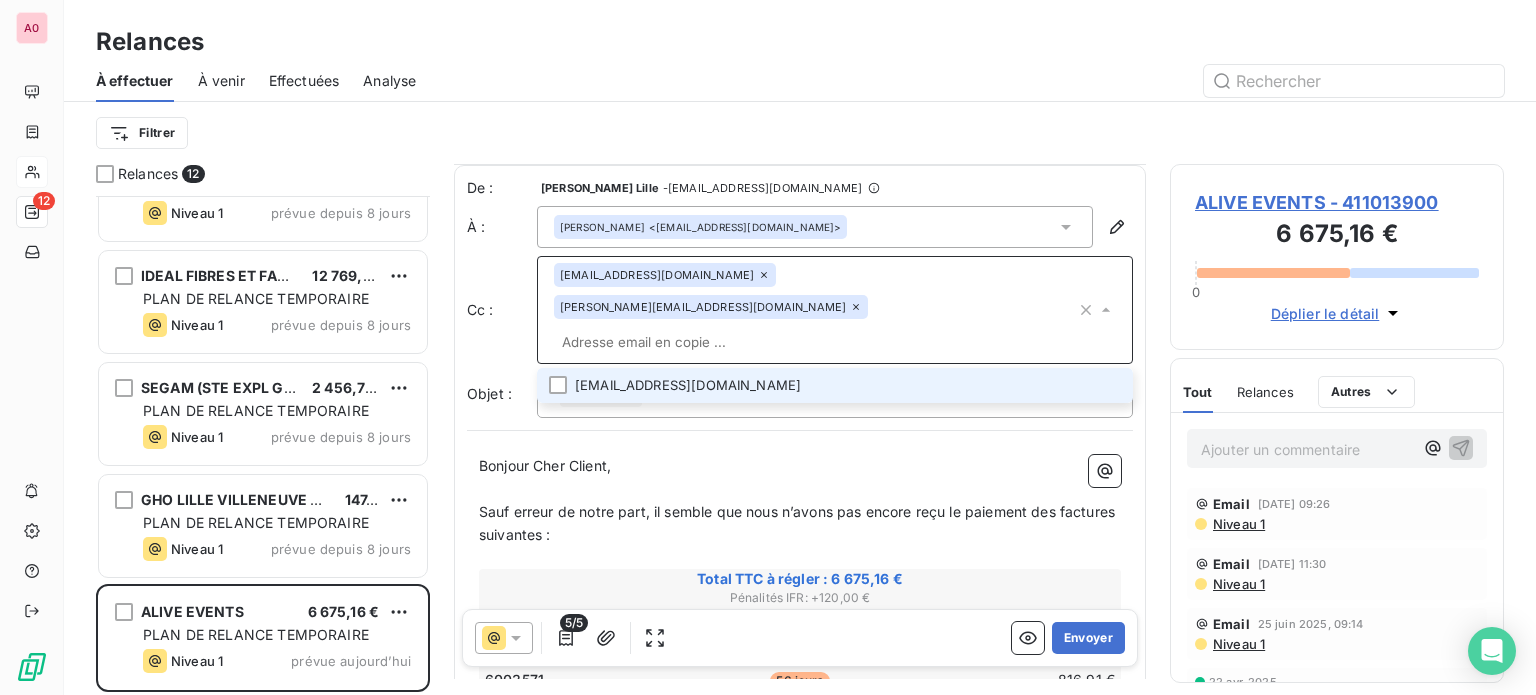 click 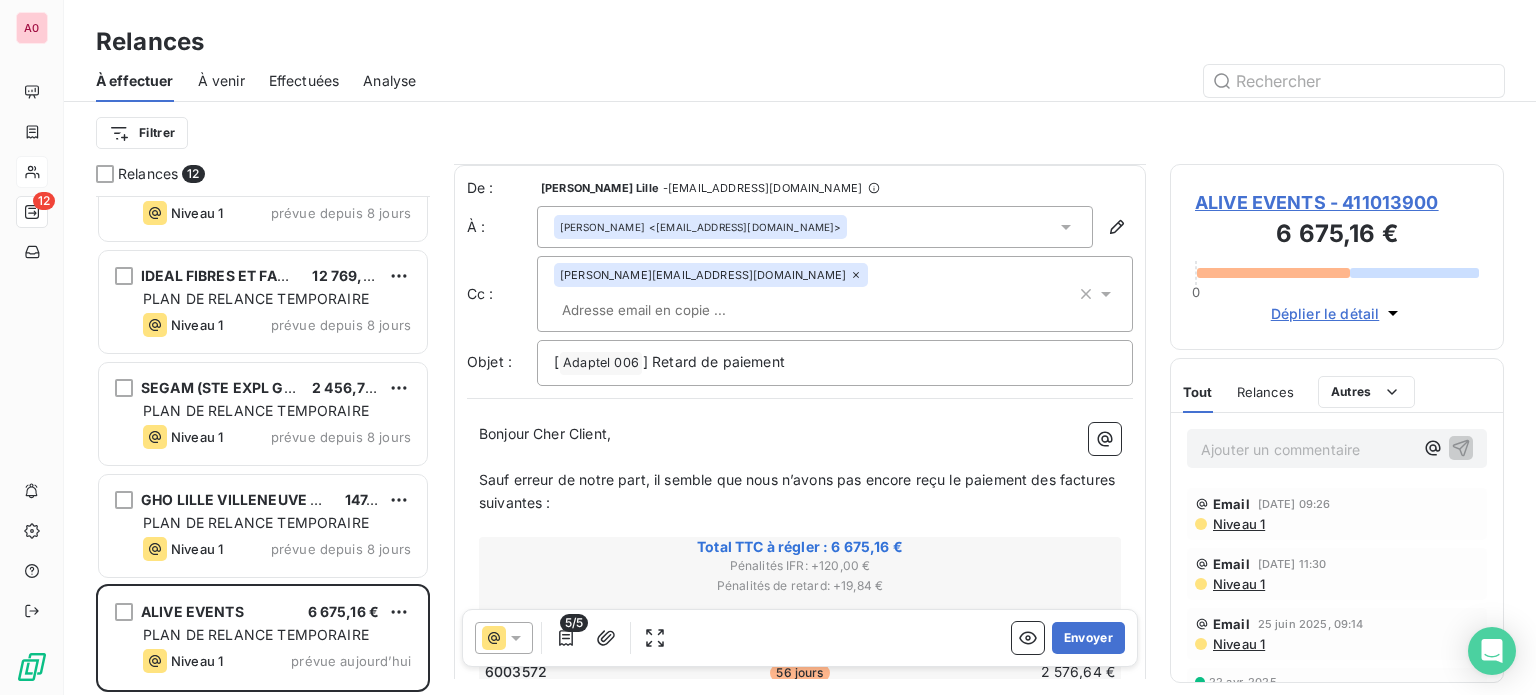 click 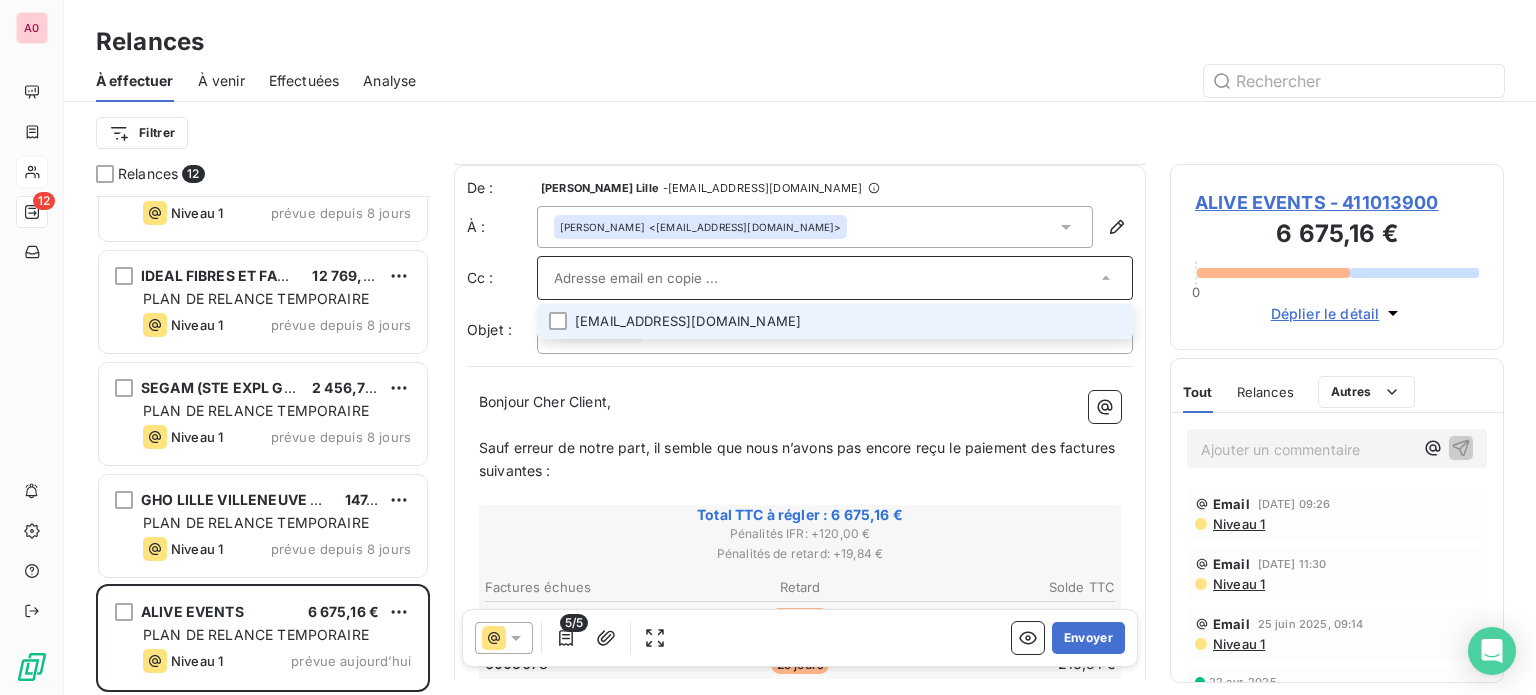 click on "Bonjour Cher Client, ﻿ Sauf erreur de notre part, il semble que nous n’avons pas encore reçu le paiement des factures suivantes : ﻿ Total TTC à régler :   6 675,16 € Pénalités IFR  : +  120,00 € Pénalités de retard  : +  19,84 € Factures échues Retard Solde TTC 6003571 56 jours   816,91 € 6003572 56 jours   2 576,64 € 6003678 25 jours   216,31 € Factures non-échues Échéance Solde TTC 6003781 dans 5 jours 511,20 € 6003782 dans 5 jours 2 554,10 € Pénalités Nbr de factures Total Indemnités forfaitaires de recouvrement (IFR) 40,00 € 3 +  120,00 € Pénalités de retard 3,71 % 3 +  19,84 € Voir   les factures ﻿ ﻿ S'agissant probablement d’un oubli, nous vous remercions de bien vouloir procéder au règlement de ces factures dès que possible. ﻿ Merci beaucoup ﻿ Cordialement, [PERSON_NAME] [GEOGRAPHIC_DATA][DEMOGRAPHIC_DATA]" at bounding box center (800, 770) 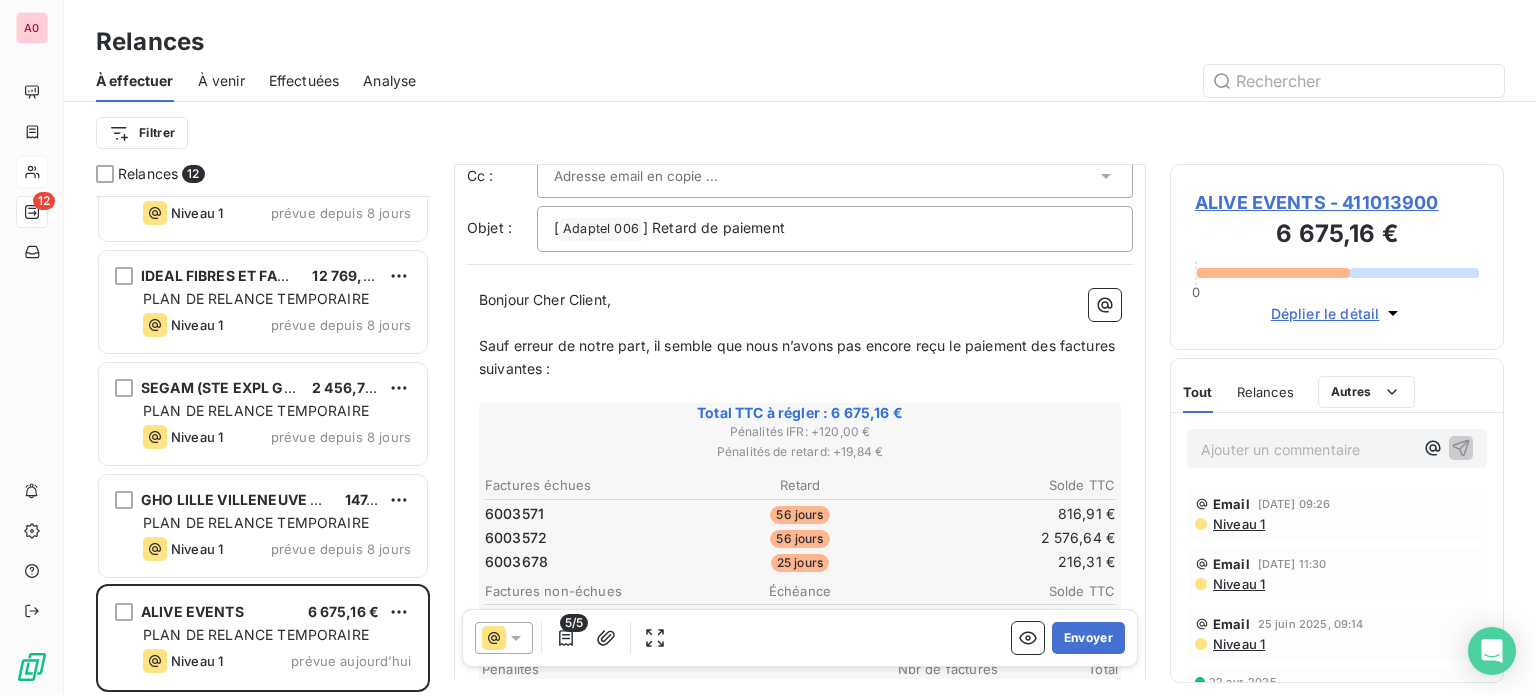 scroll, scrollTop: 100, scrollLeft: 0, axis: vertical 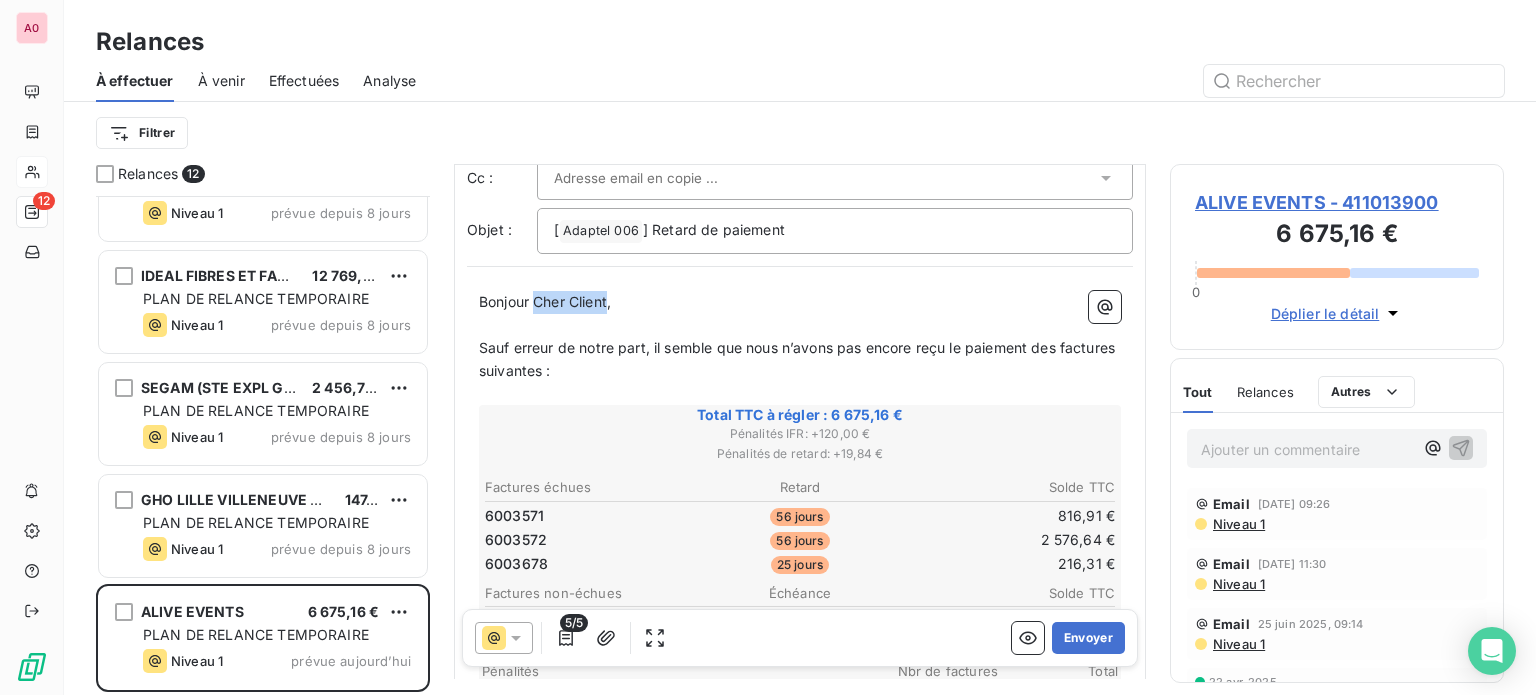 drag, startPoint x: 609, startPoint y: 299, endPoint x: 535, endPoint y: 296, distance: 74.06078 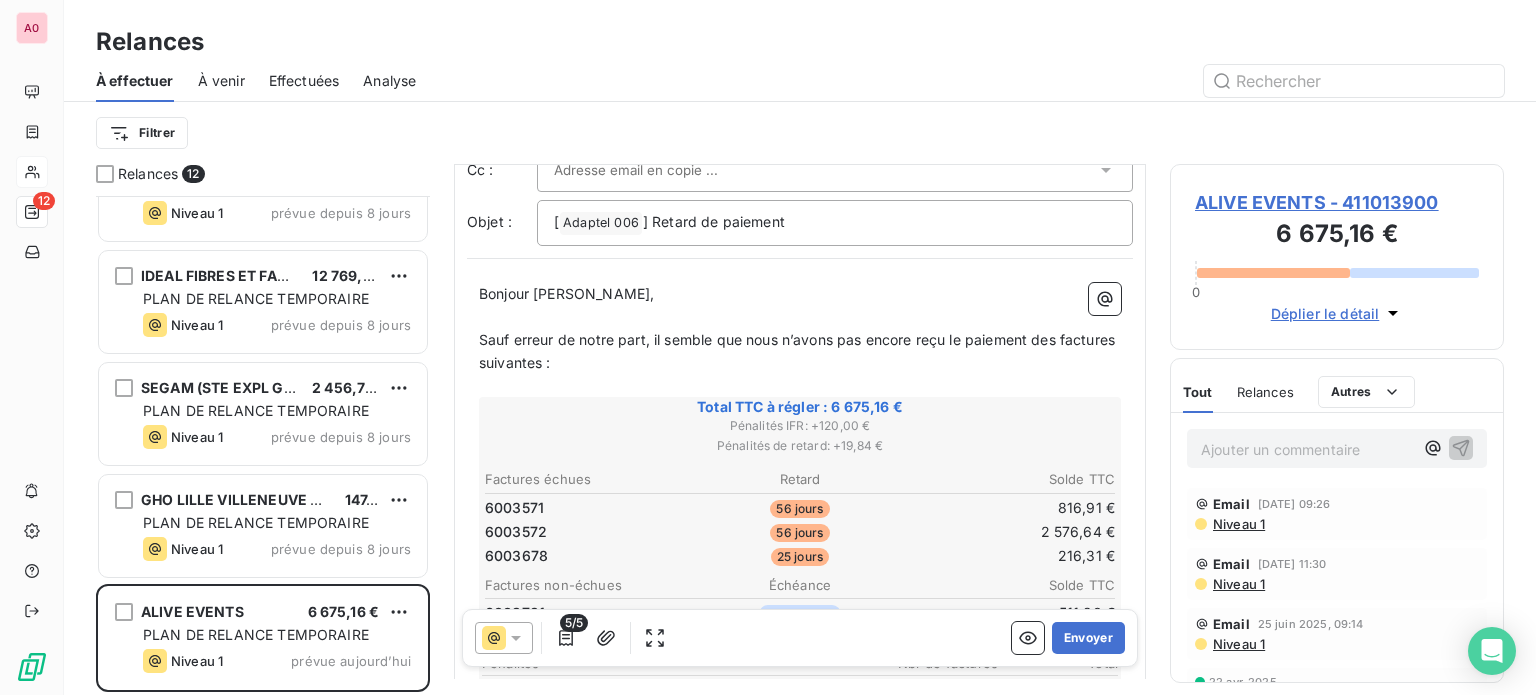 scroll, scrollTop: 72, scrollLeft: 0, axis: vertical 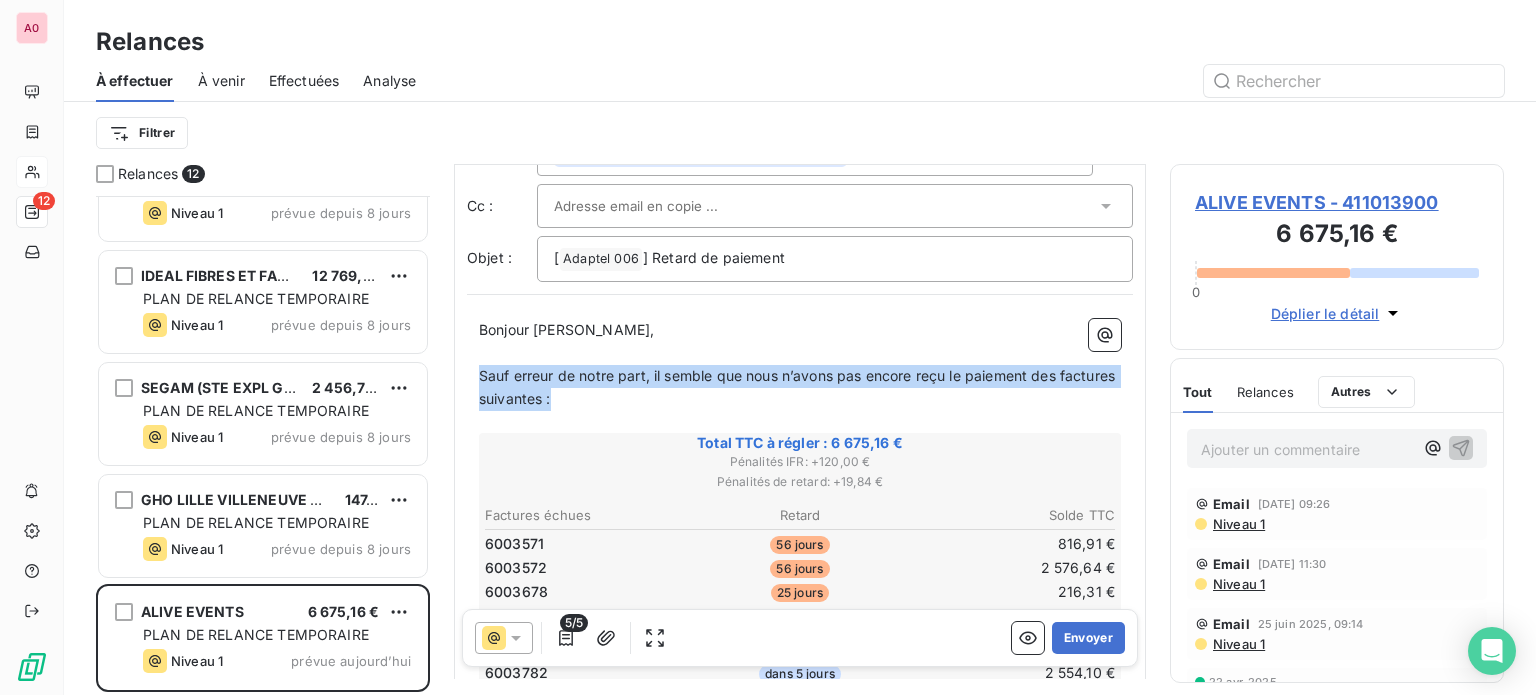 drag, startPoint x: 620, startPoint y: 403, endPoint x: 481, endPoint y: 372, distance: 142.41489 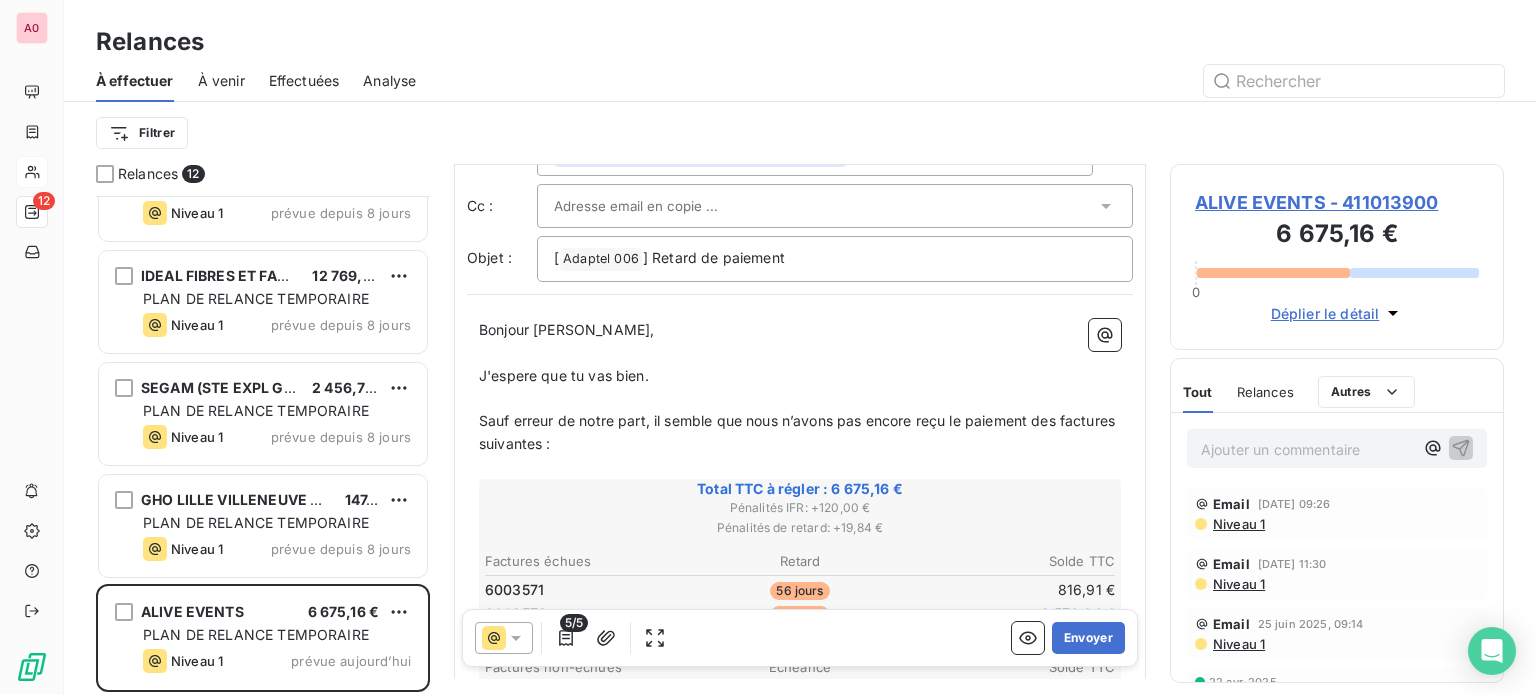 drag, startPoint x: 524, startPoint y: 374, endPoint x: 549, endPoint y: 411, distance: 44.65423 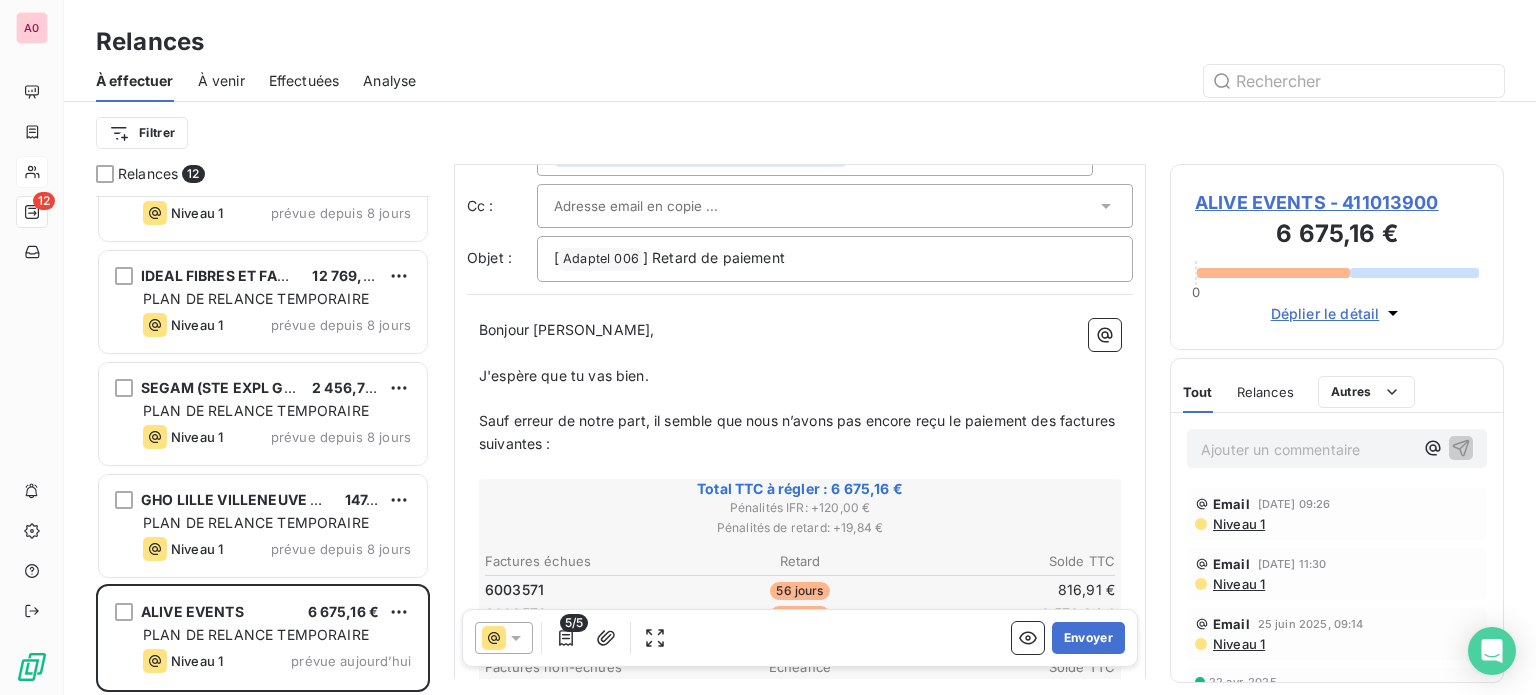 click on "J'espère que tu vas bien." at bounding box center (800, 376) 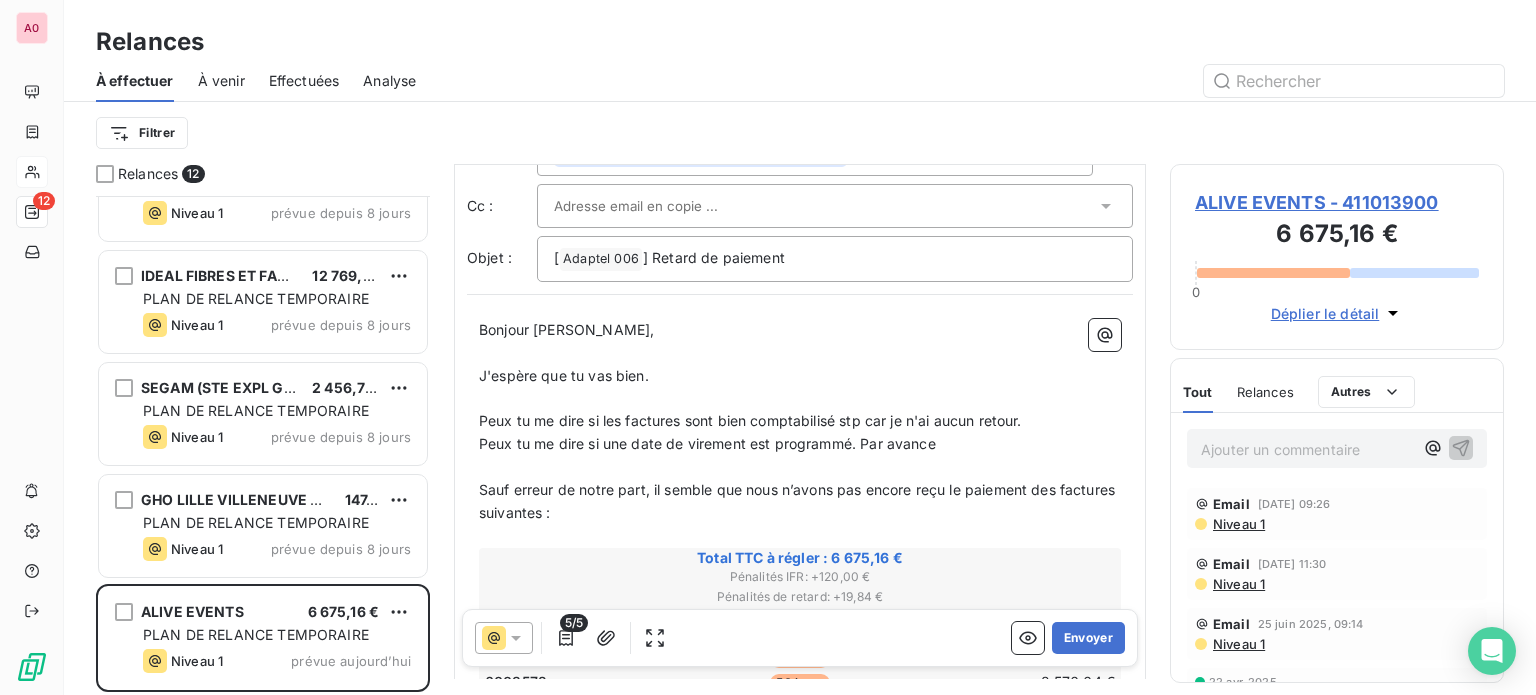 click on "Peux tu me dire si une date de virement est programmé. Par avance" at bounding box center [707, 443] 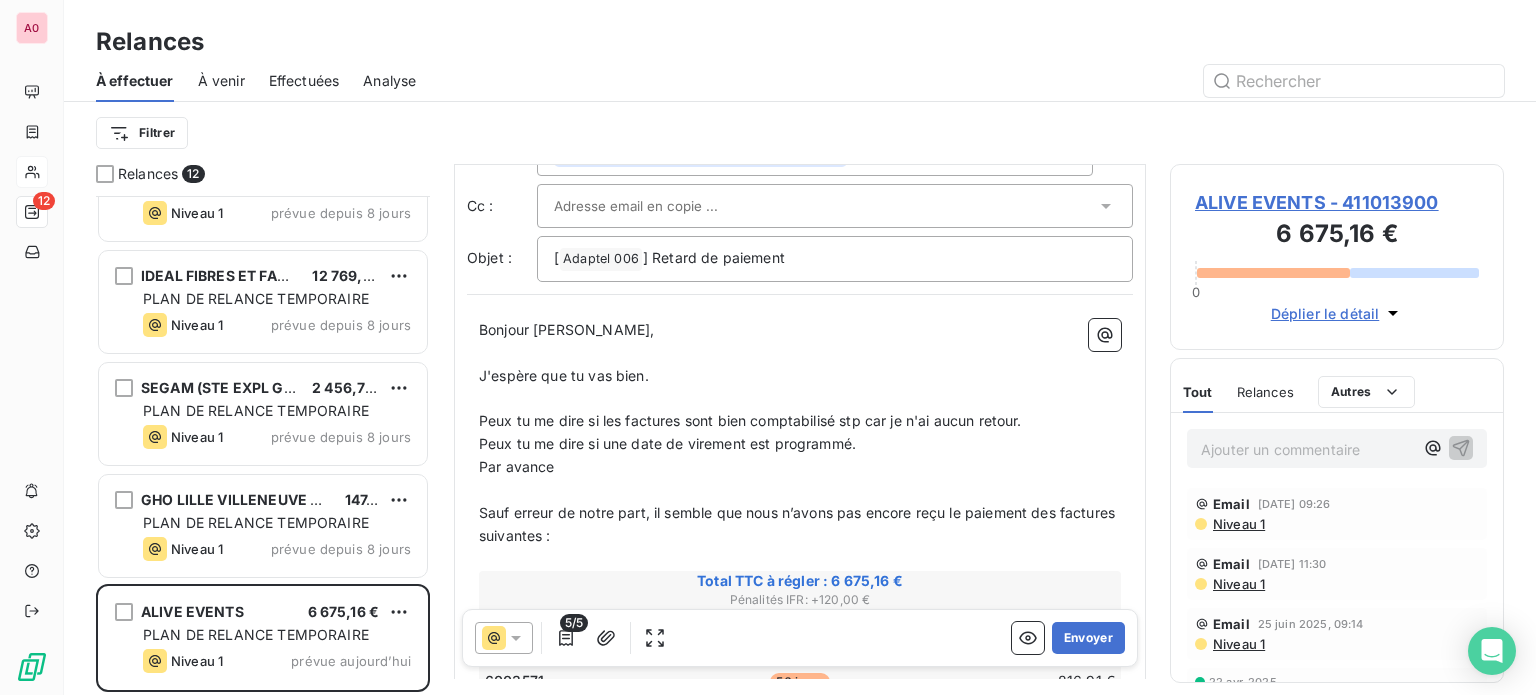 click on "Peux tu me dire si une date de virement est programmé." at bounding box center [667, 443] 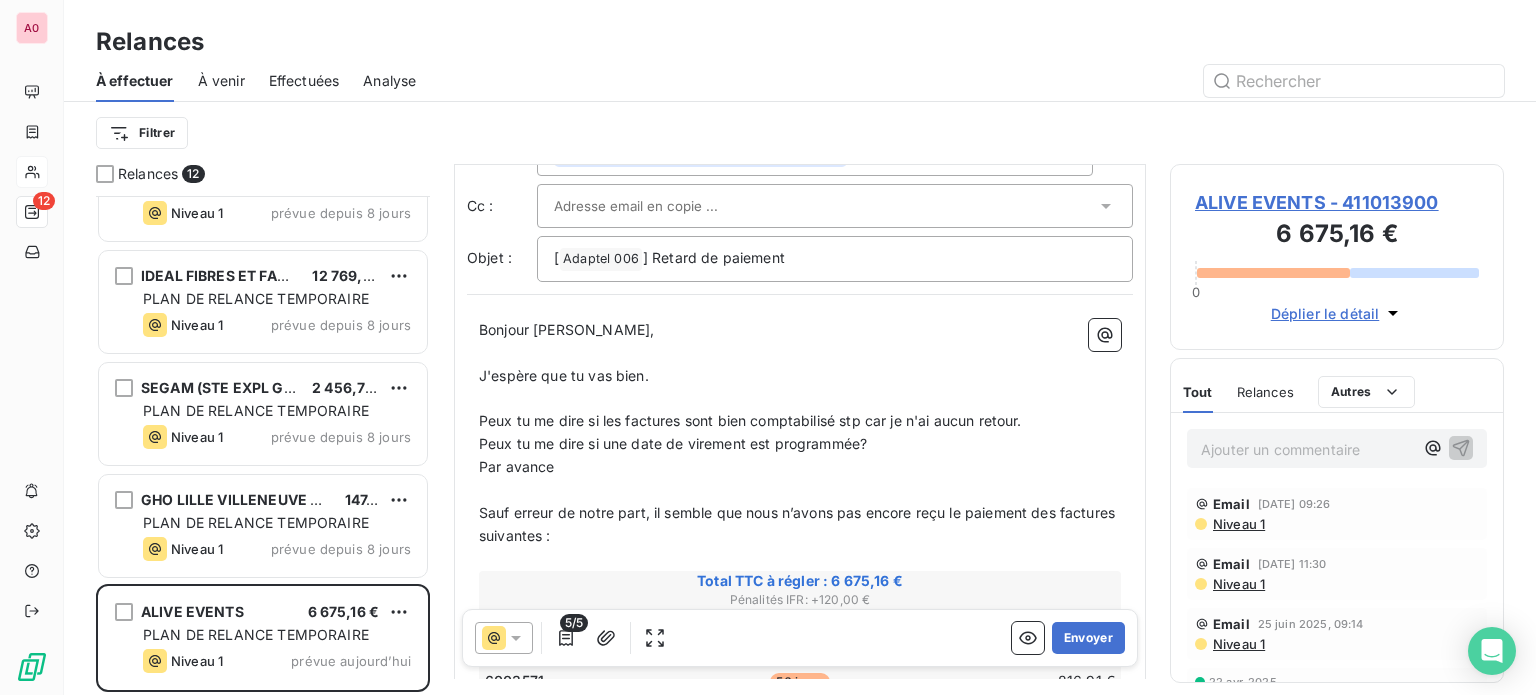 click on "Par avance" at bounding box center [800, 467] 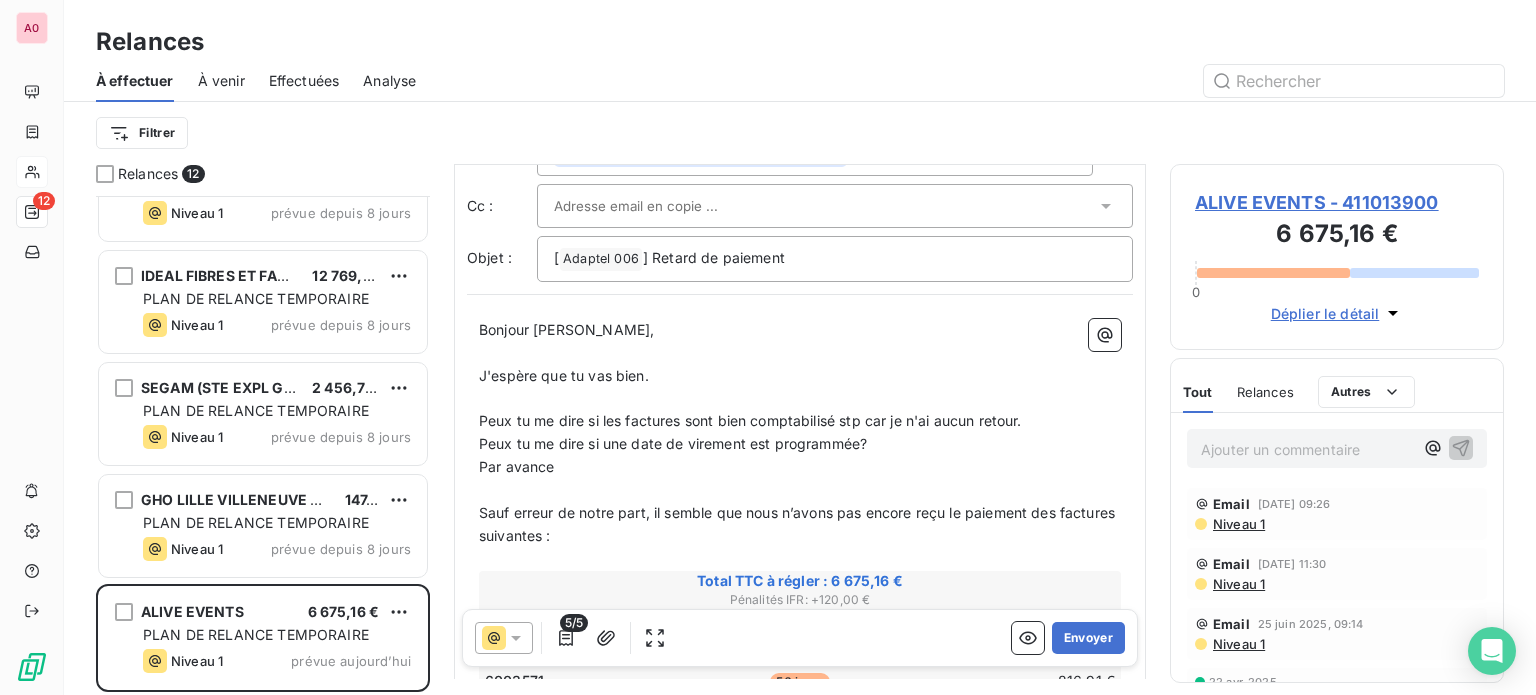 click on "Par avance" at bounding box center [517, 466] 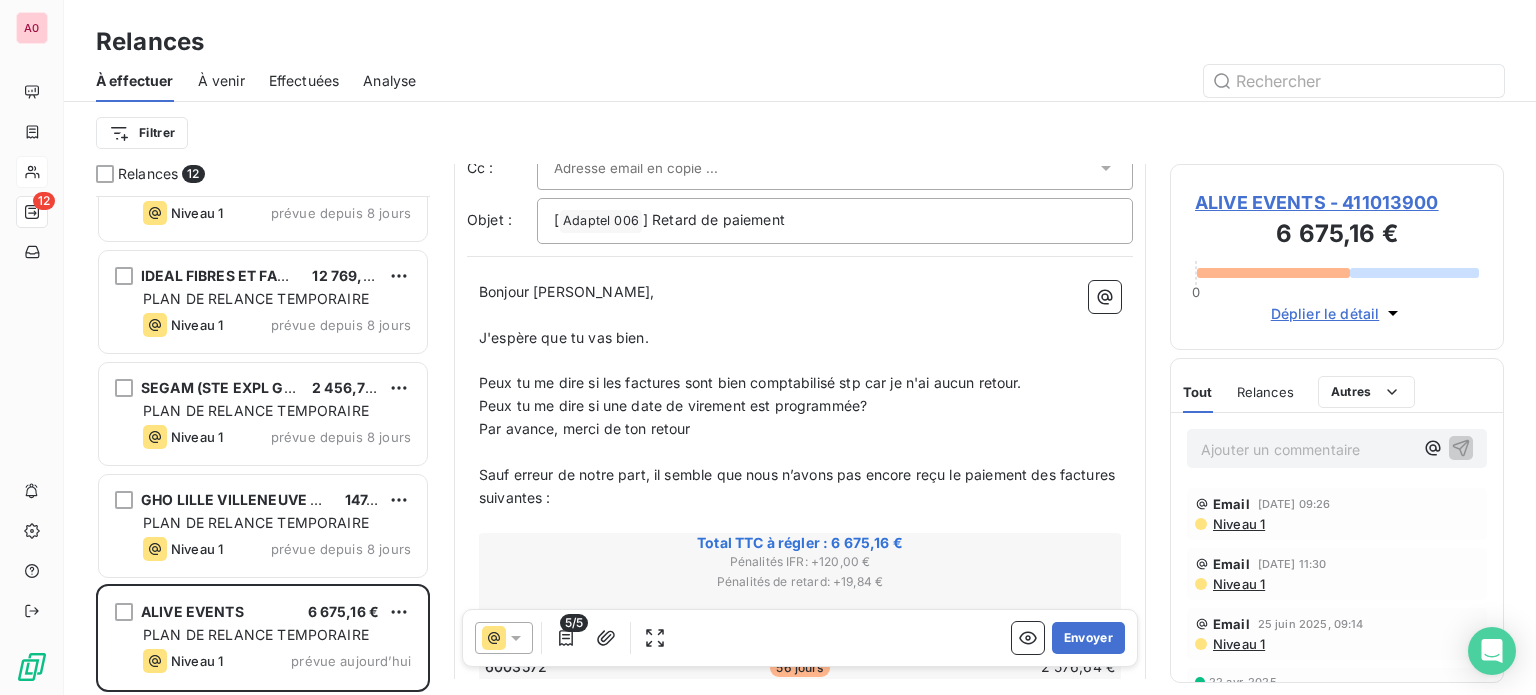 scroll, scrollTop: 0, scrollLeft: 0, axis: both 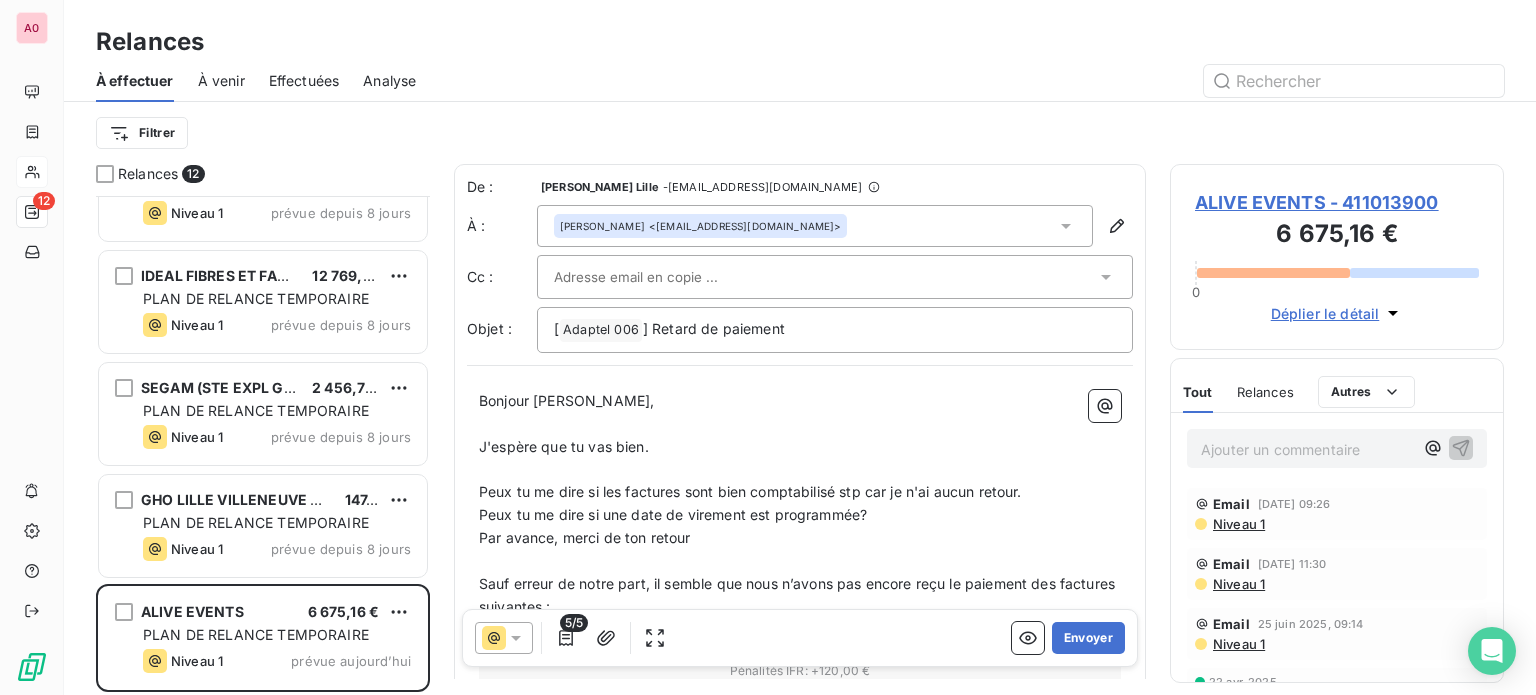 click at bounding box center (661, 277) 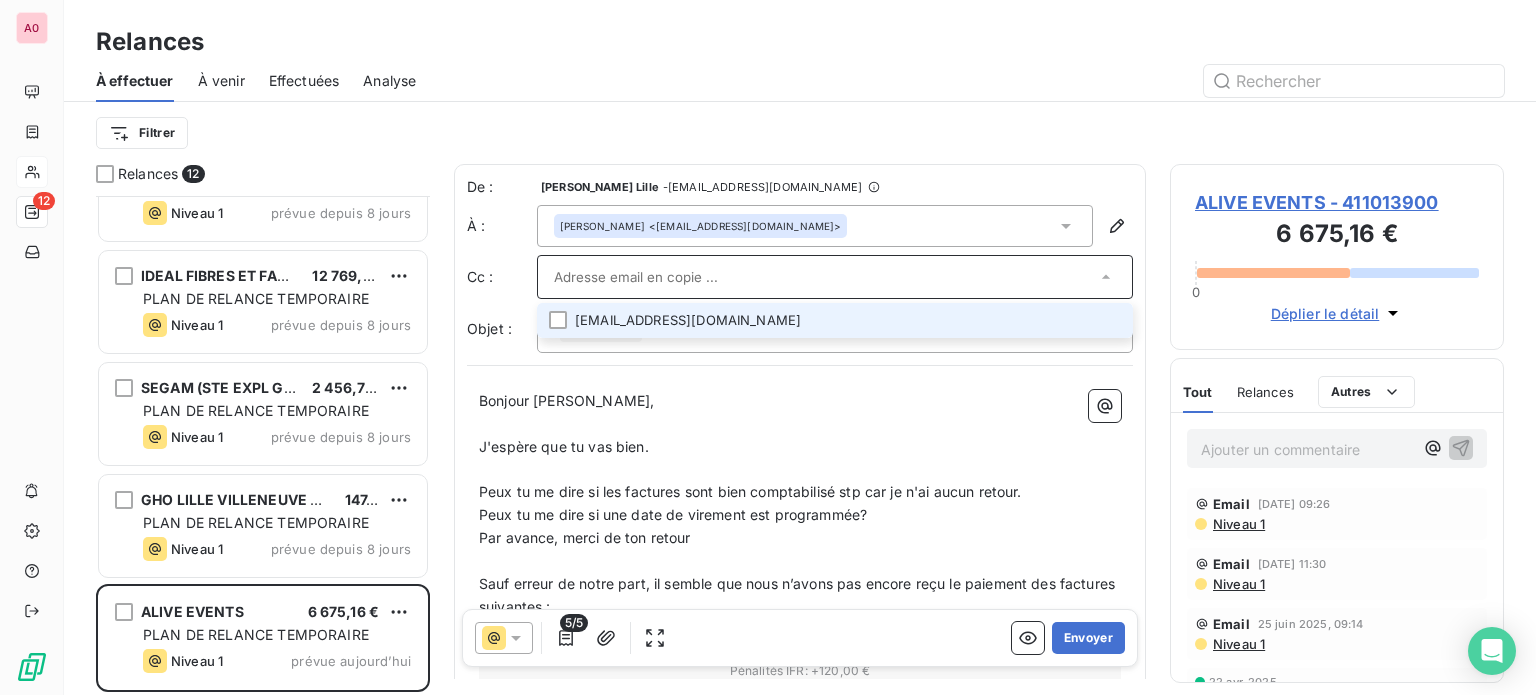 click at bounding box center (825, 277) 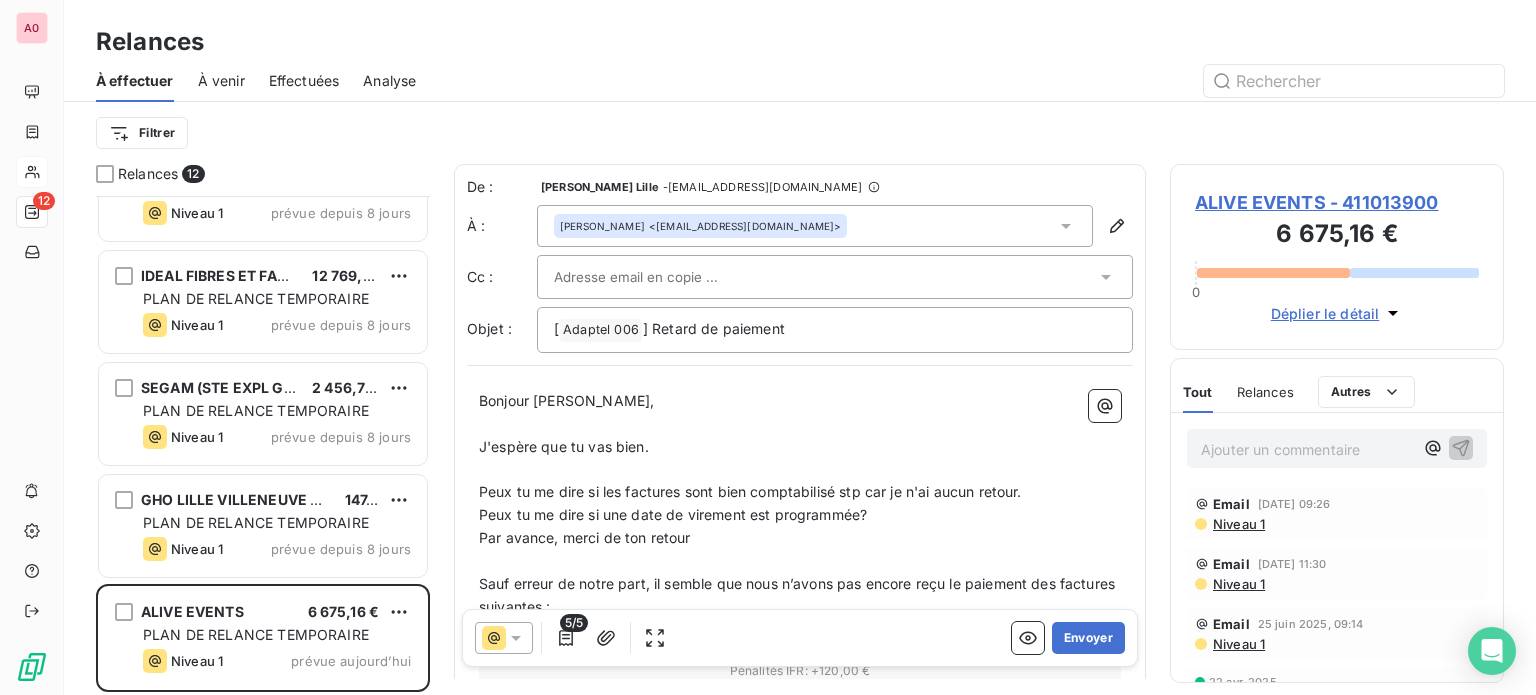 click on "[PERSON_NAME]   <[EMAIL_ADDRESS][DOMAIN_NAME]>" at bounding box center (815, 226) 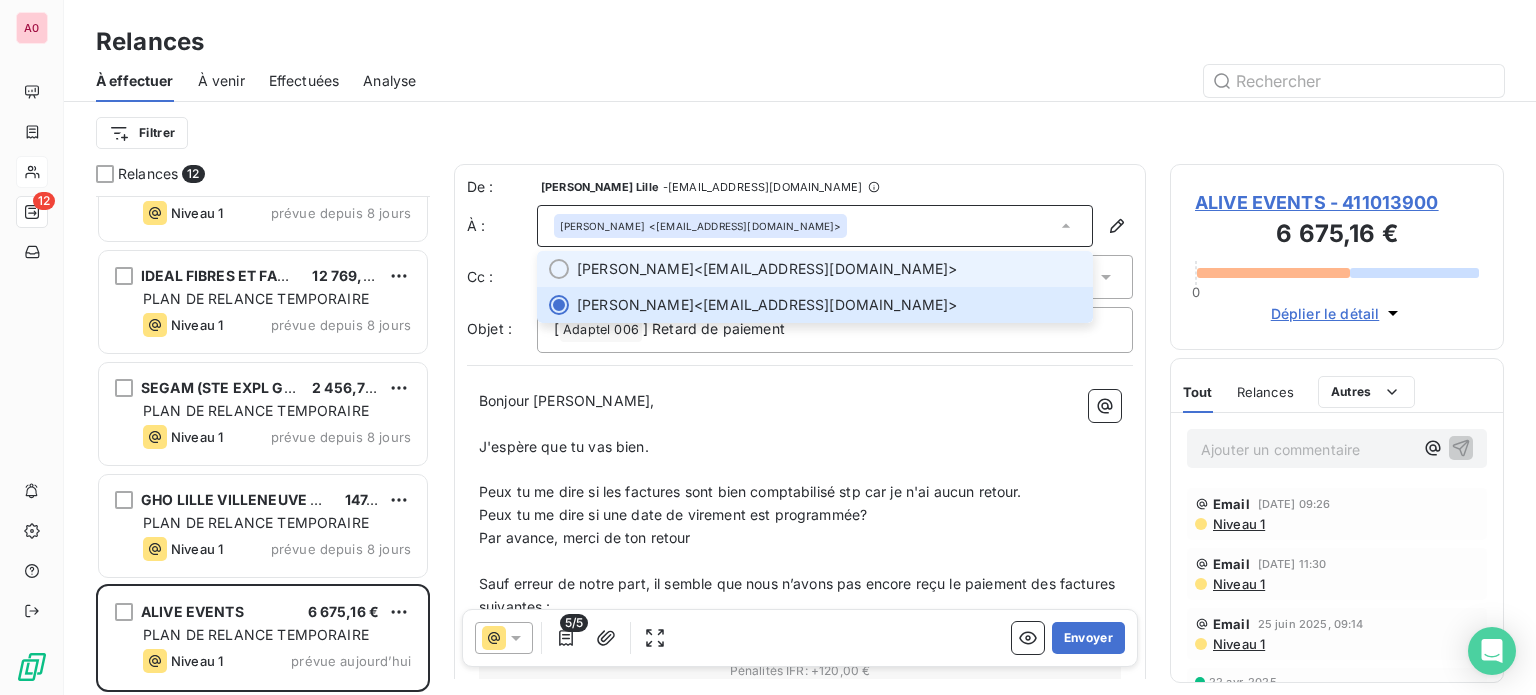 click on "[PERSON_NAME]   <[EMAIL_ADDRESS][DOMAIN_NAME]>" at bounding box center [829, 269] 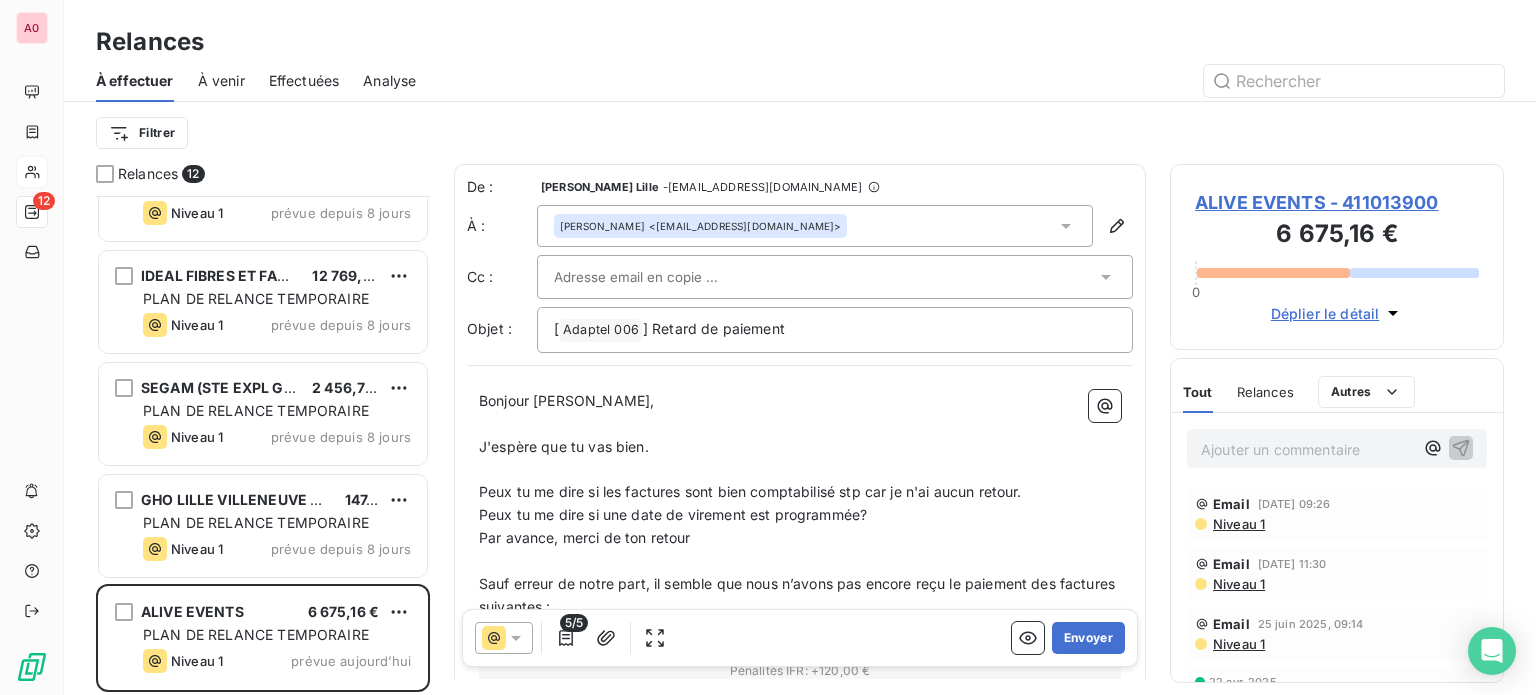 click at bounding box center [825, 277] 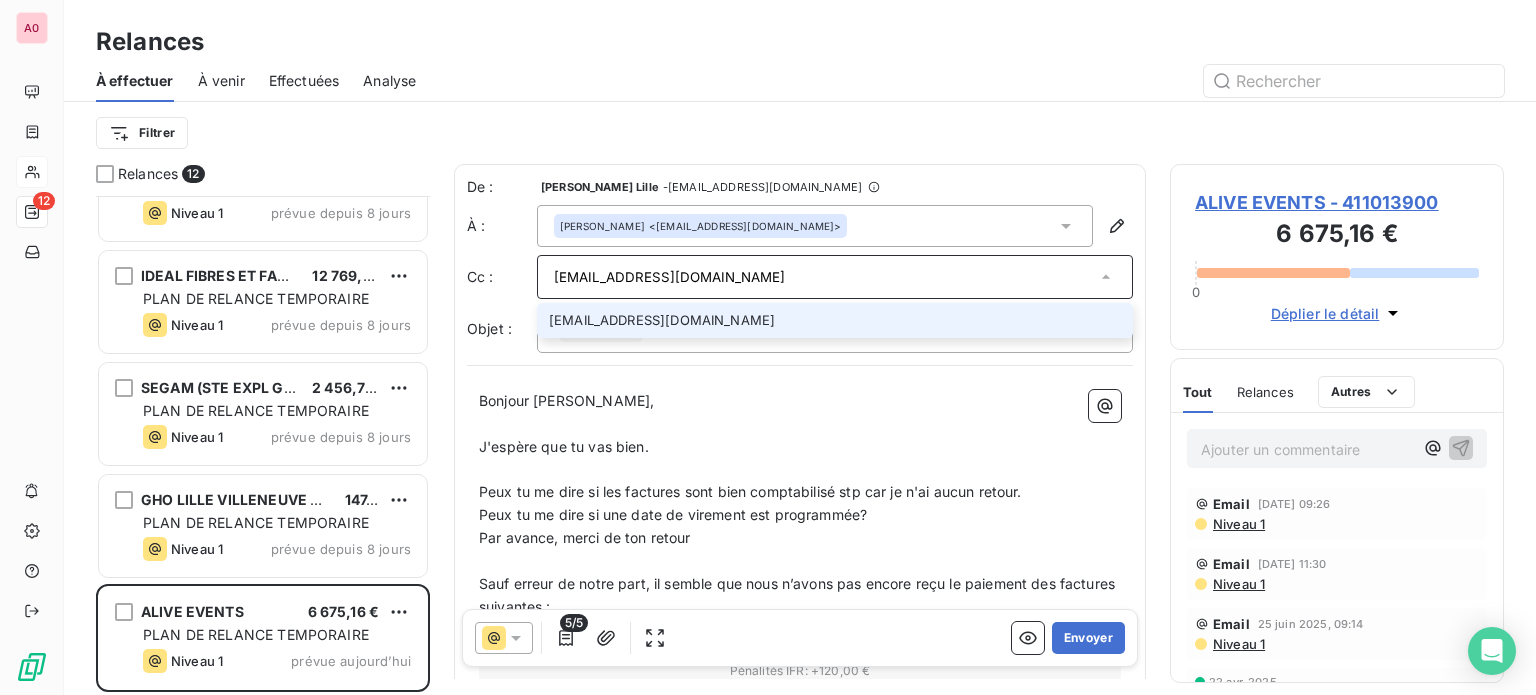 type on "[EMAIL_ADDRESS][DOMAIN_NAME]" 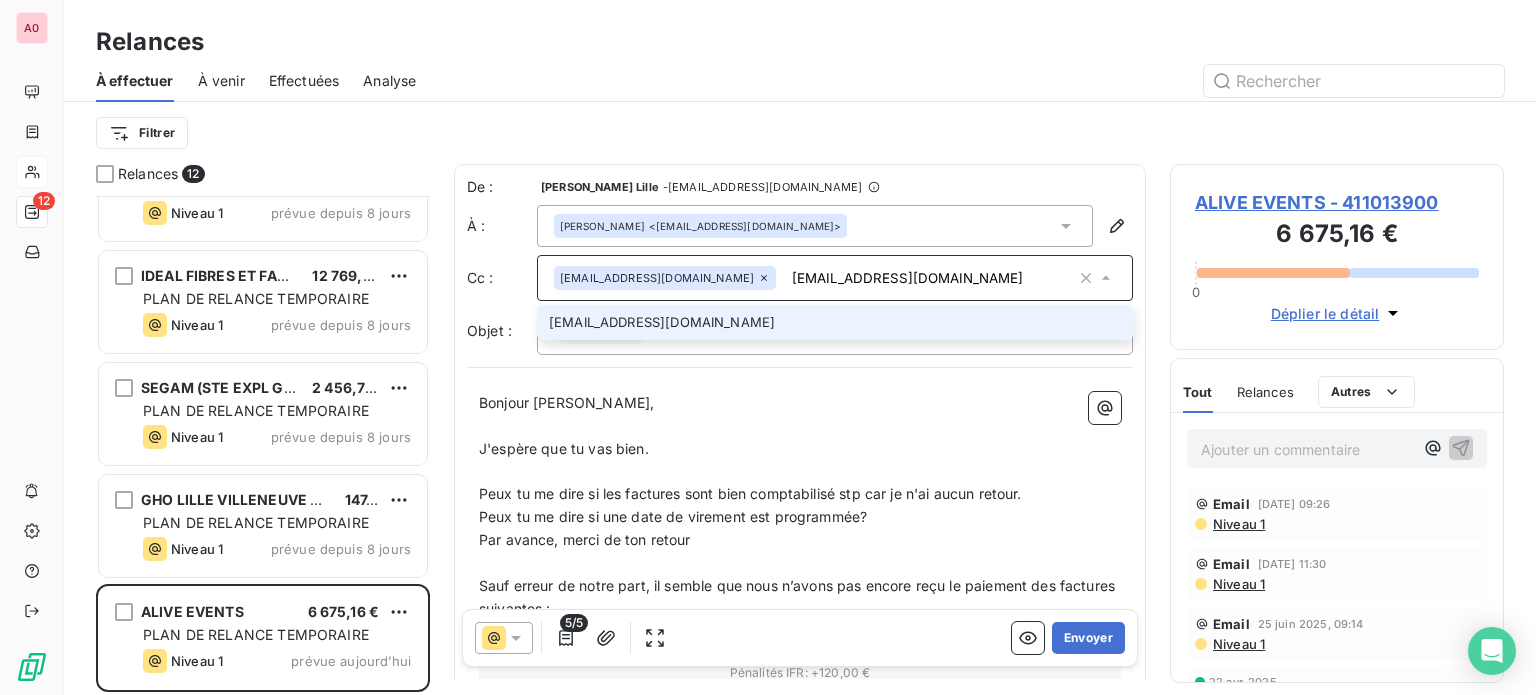 type 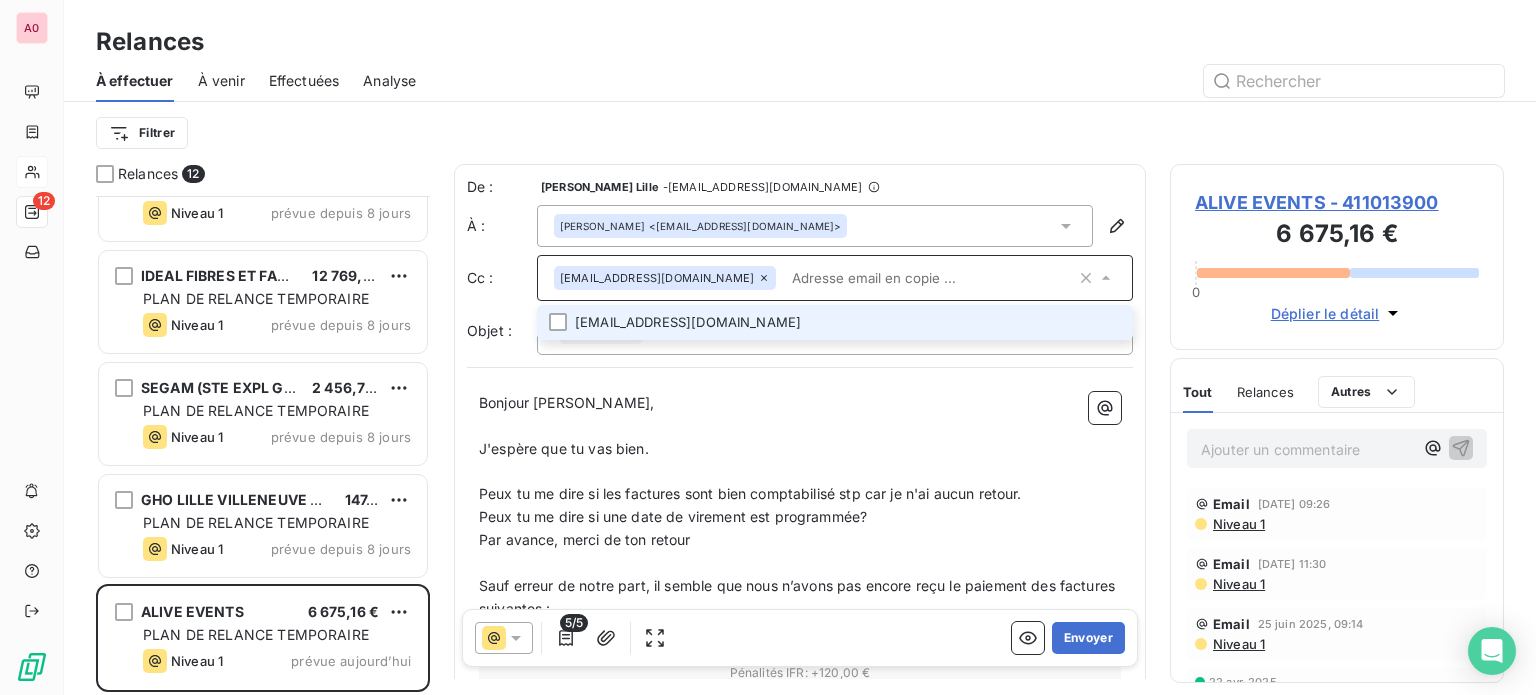click 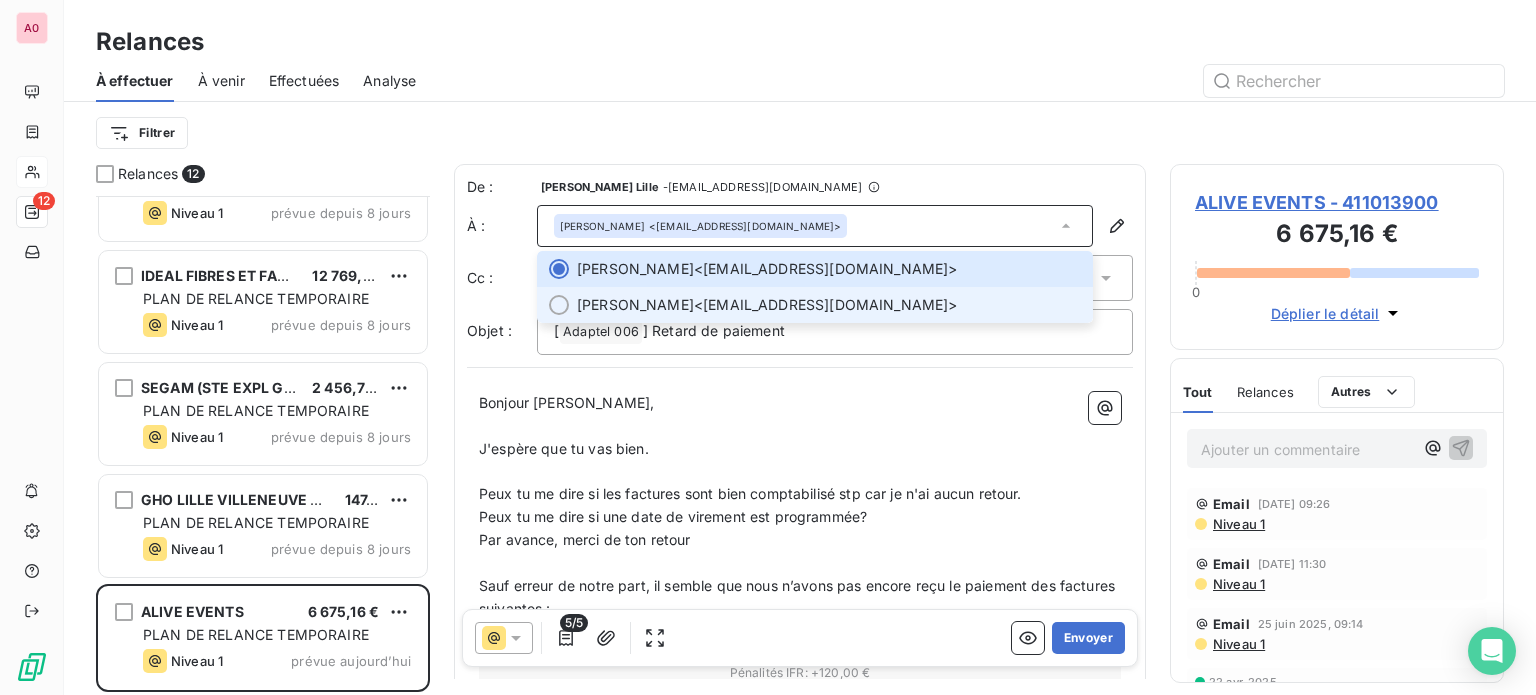 click on "[PERSON_NAME]" at bounding box center [635, 305] 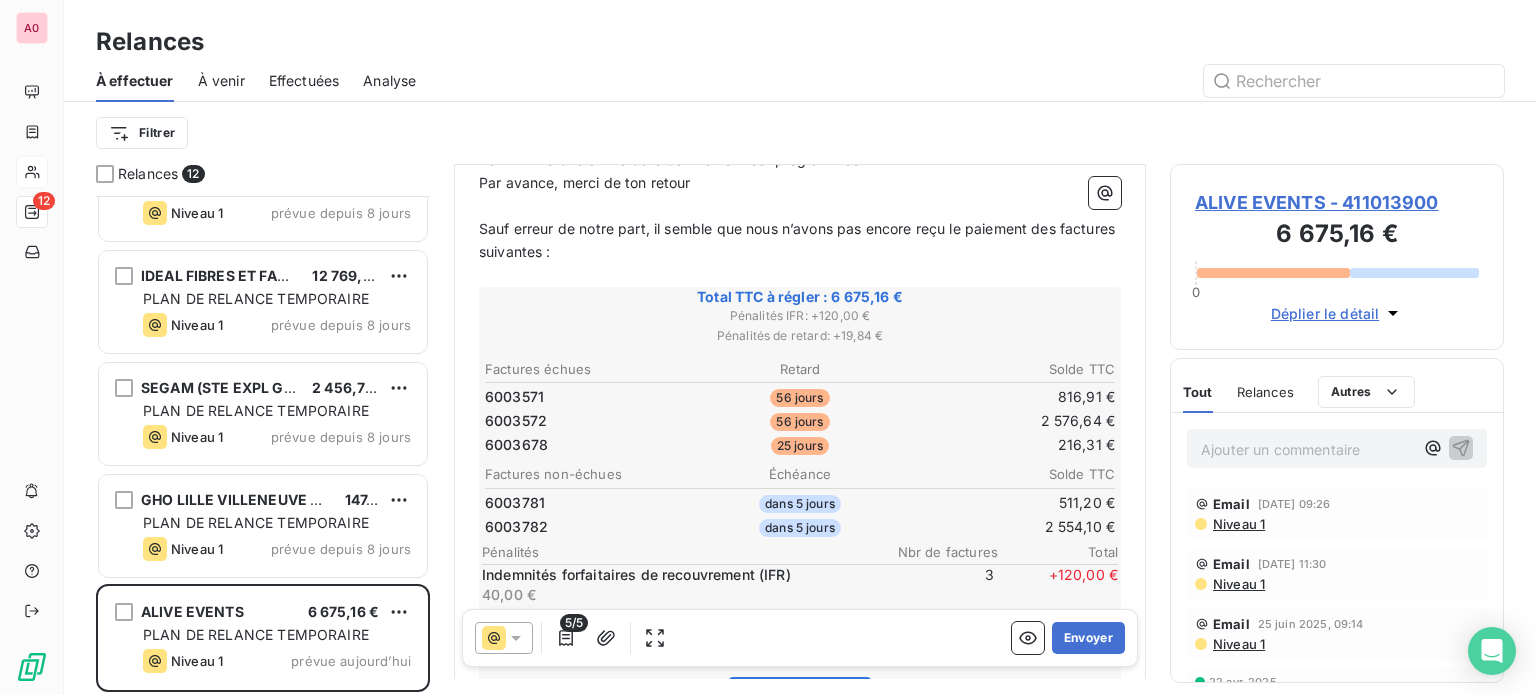 scroll, scrollTop: 400, scrollLeft: 0, axis: vertical 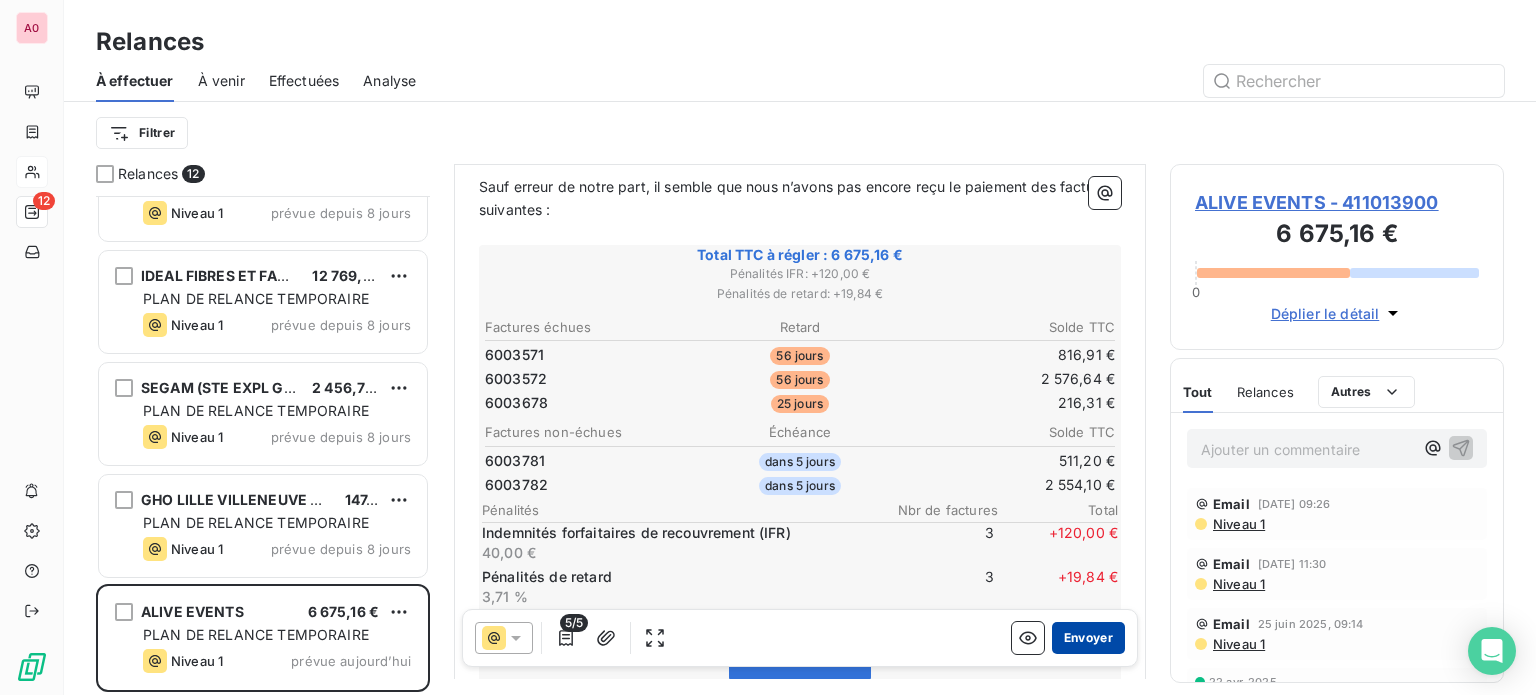 click on "Envoyer" at bounding box center [1088, 638] 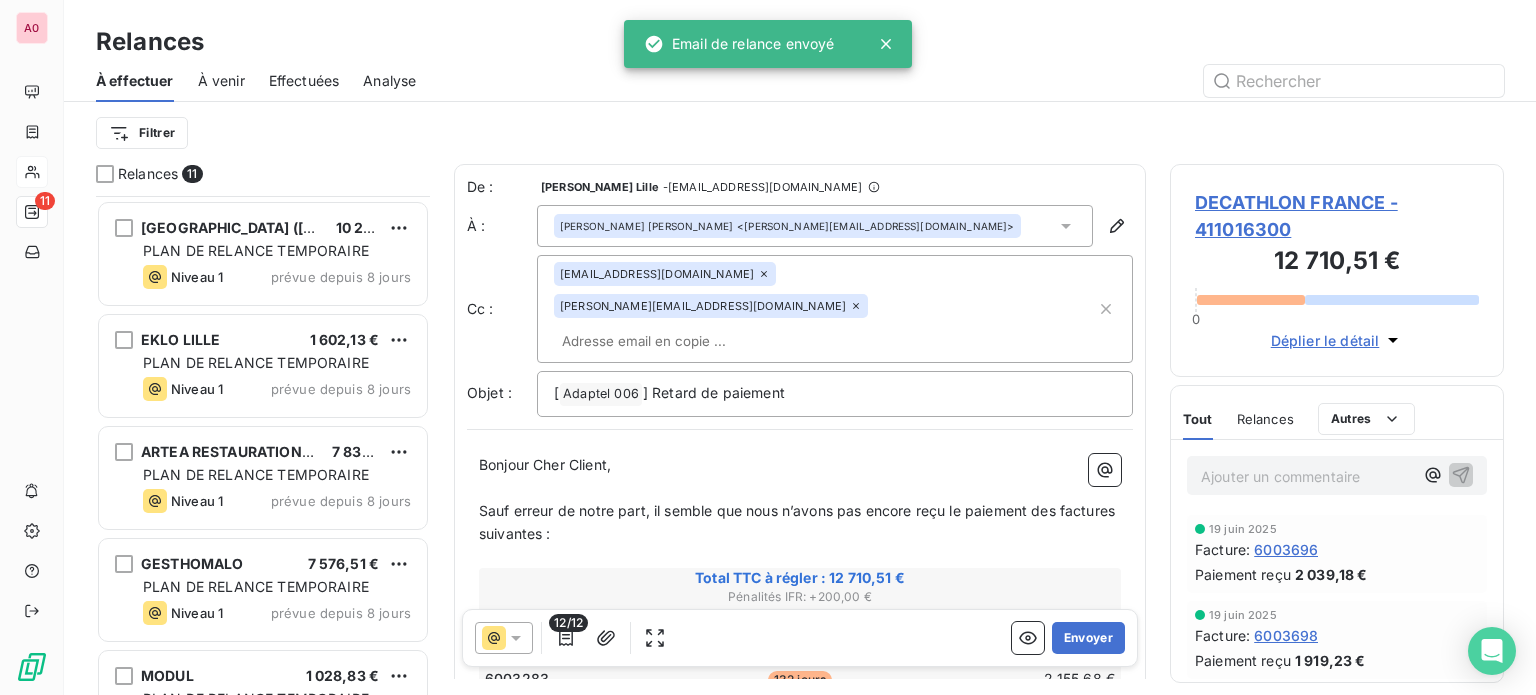 scroll, scrollTop: 0, scrollLeft: 0, axis: both 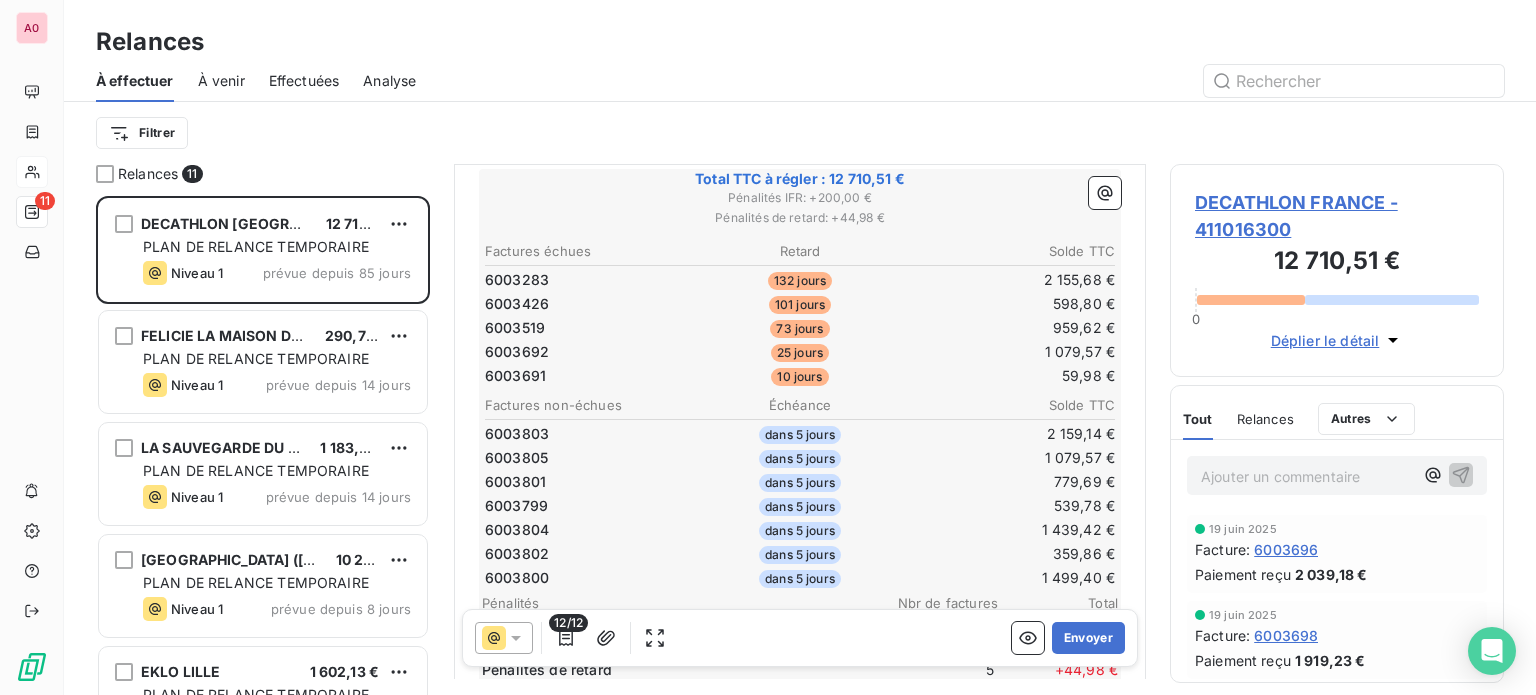 click on "Ajouter un commentaire ﻿" at bounding box center [1307, 476] 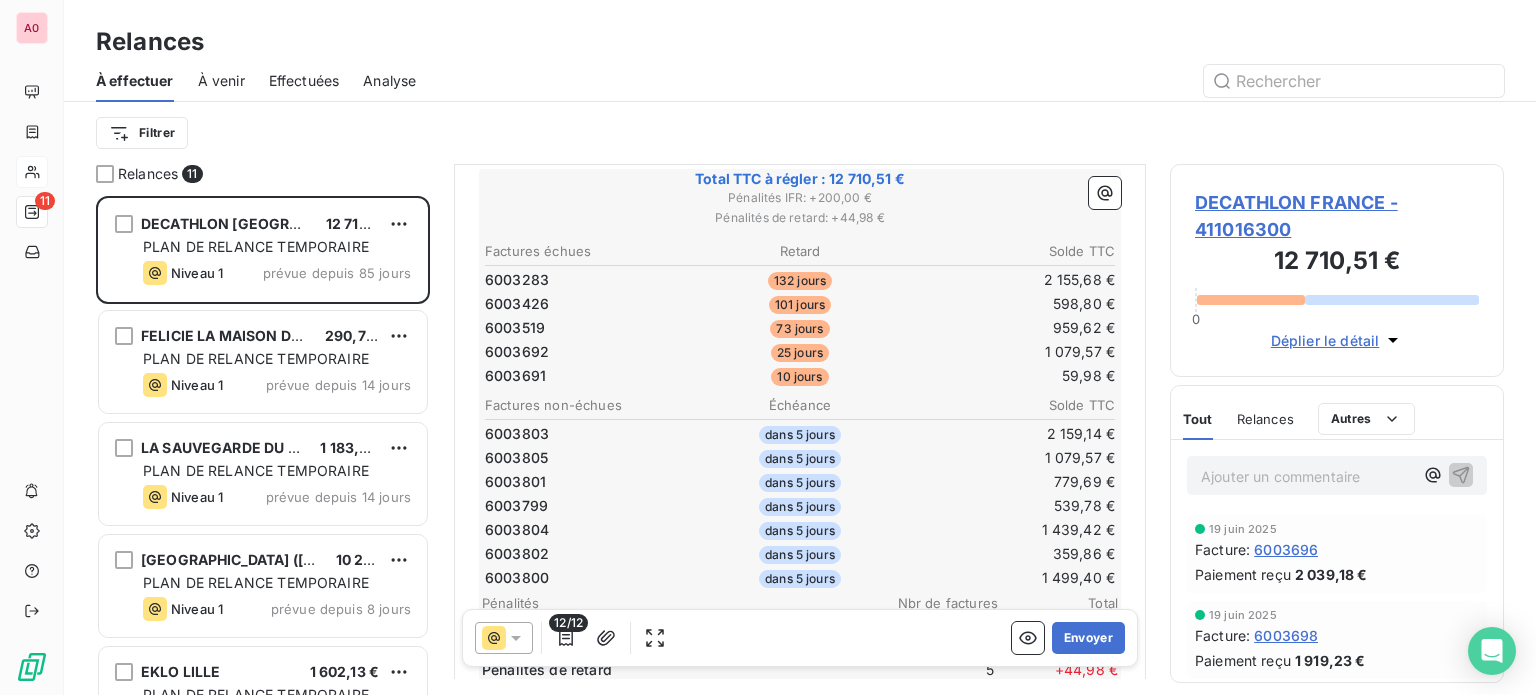 click on "Ajouter un commentaire ﻿" at bounding box center (1307, 476) 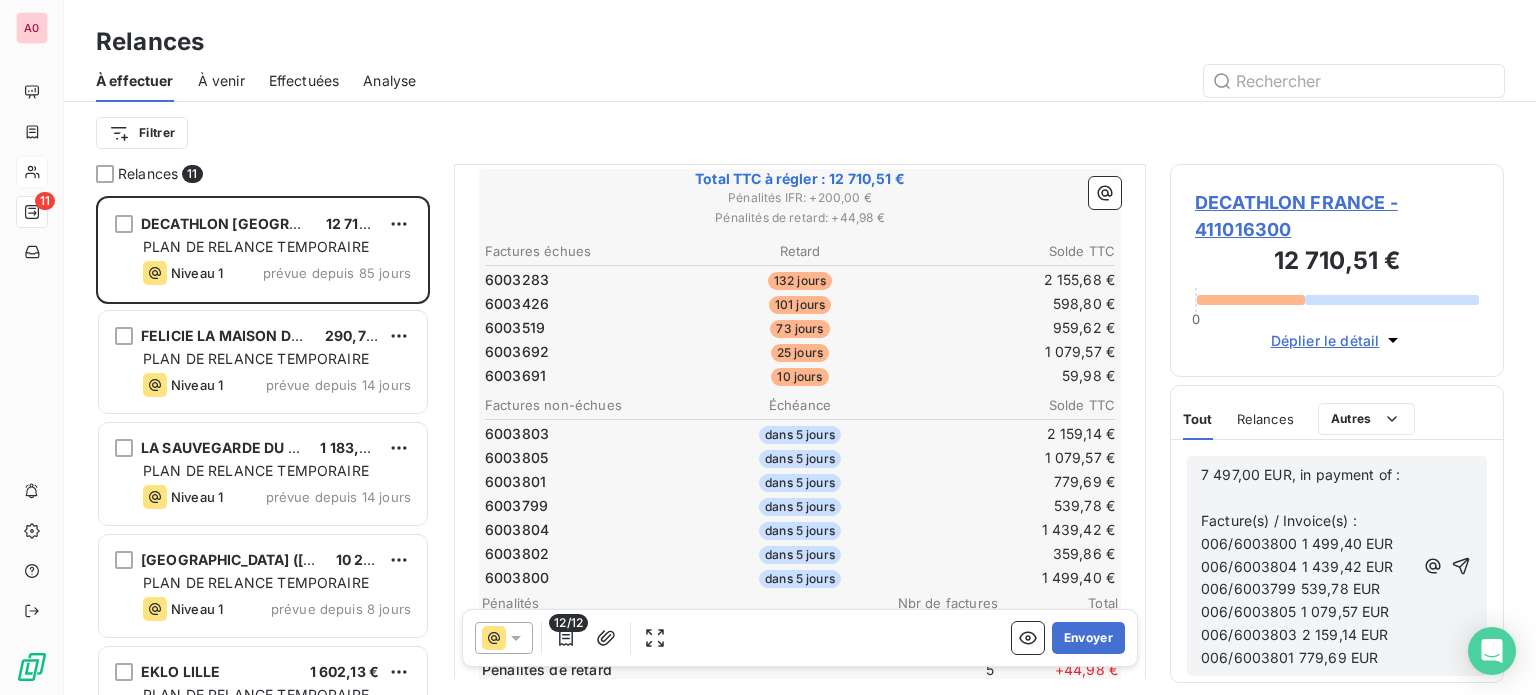 click on "Facture(s) / Invoice(s) :" at bounding box center (1307, 521) 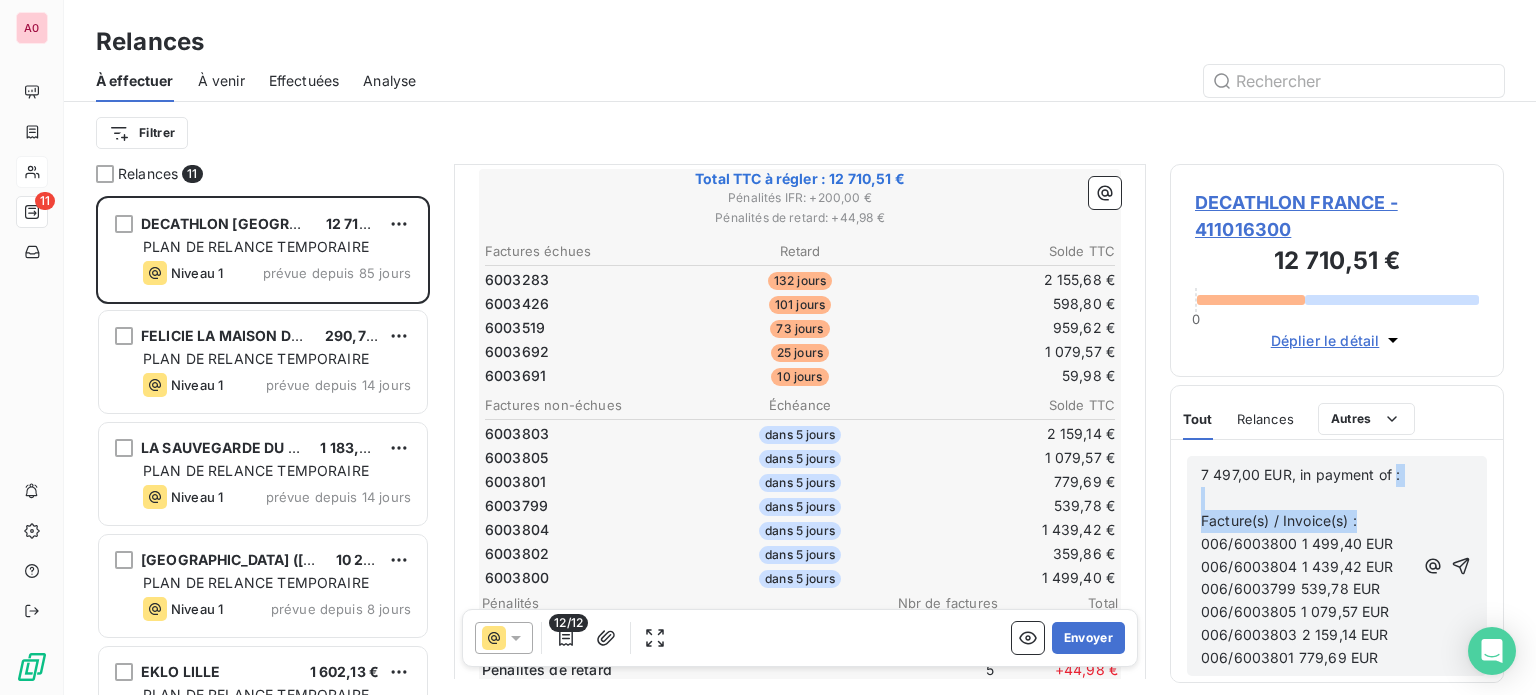 drag, startPoint x: 1372, startPoint y: 539, endPoint x: 1194, endPoint y: 500, distance: 182.2224 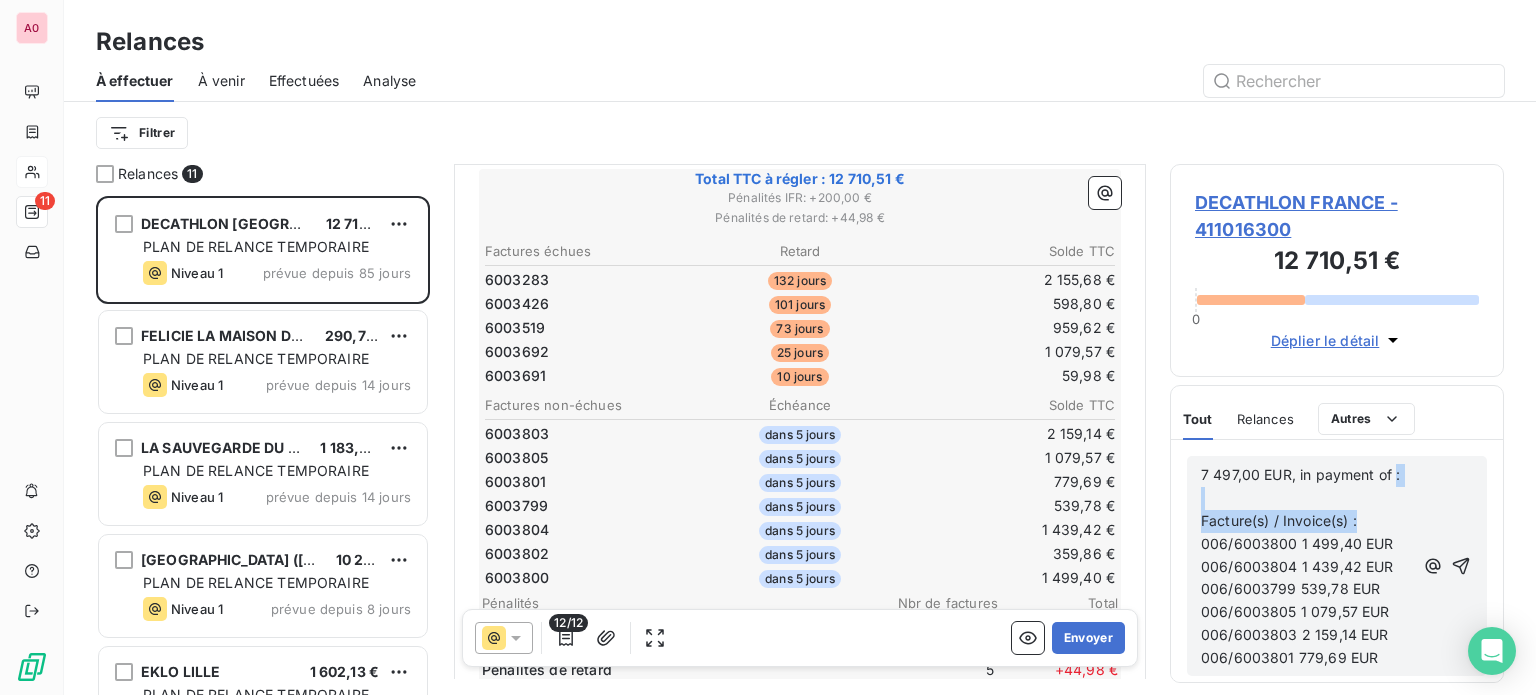 click on "7 497,00 EUR, in payment of : ﻿ Facture(s) / Invoice(s) : 006/6003800 1 499,40 EUR 006/6003804 1 439,42 EUR 006/6003799 539,78 EUR 006/6003805 1 079,57 EUR 006/6003803 2 159,14 EUR 006/6003801 779,69 EUR" at bounding box center (1337, 566) 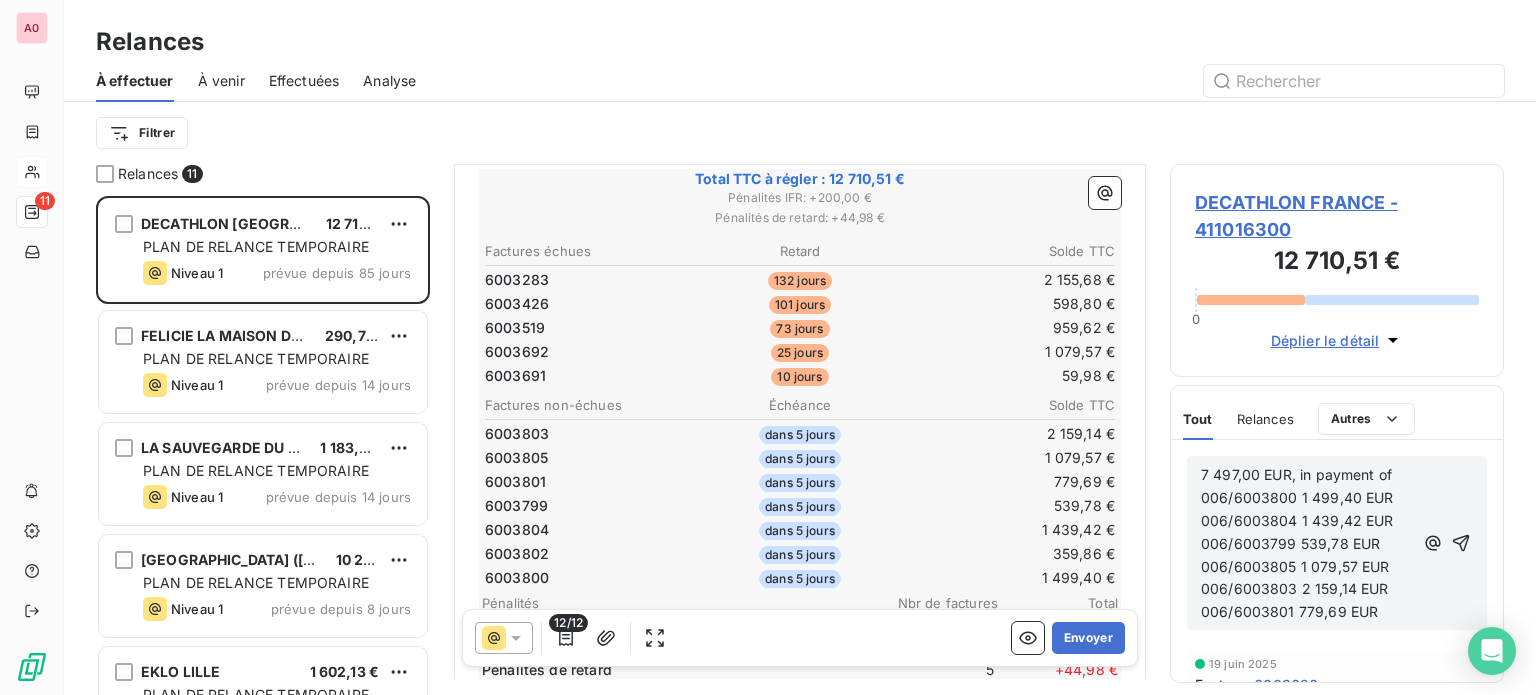 click on "7 497,00 EUR, in payment of  006/6003800 1 499,40 EUR 006/6003804 1 439,42 EUR 006/6003799 539,78 EUR 006/6003805 1 079,57 EUR 006/6003803 2 159,14 EUR 006/6003801 779,69 EUR" at bounding box center (1337, 543) 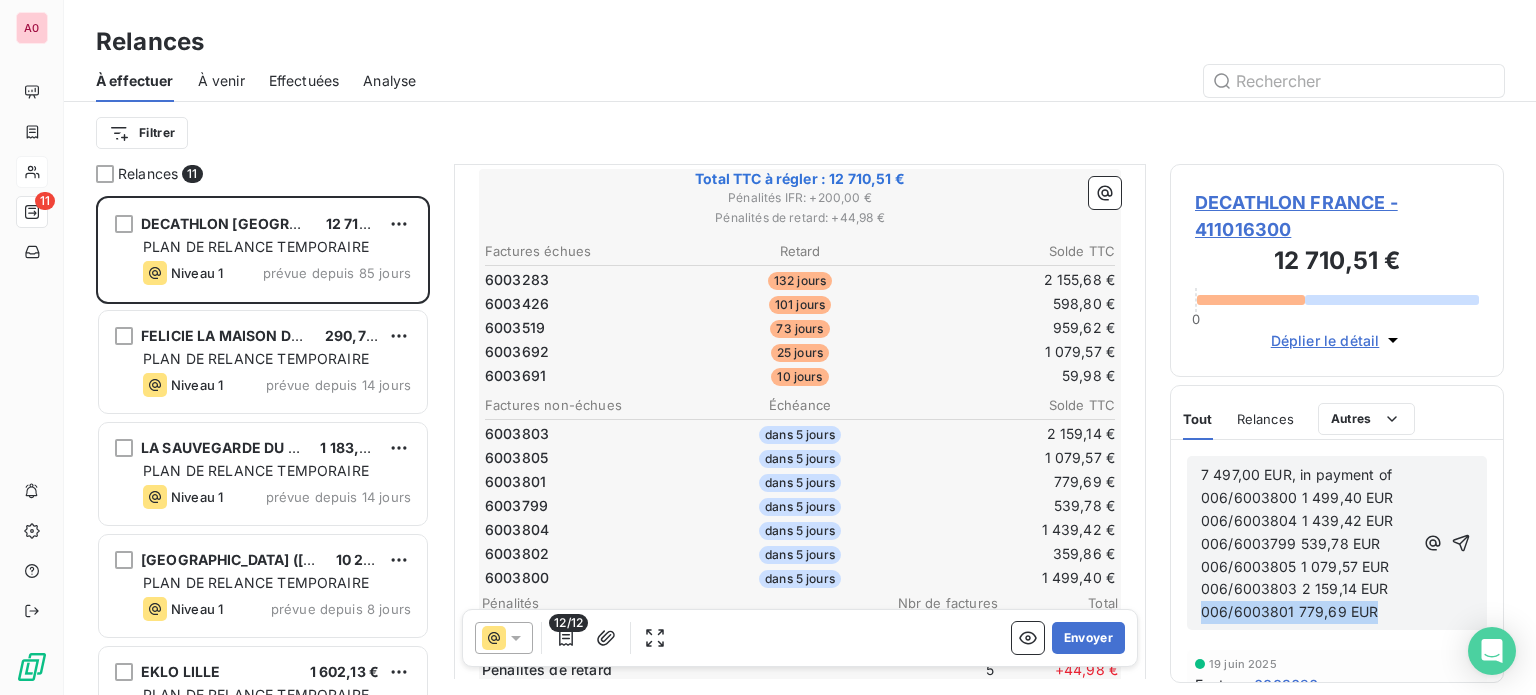 drag, startPoint x: 1422, startPoint y: 471, endPoint x: 1322, endPoint y: 479, distance: 100.31949 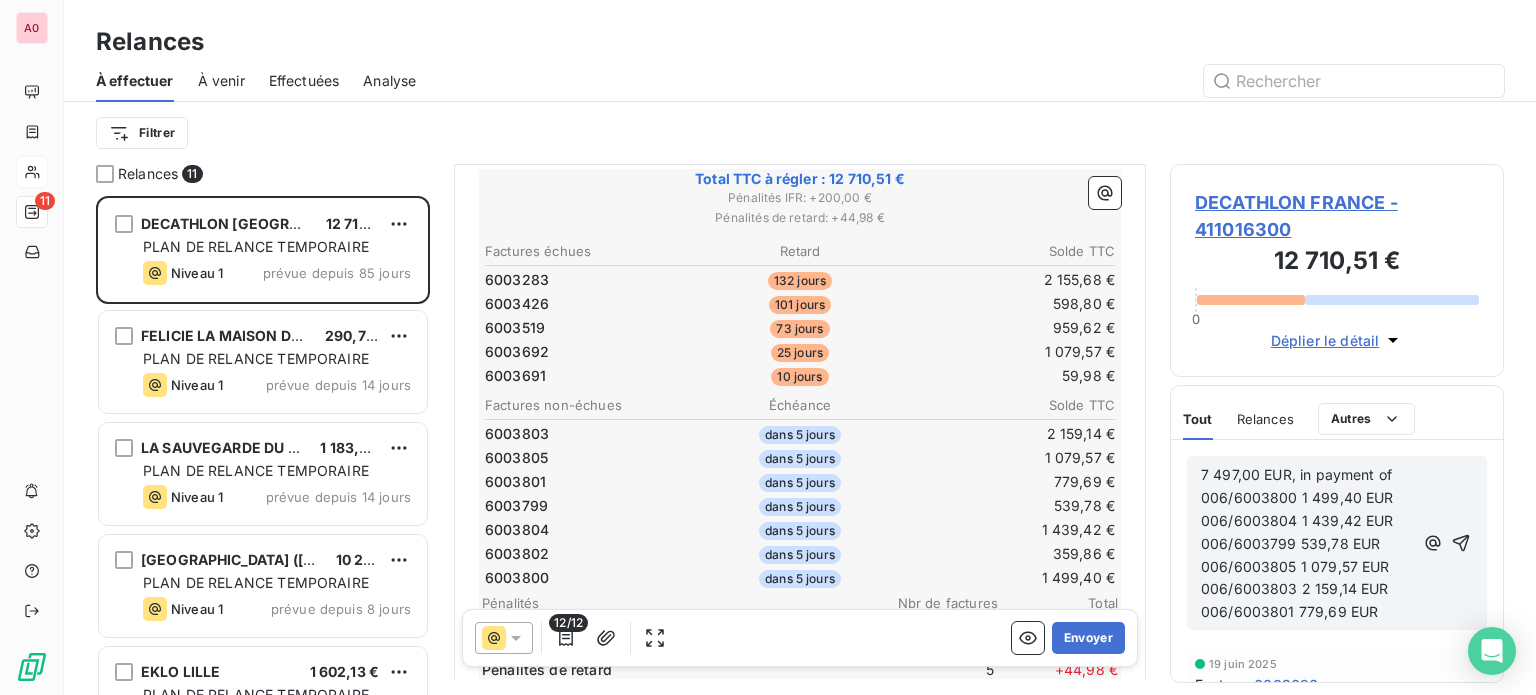 click on "7 497,00 EUR, in payment of" at bounding box center (1296, 474) 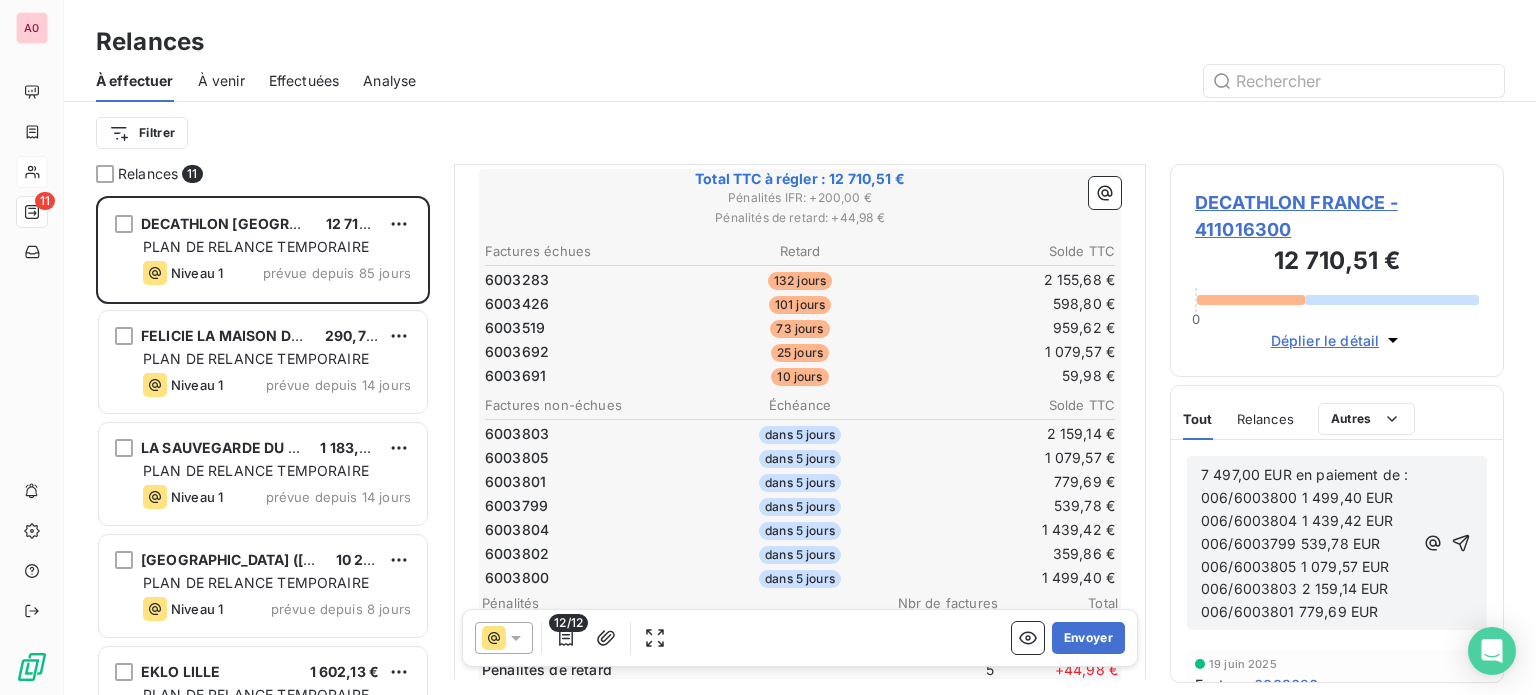 click on "7 497,00 EUR en paiement de :" at bounding box center (1304, 474) 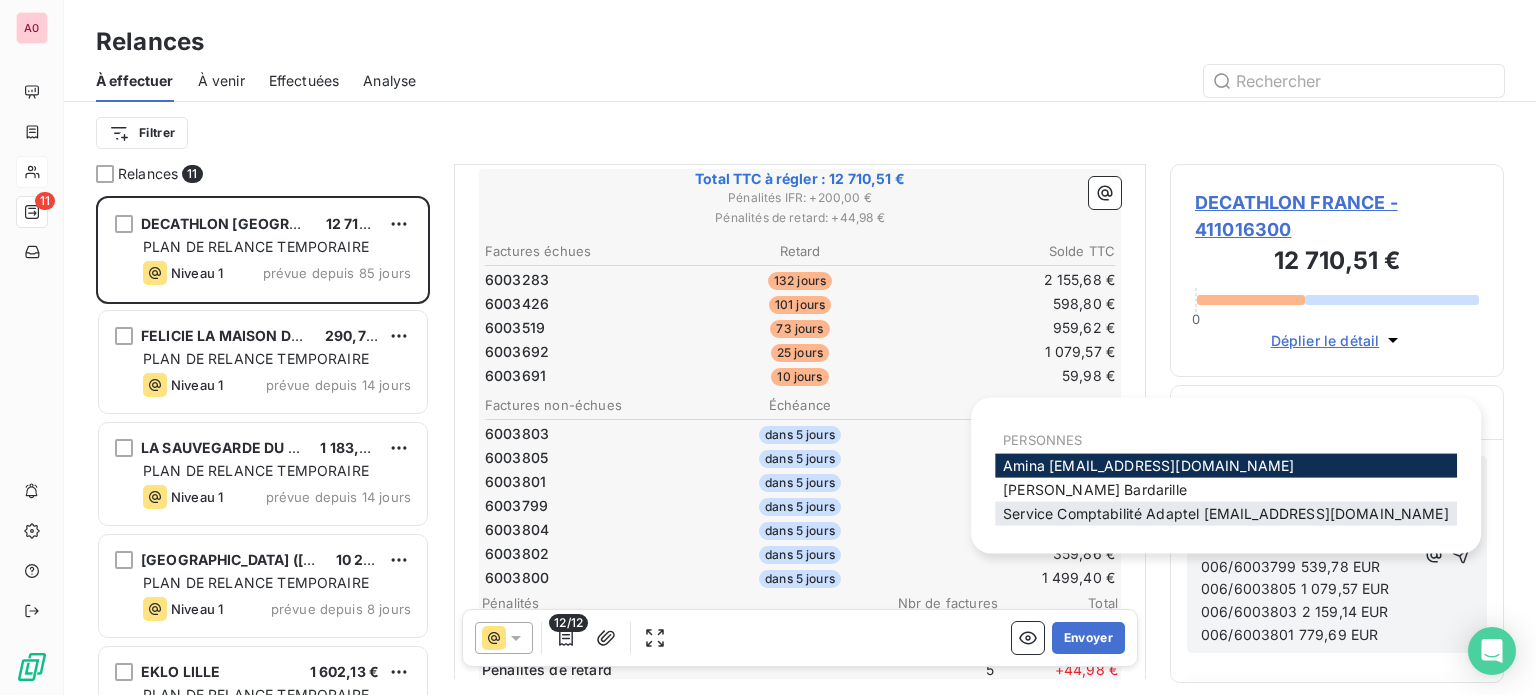 click on "Service Comptabilité Adaptel   [EMAIL_ADDRESS][DOMAIN_NAME]" at bounding box center (1226, 513) 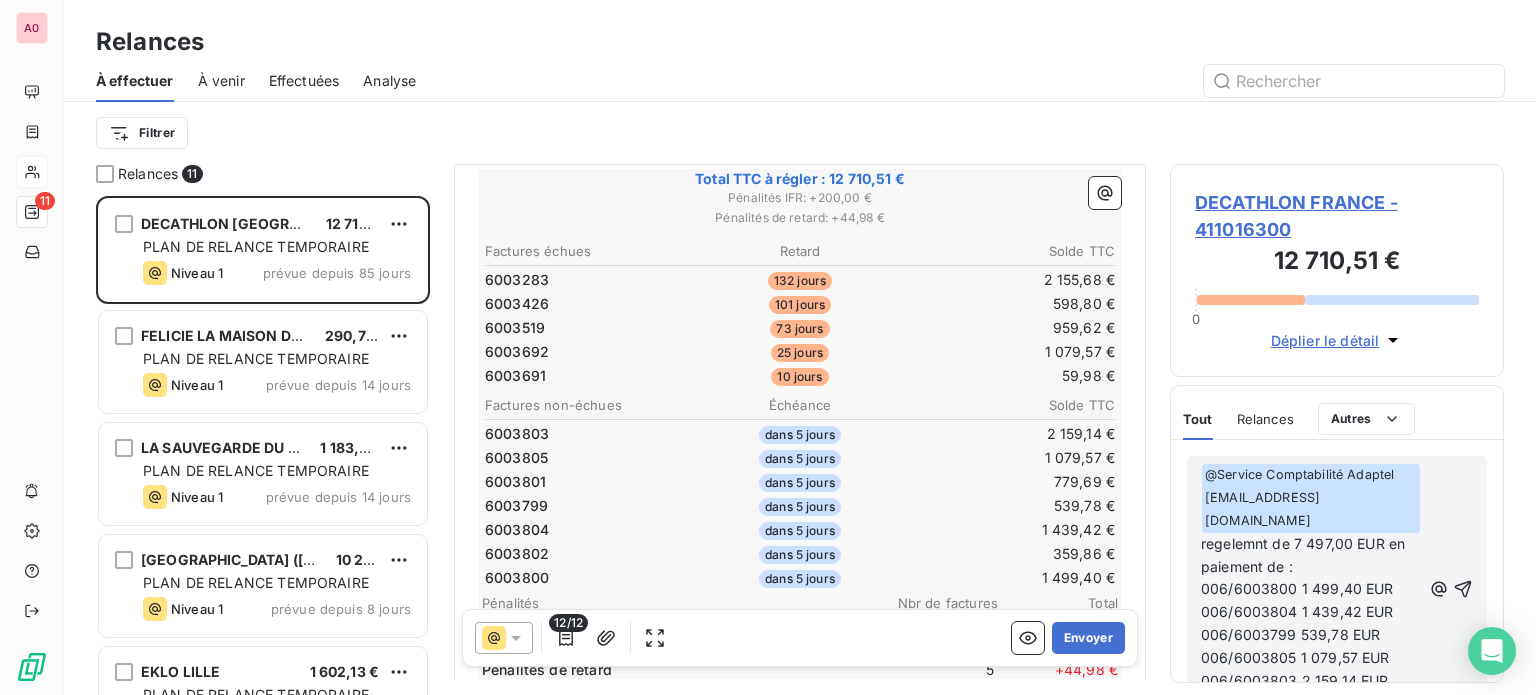 click on "regelemnt de 7 497,00 EUR en paiement de :" at bounding box center [1305, 555] 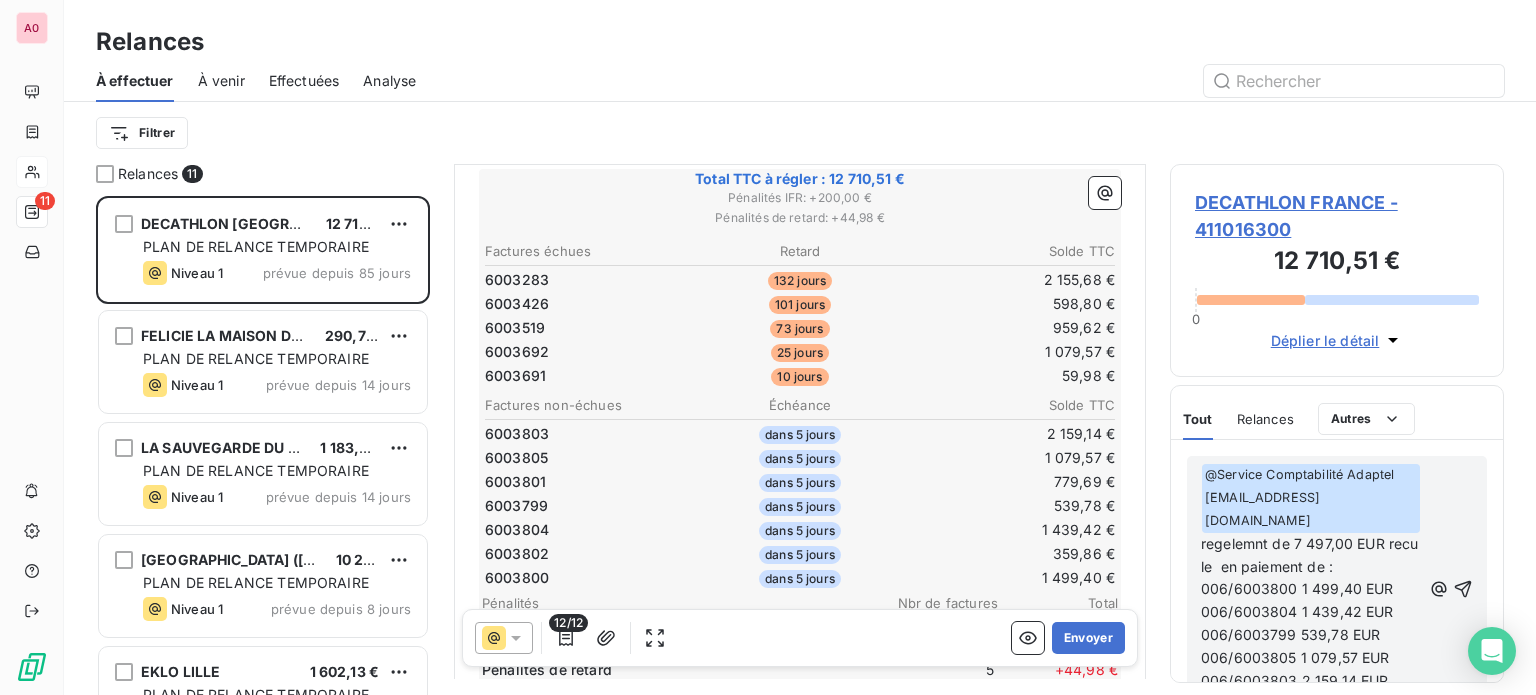 click on "regelemnt de 7 497,00 EUR recu le  en paiement de :" at bounding box center (1312, 555) 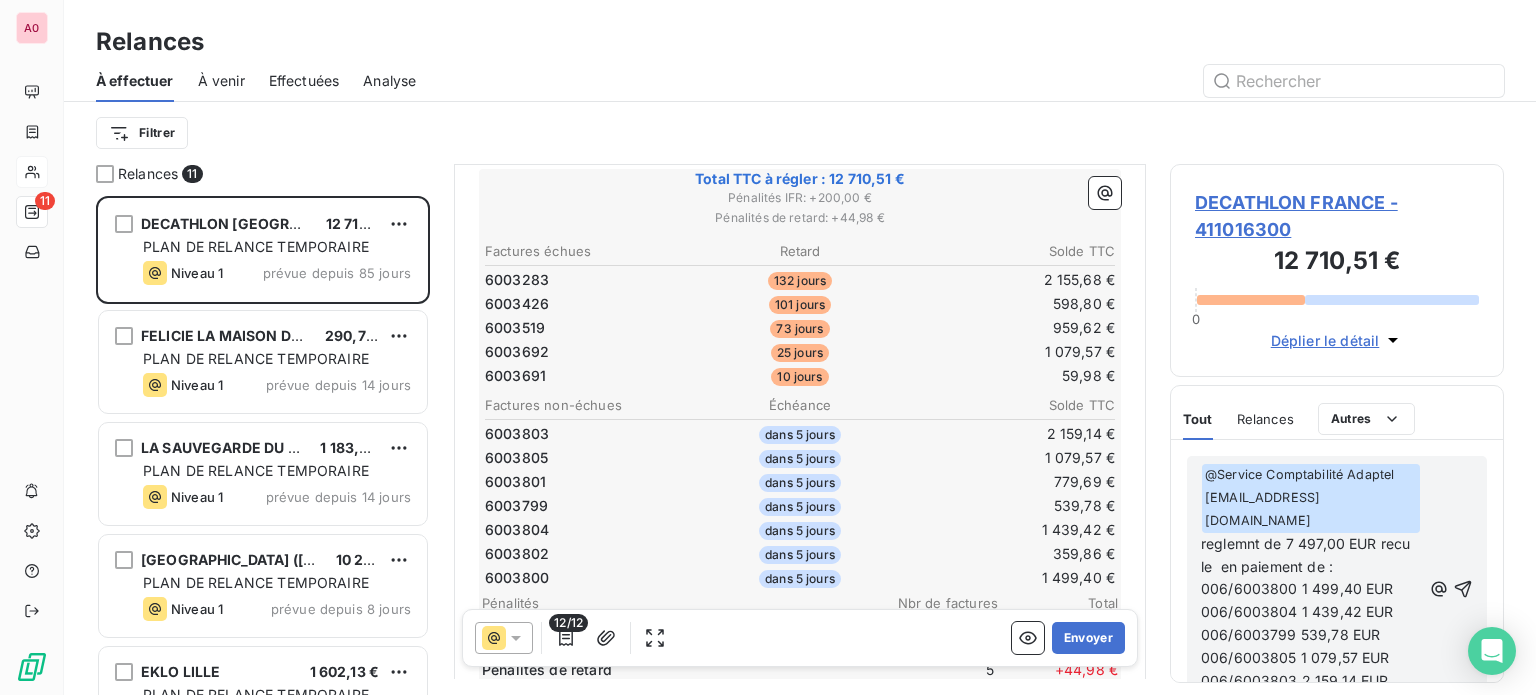 click on "reglemnt de 7 497,00 EUR recu le  en paiement de :" at bounding box center [1308, 555] 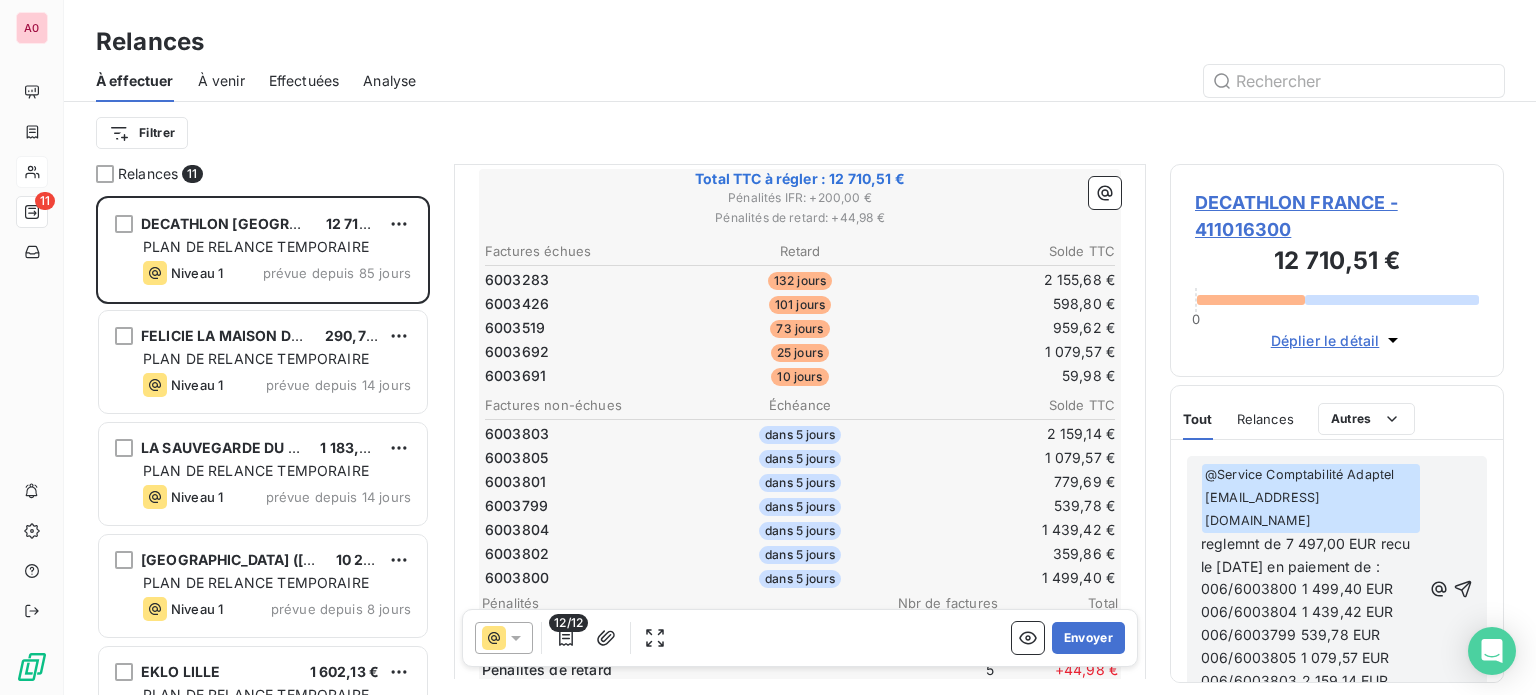 scroll, scrollTop: 300, scrollLeft: 0, axis: vertical 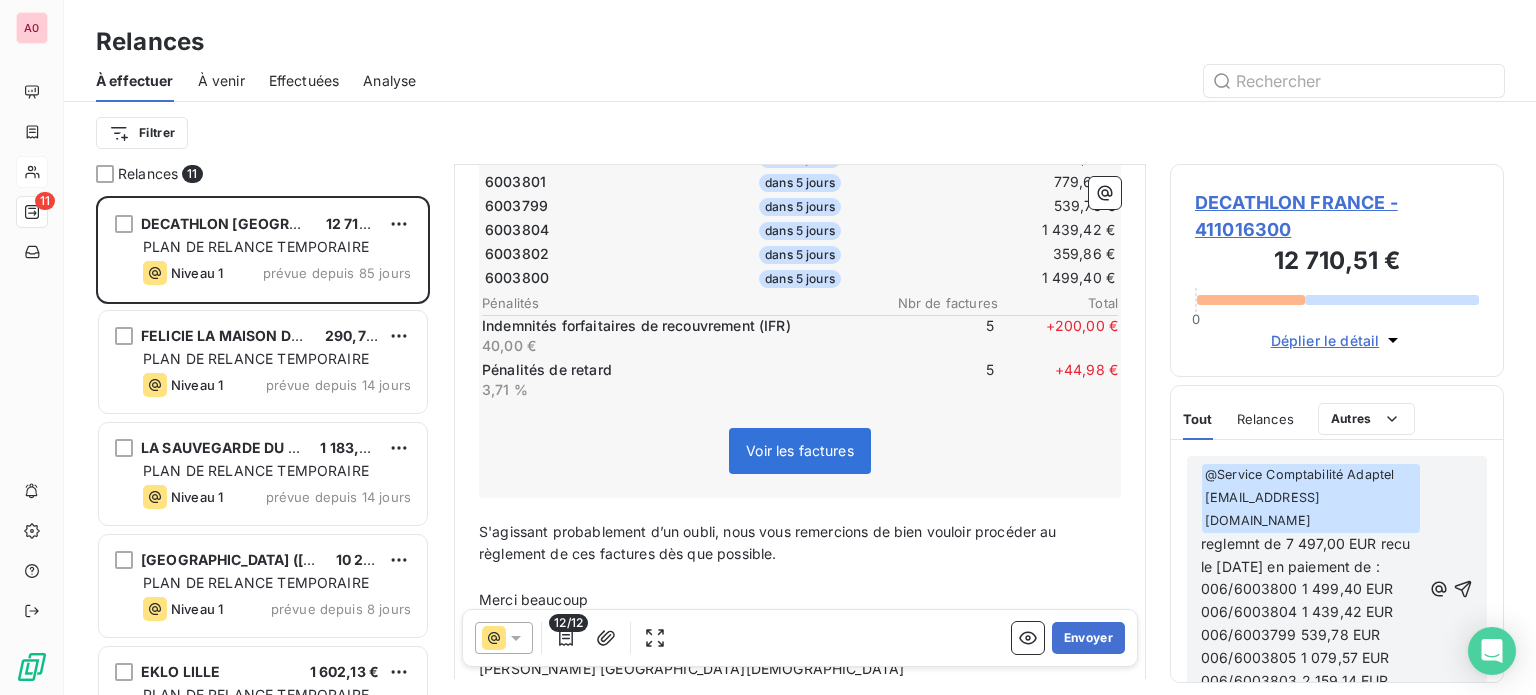 click 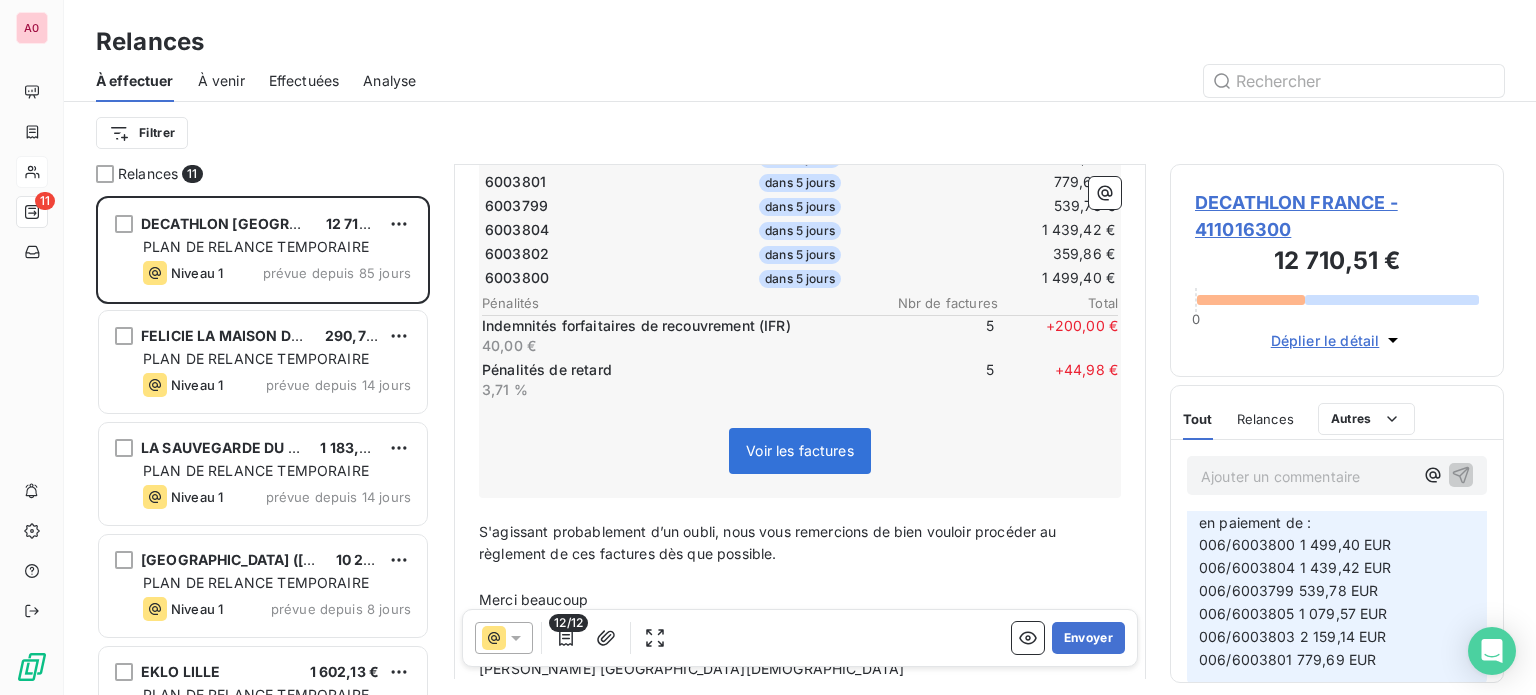 scroll, scrollTop: 0, scrollLeft: 0, axis: both 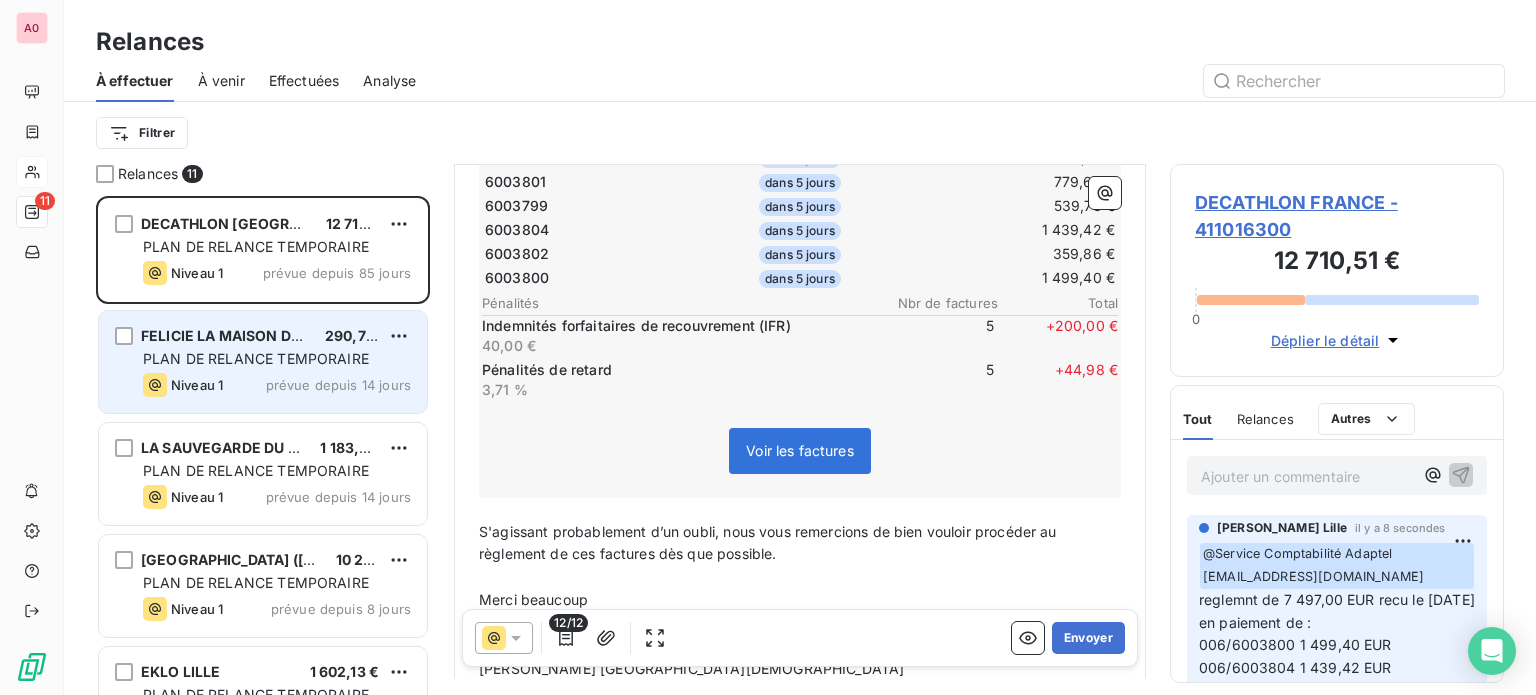 click on "PLAN DE RELANCE TEMPORAIRE" at bounding box center [256, 358] 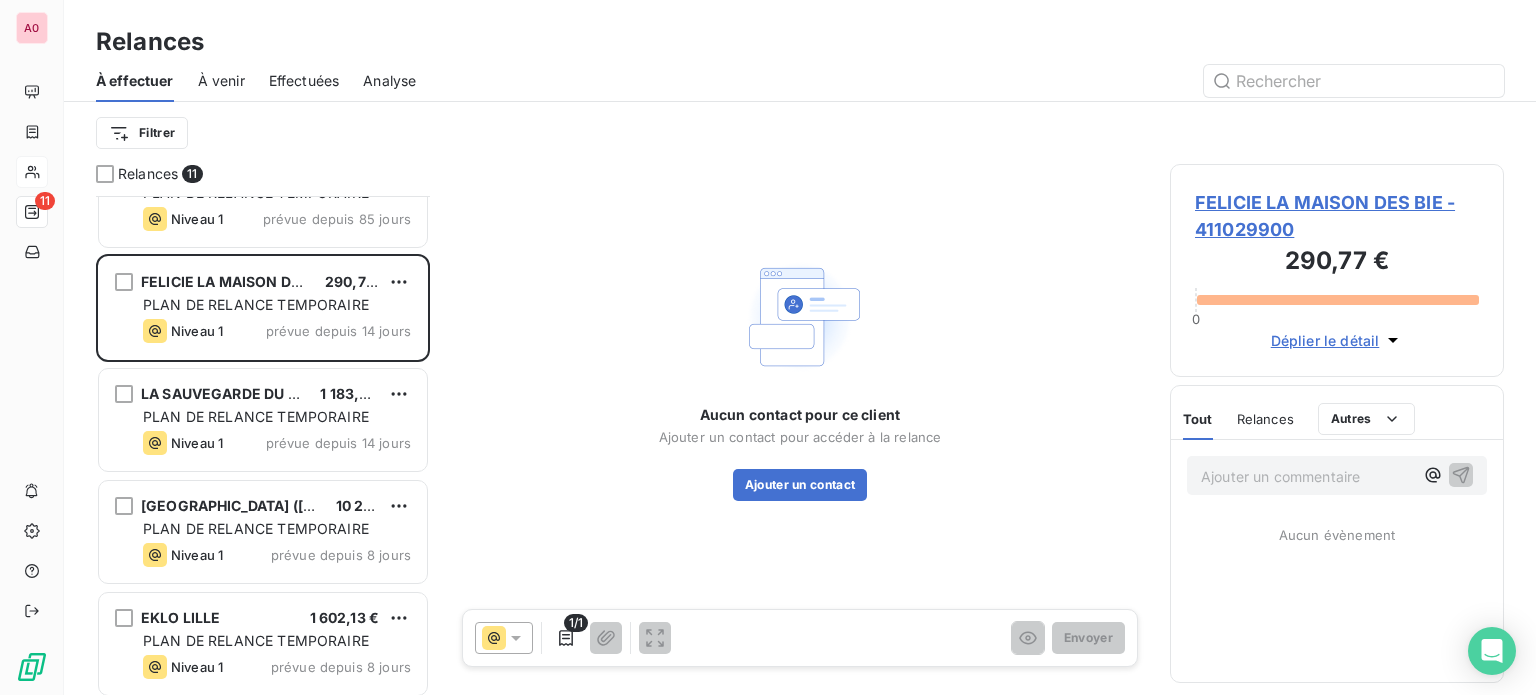 scroll, scrollTop: 0, scrollLeft: 0, axis: both 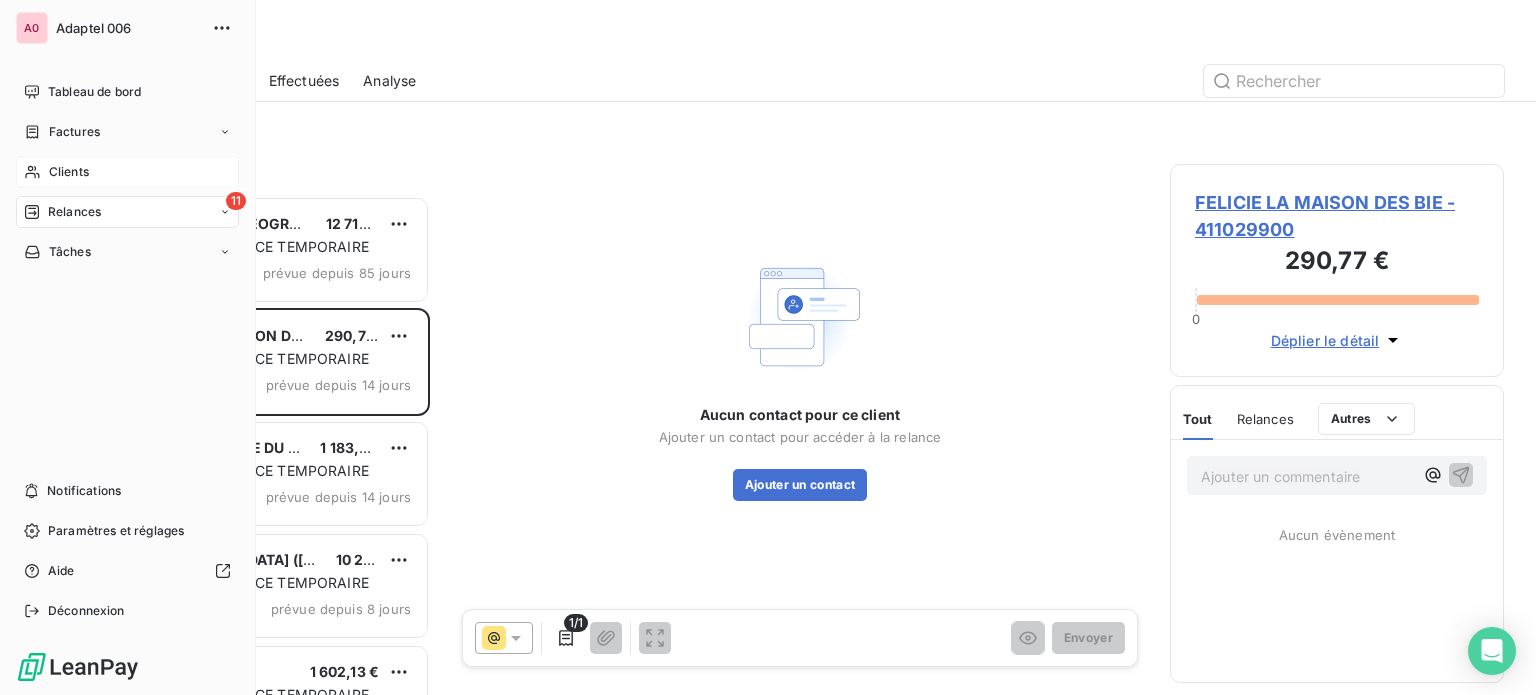 click 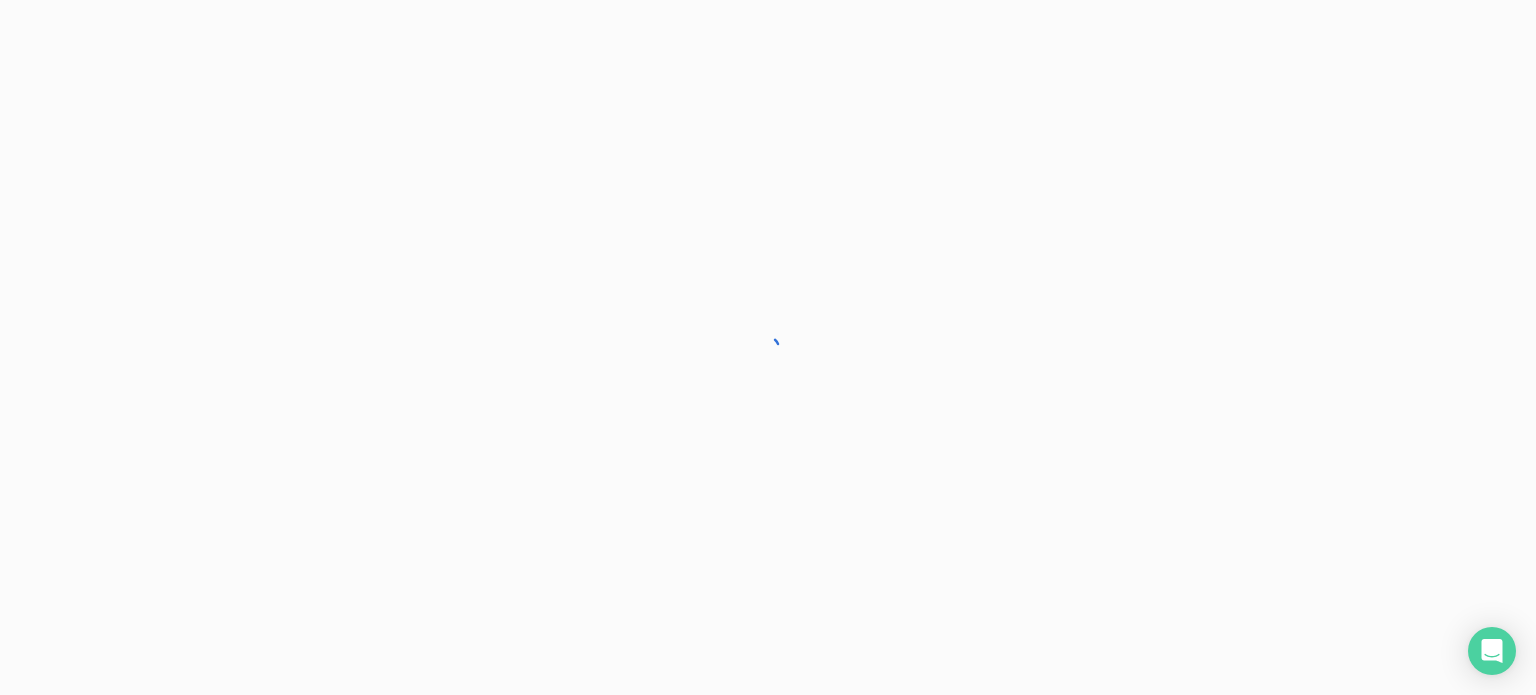 scroll, scrollTop: 0, scrollLeft: 0, axis: both 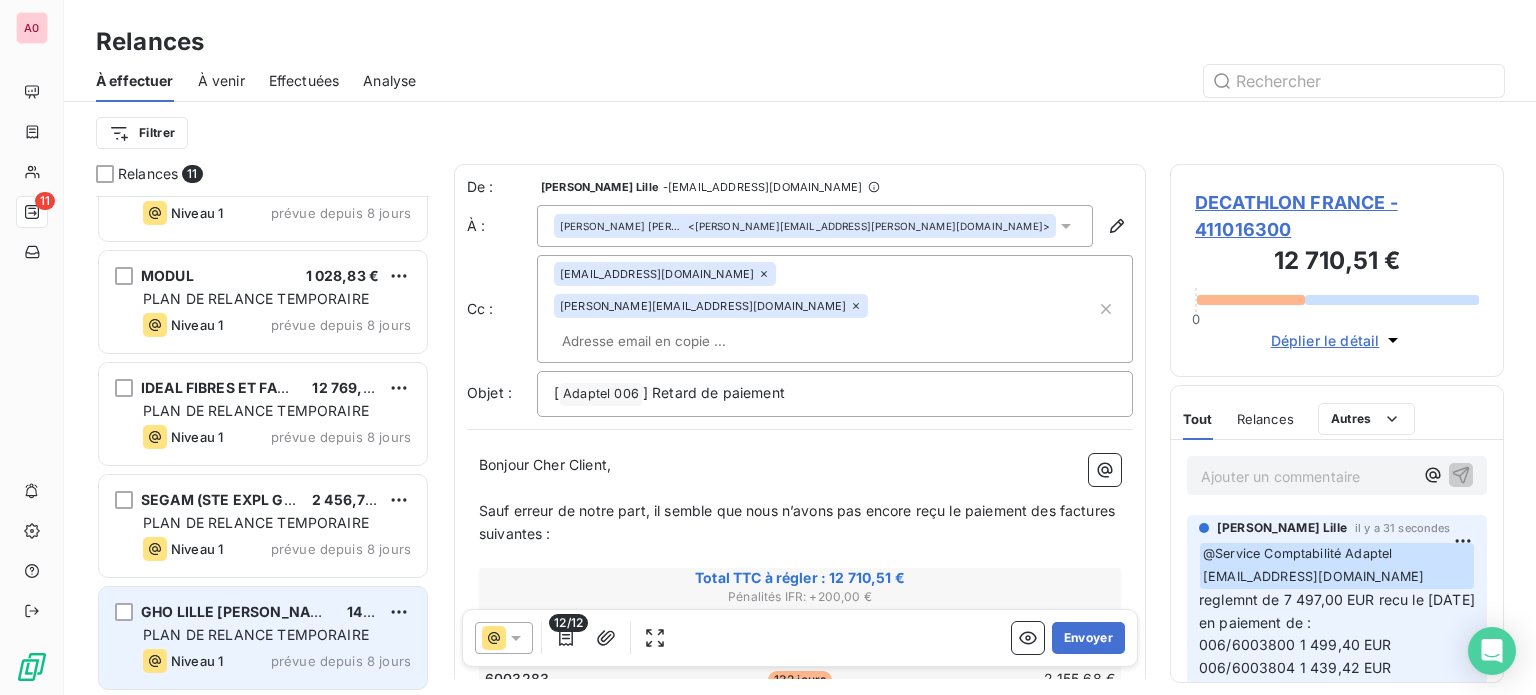 click on "PLAN DE RELANCE TEMPORAIRE" at bounding box center (256, 634) 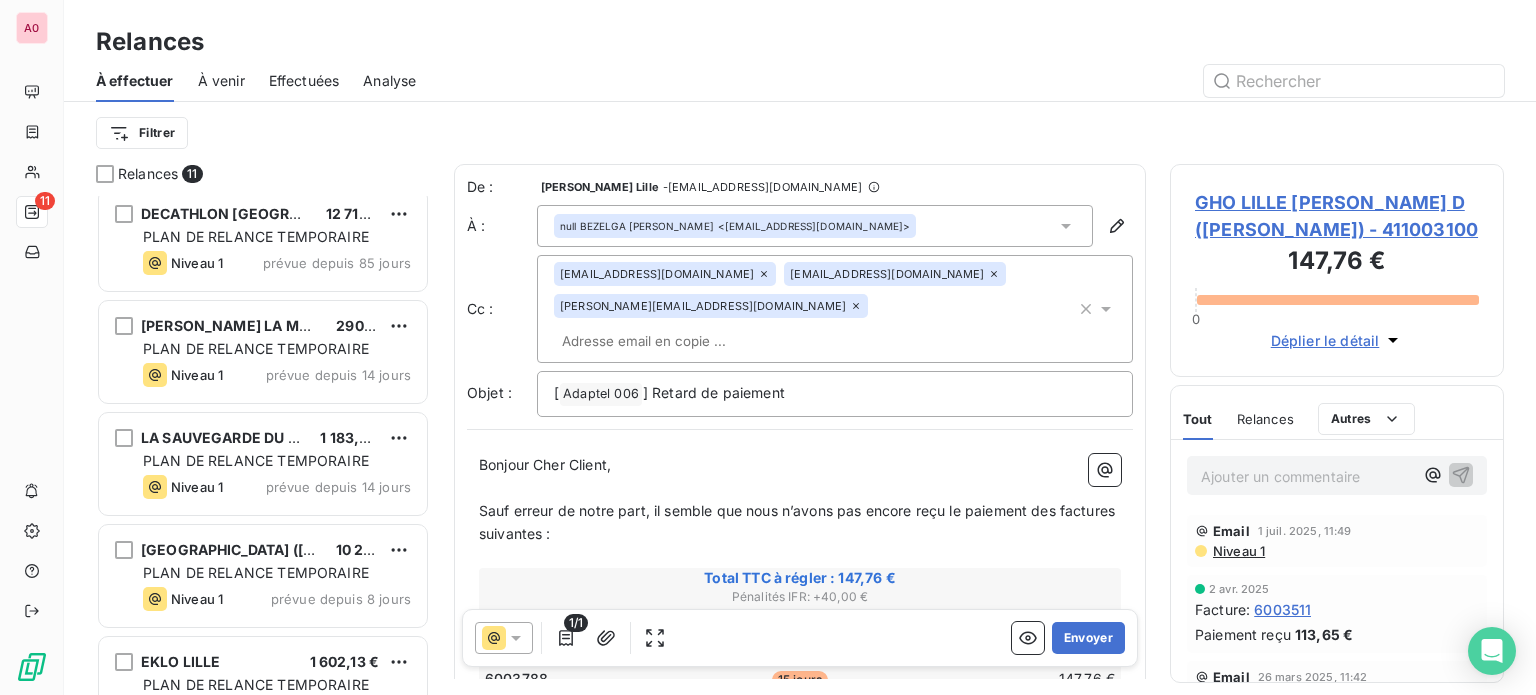 scroll, scrollTop: 0, scrollLeft: 0, axis: both 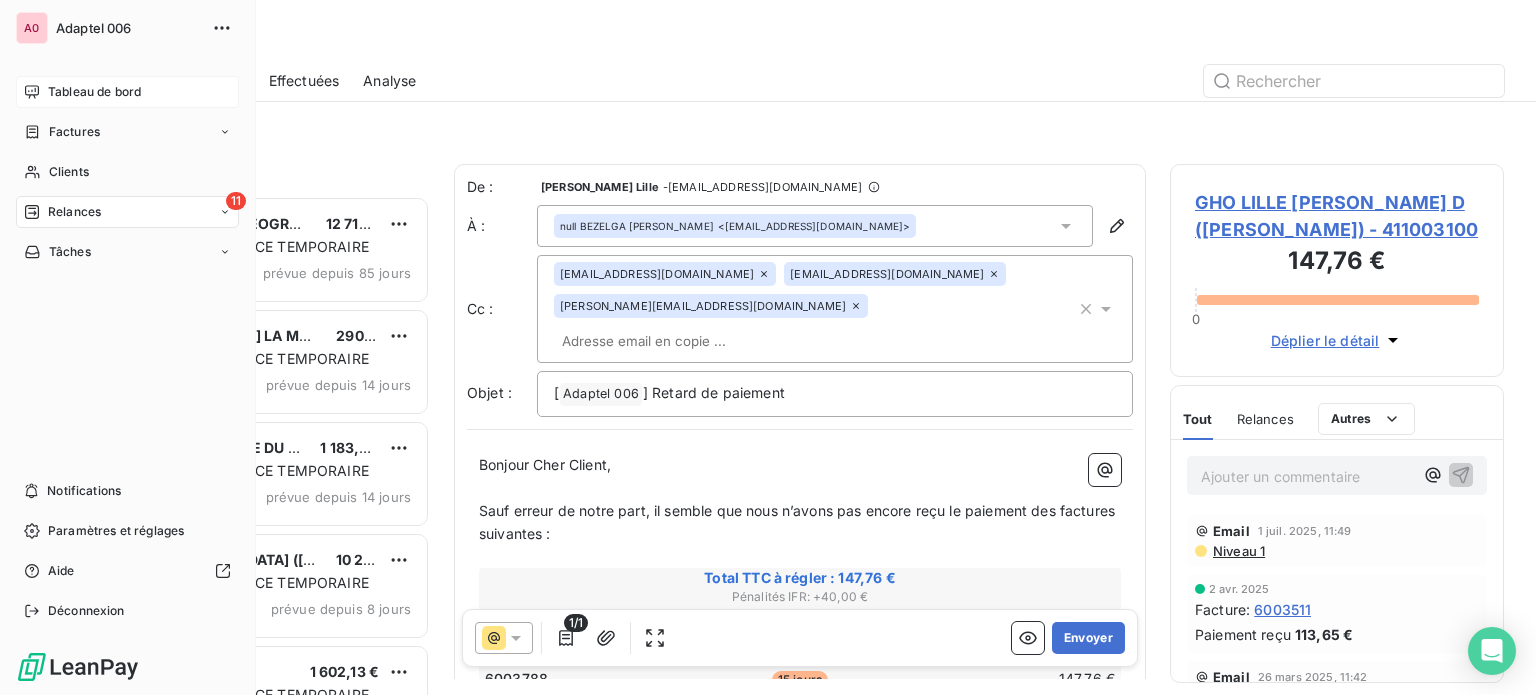 click on "Tableau de bord" at bounding box center (94, 92) 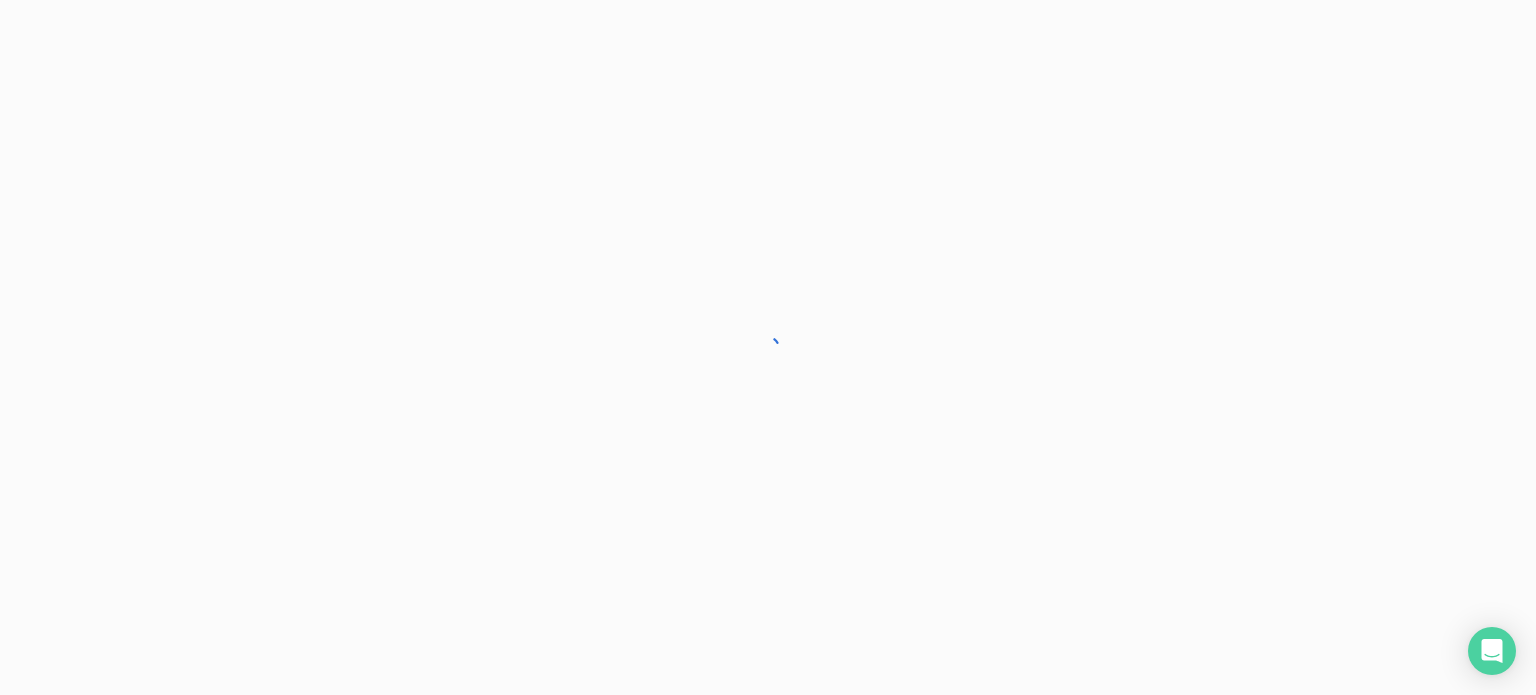 scroll, scrollTop: 0, scrollLeft: 0, axis: both 